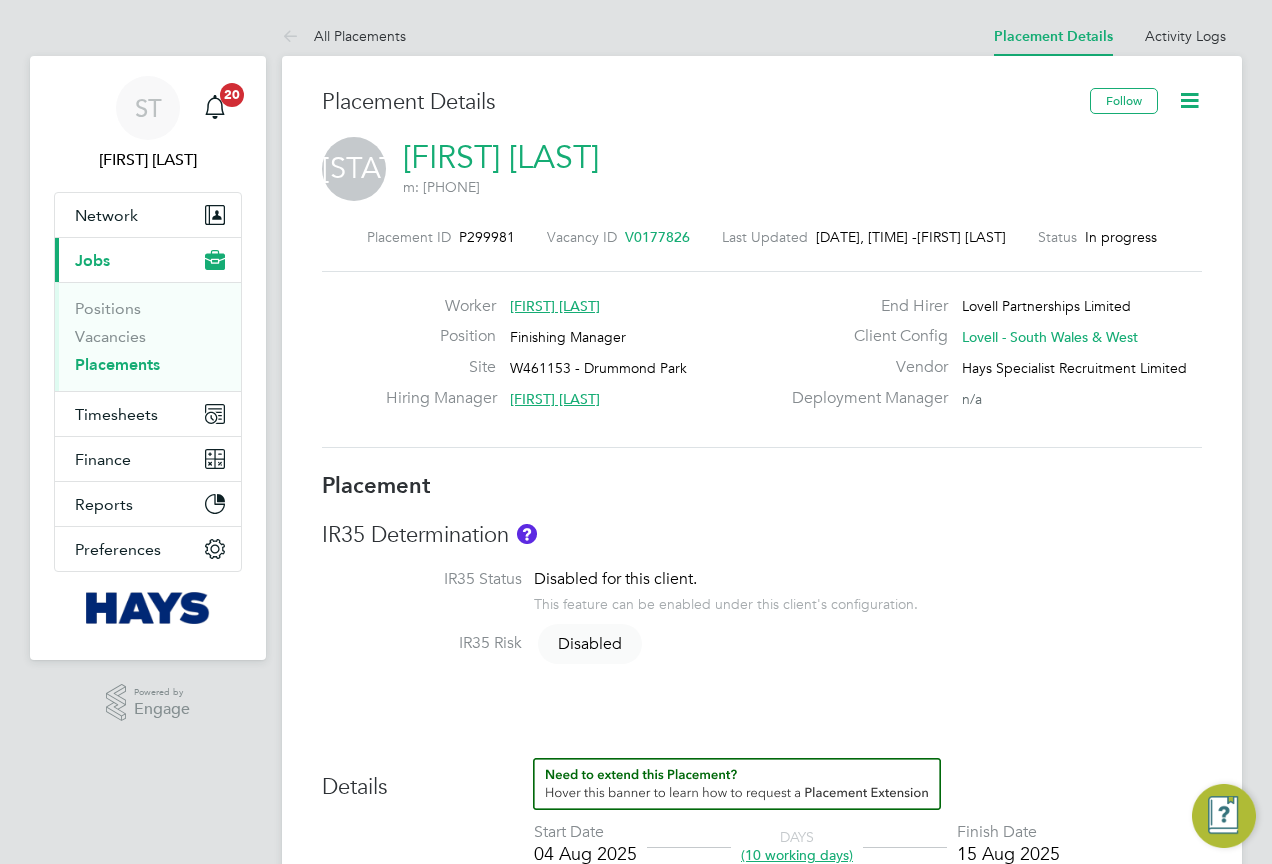 scroll, scrollTop: 0, scrollLeft: 0, axis: both 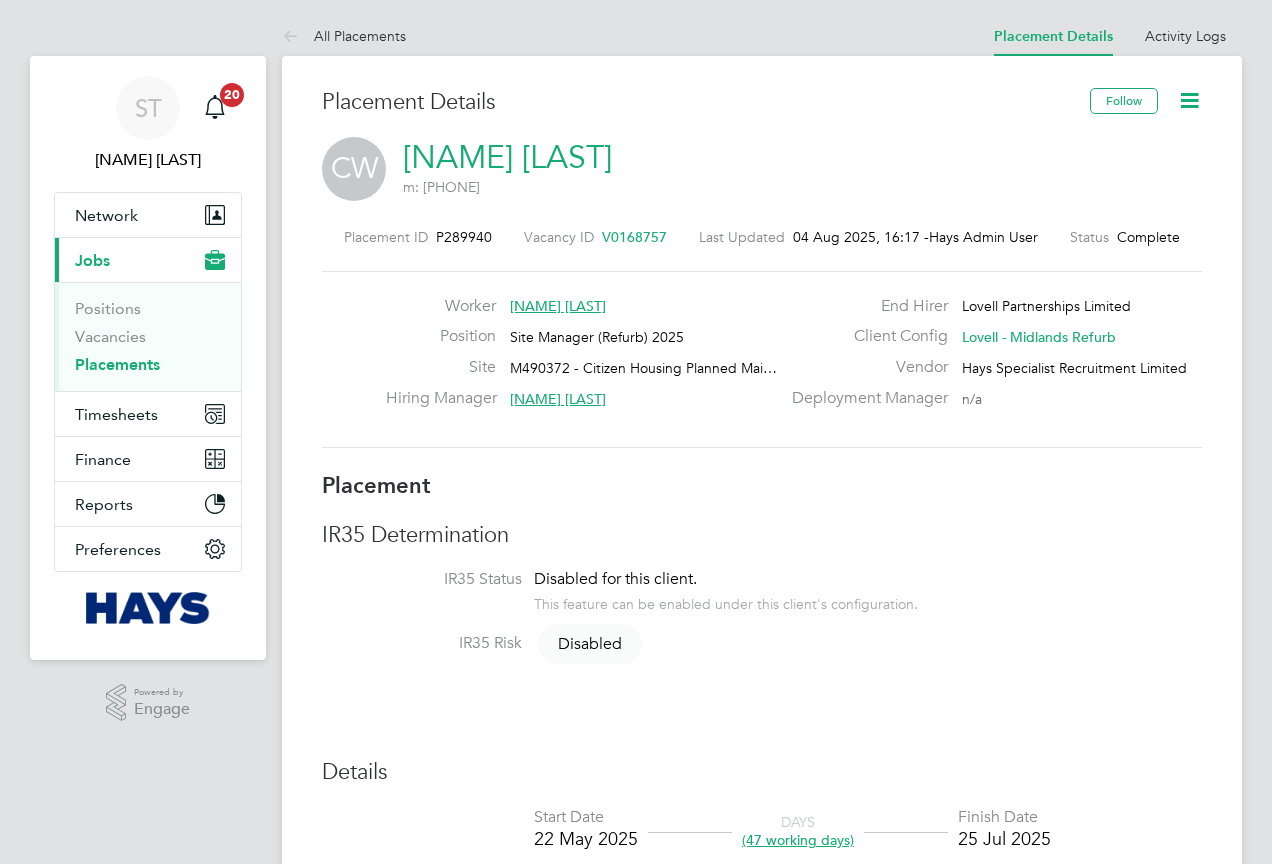 click 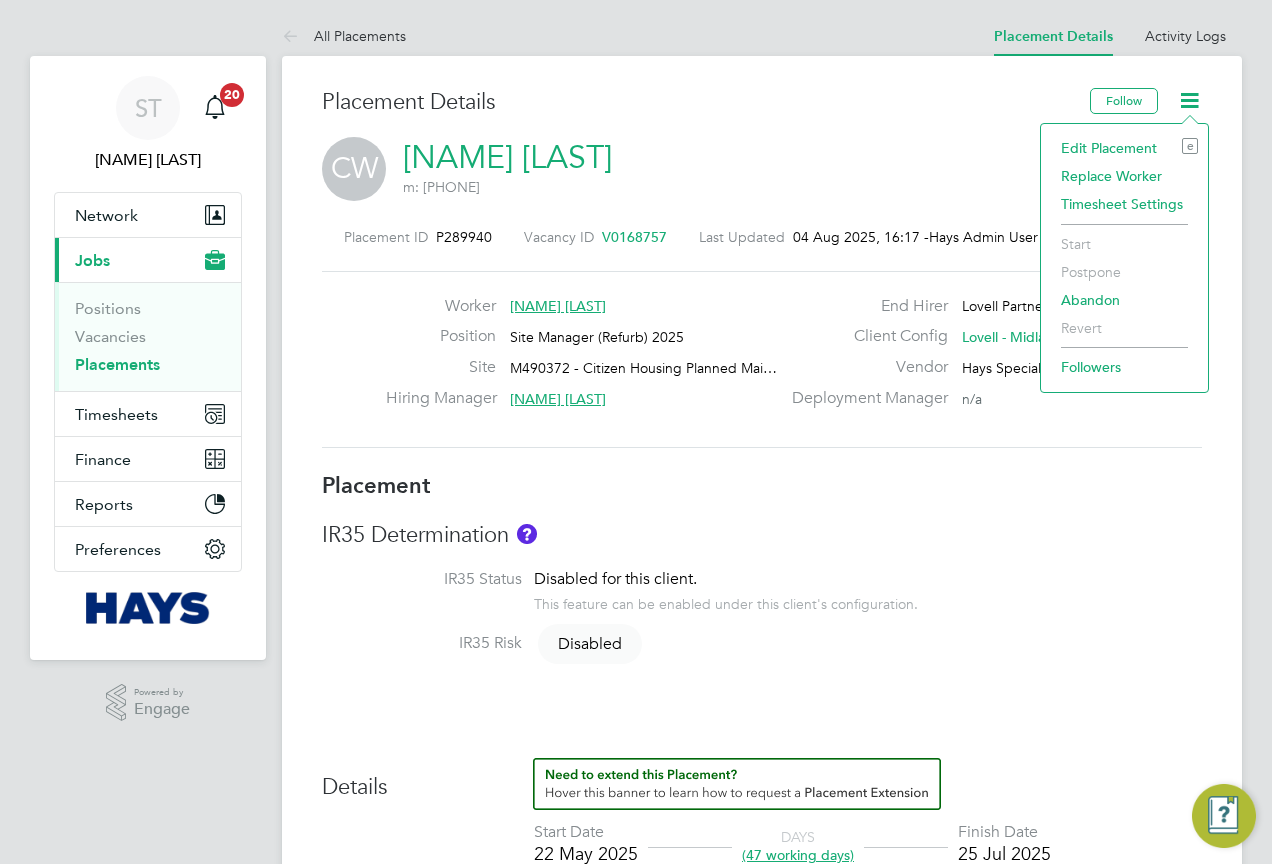 click on "CW   Christopher Williams   m: 07445 577785" 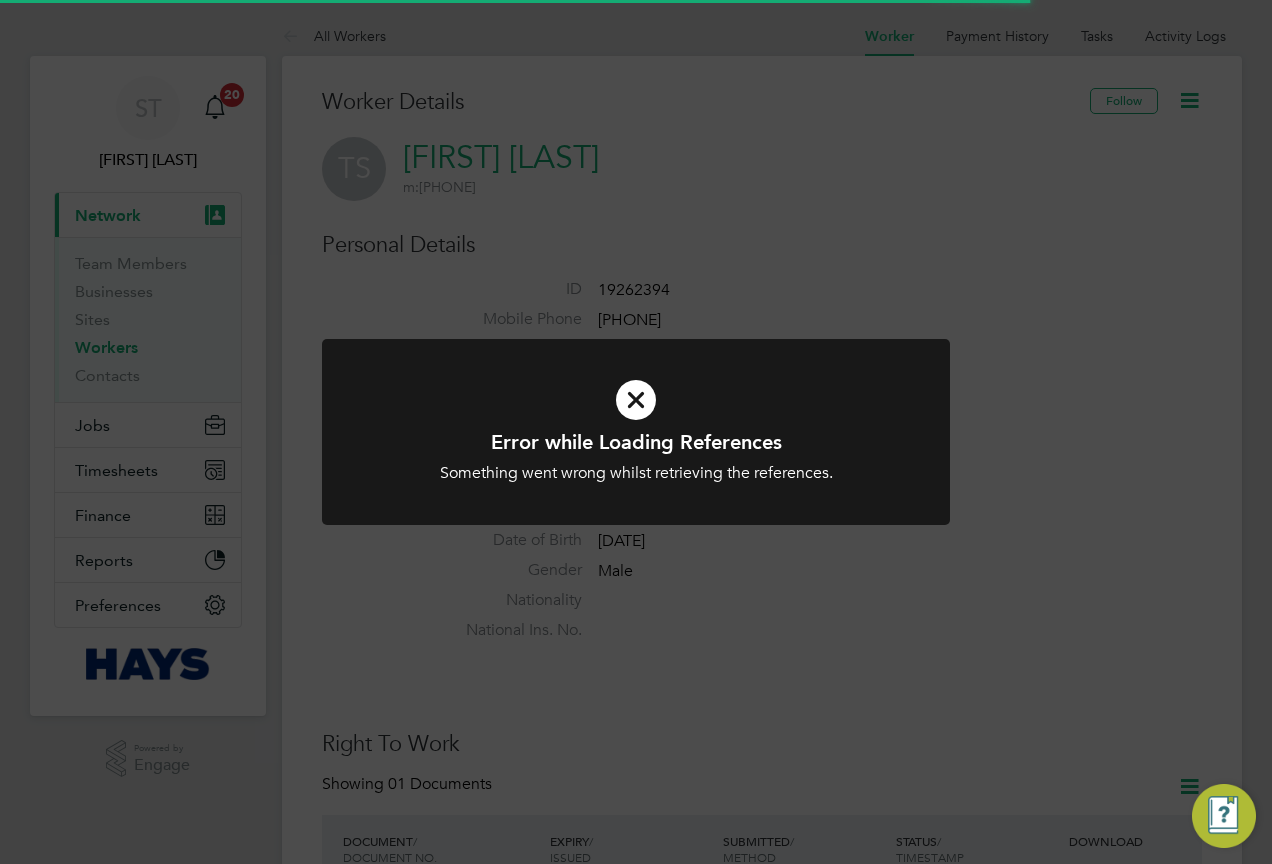 scroll, scrollTop: 0, scrollLeft: 0, axis: both 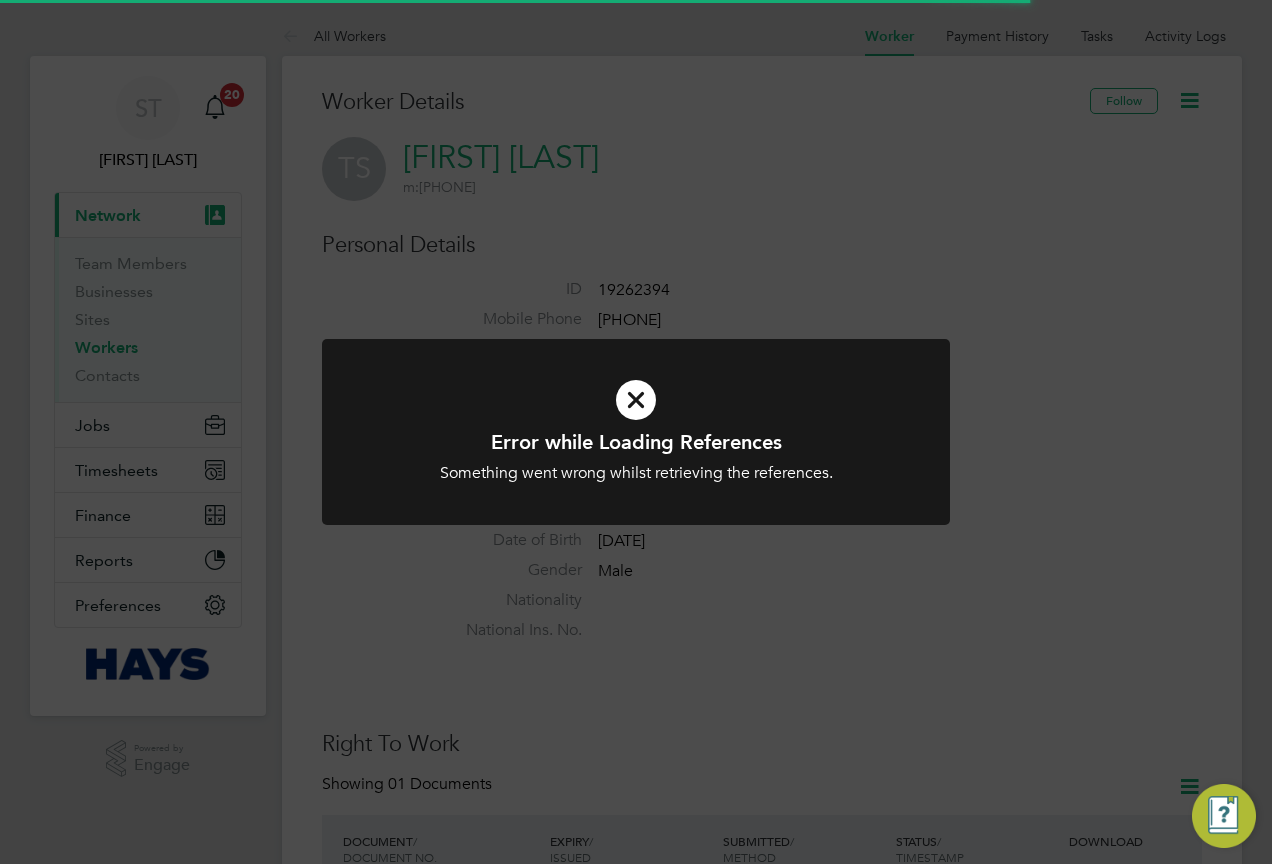 click on "Error while Loading References Something went wrong whilst retrieving the references. Cancel Okay" 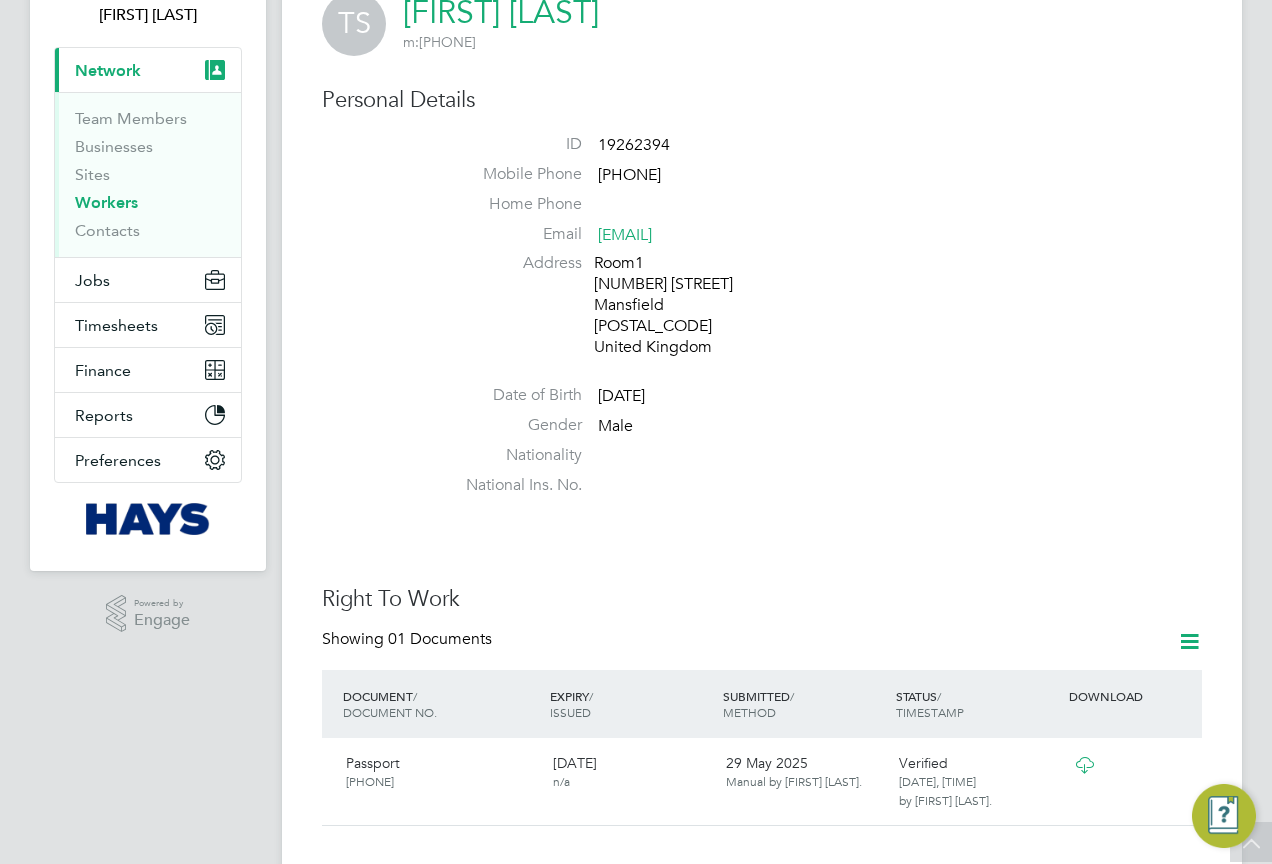 scroll, scrollTop: 0, scrollLeft: 0, axis: both 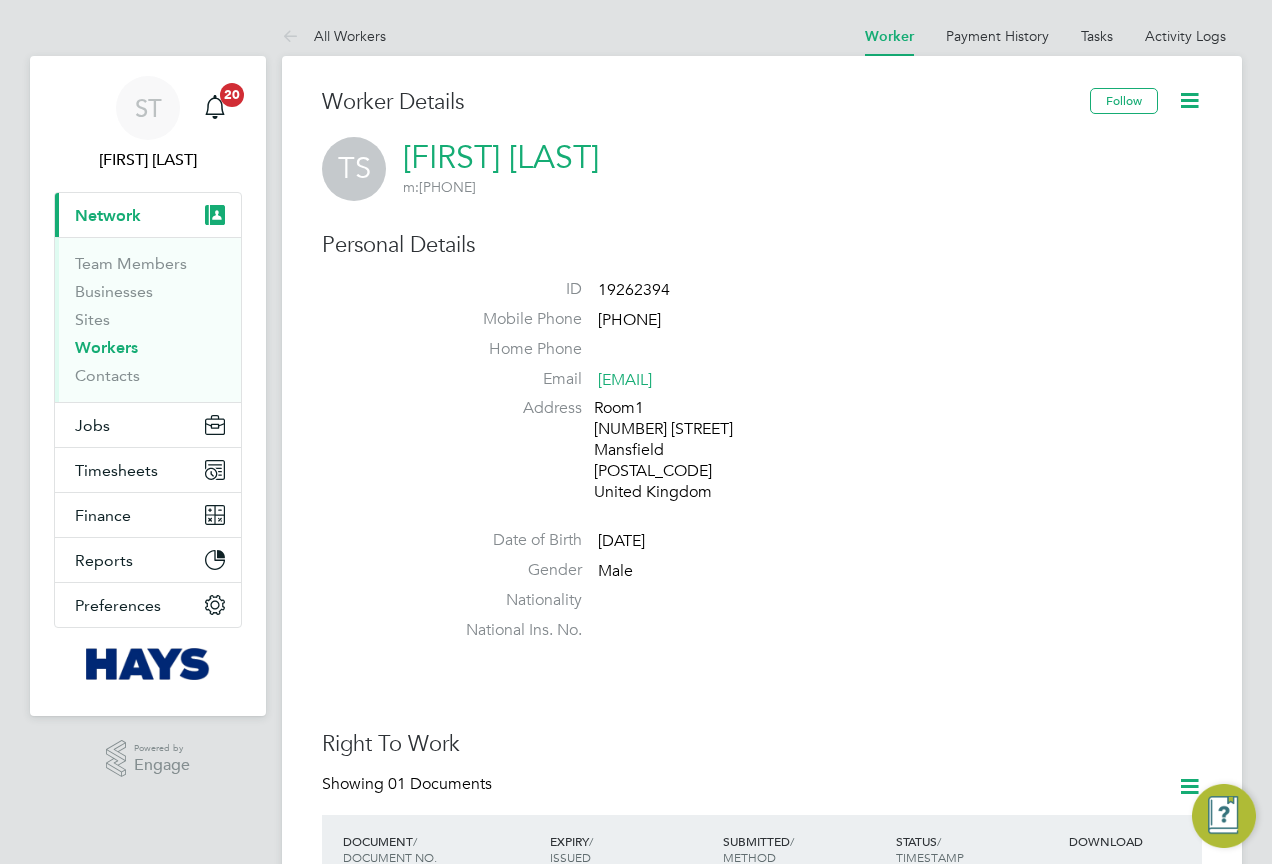 click on "19262394" 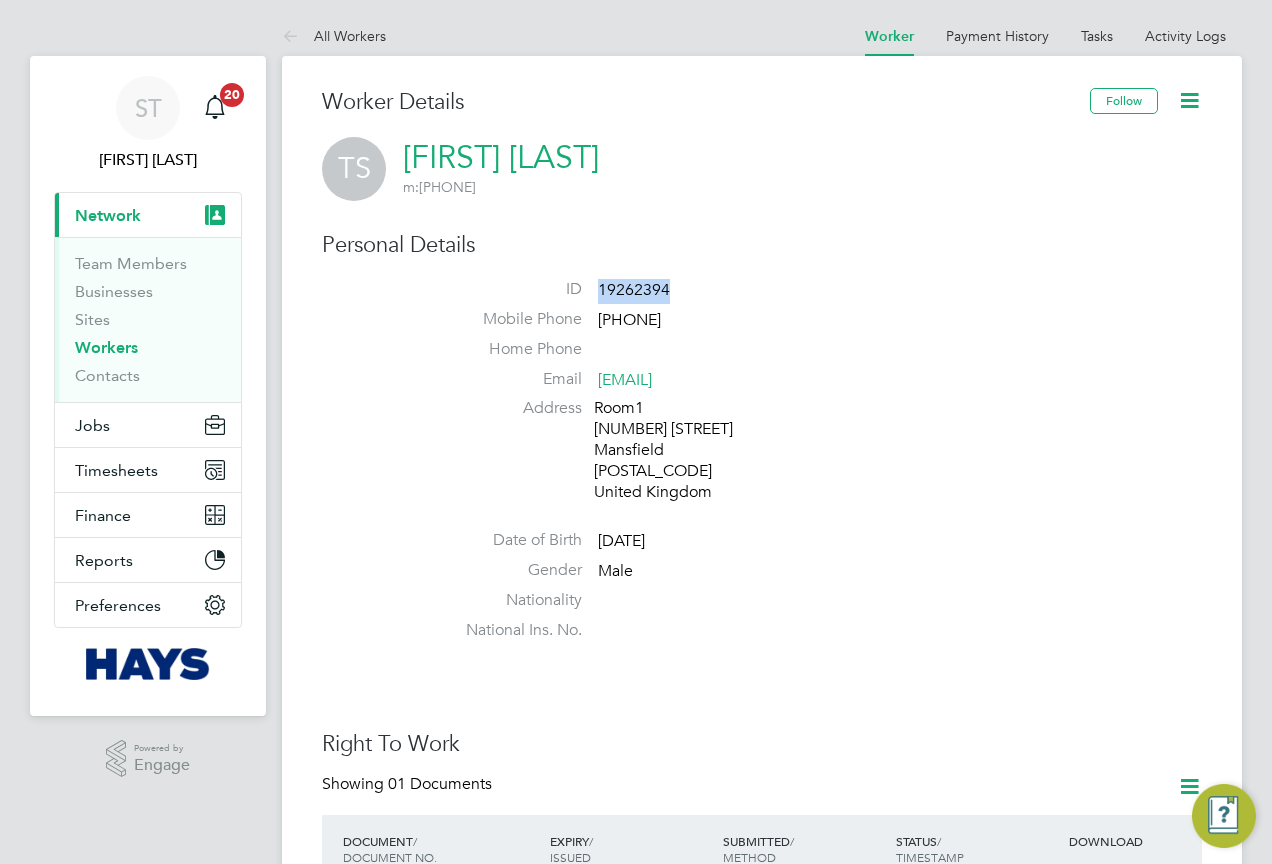 click on "19262394" 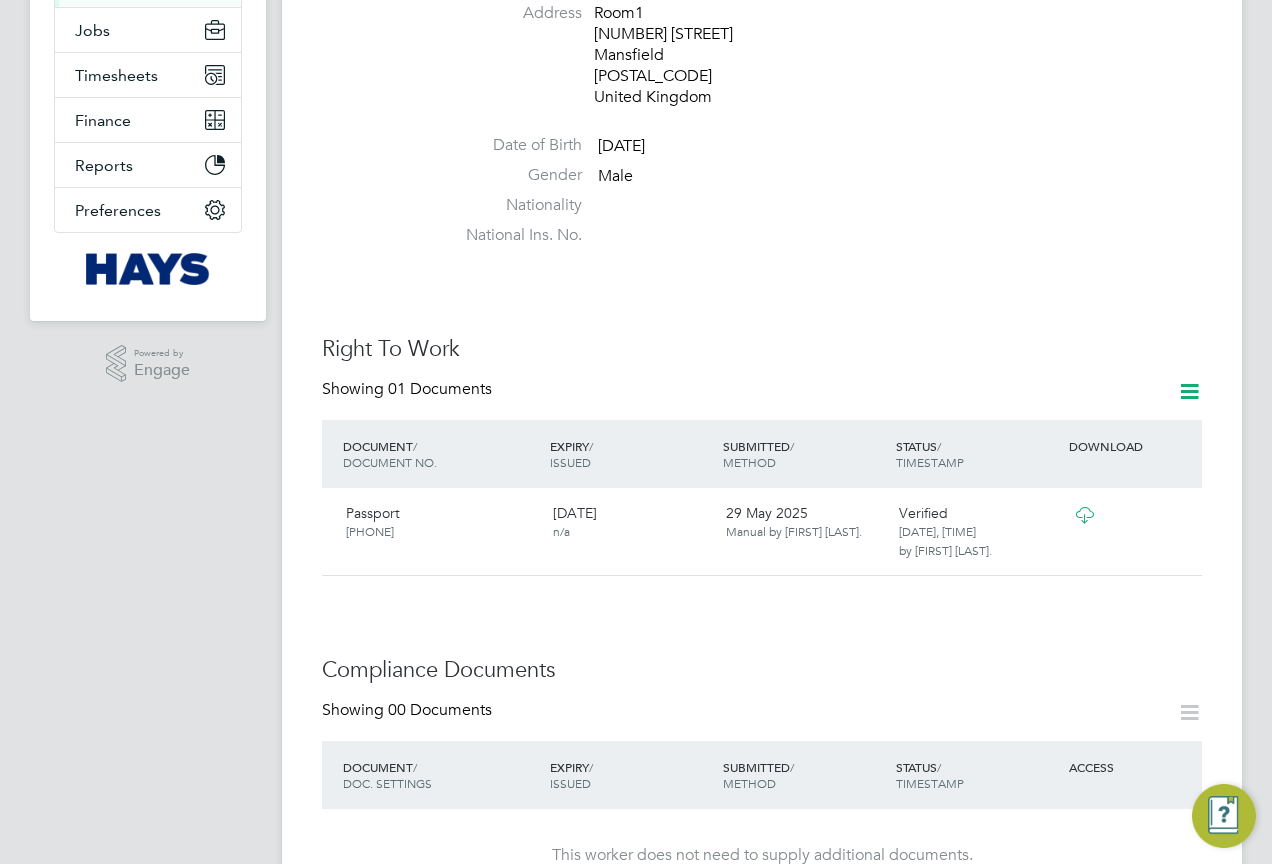 scroll, scrollTop: 400, scrollLeft: 0, axis: vertical 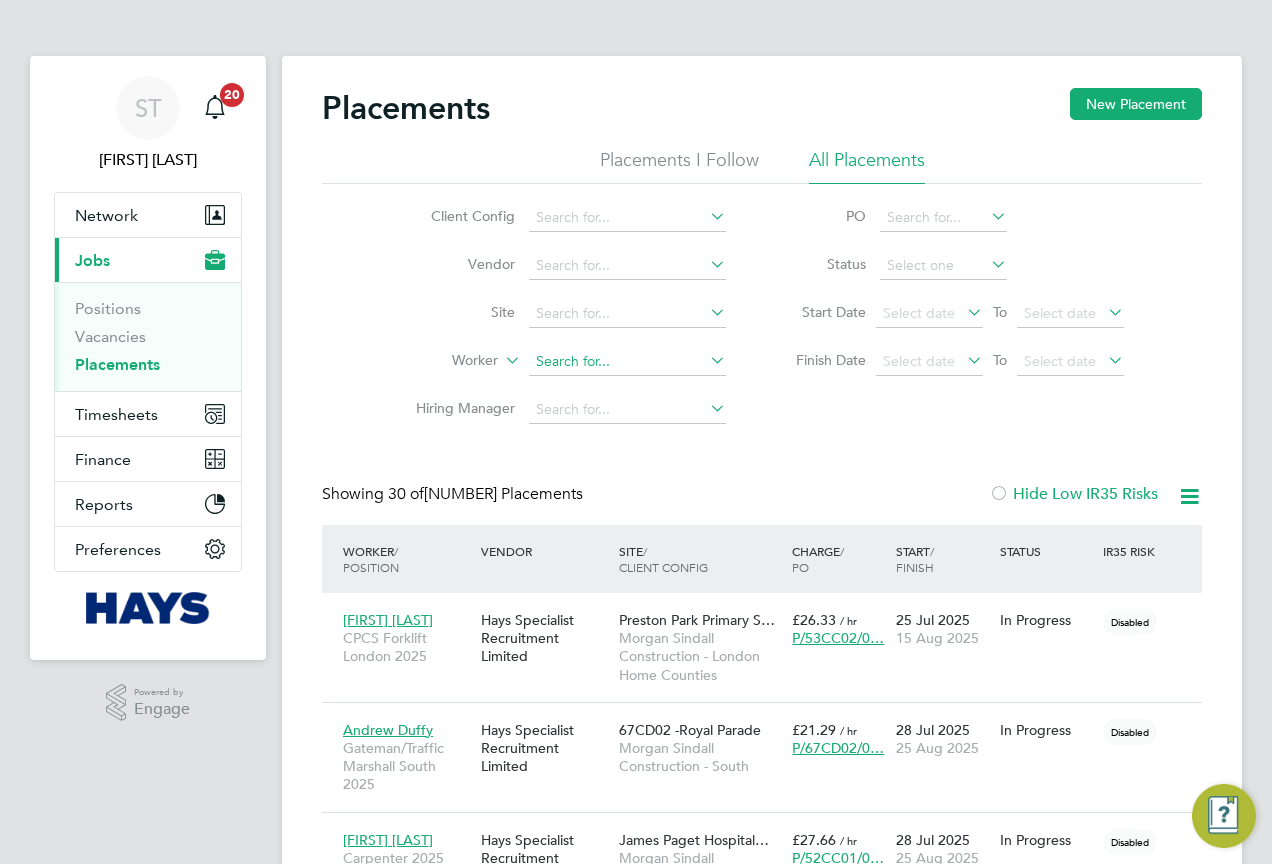 click 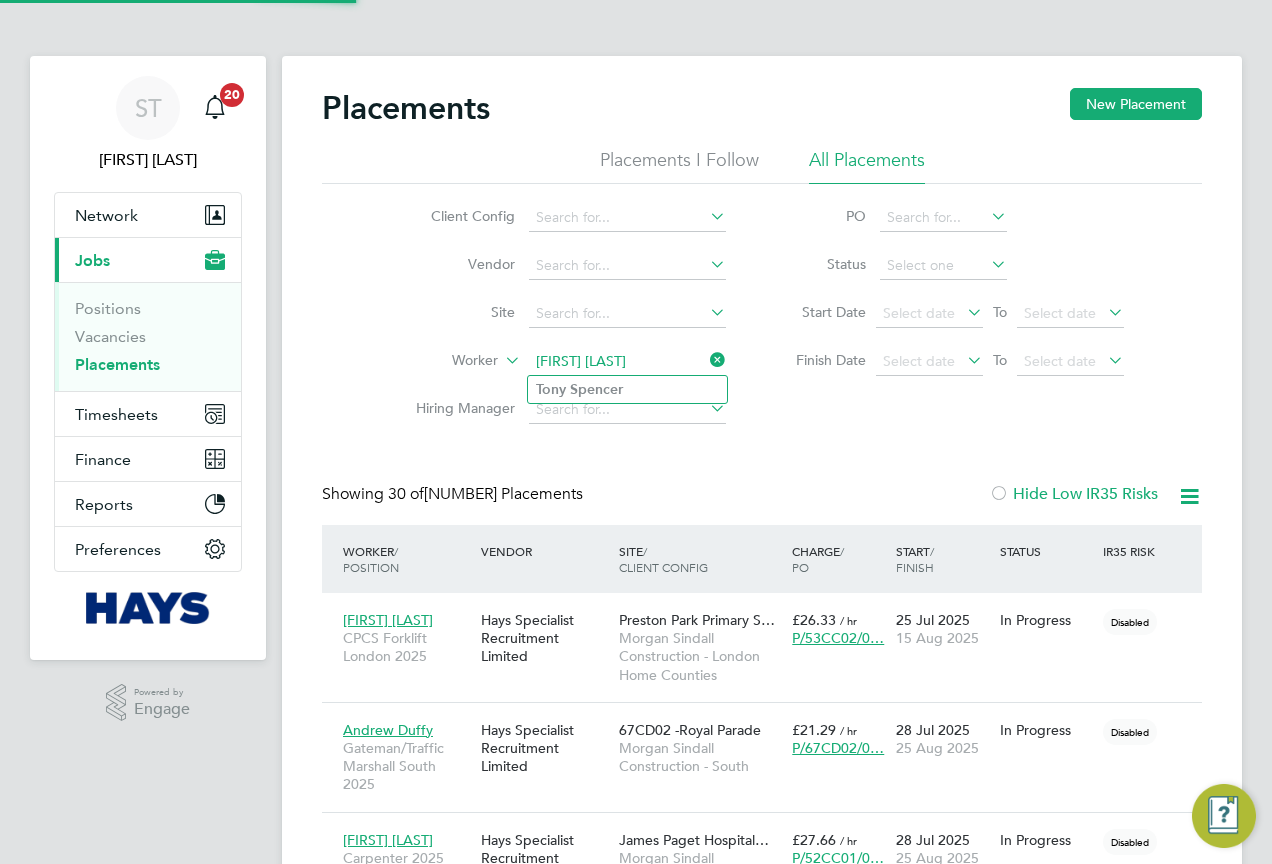 type on "[FIRST] [LAST]" 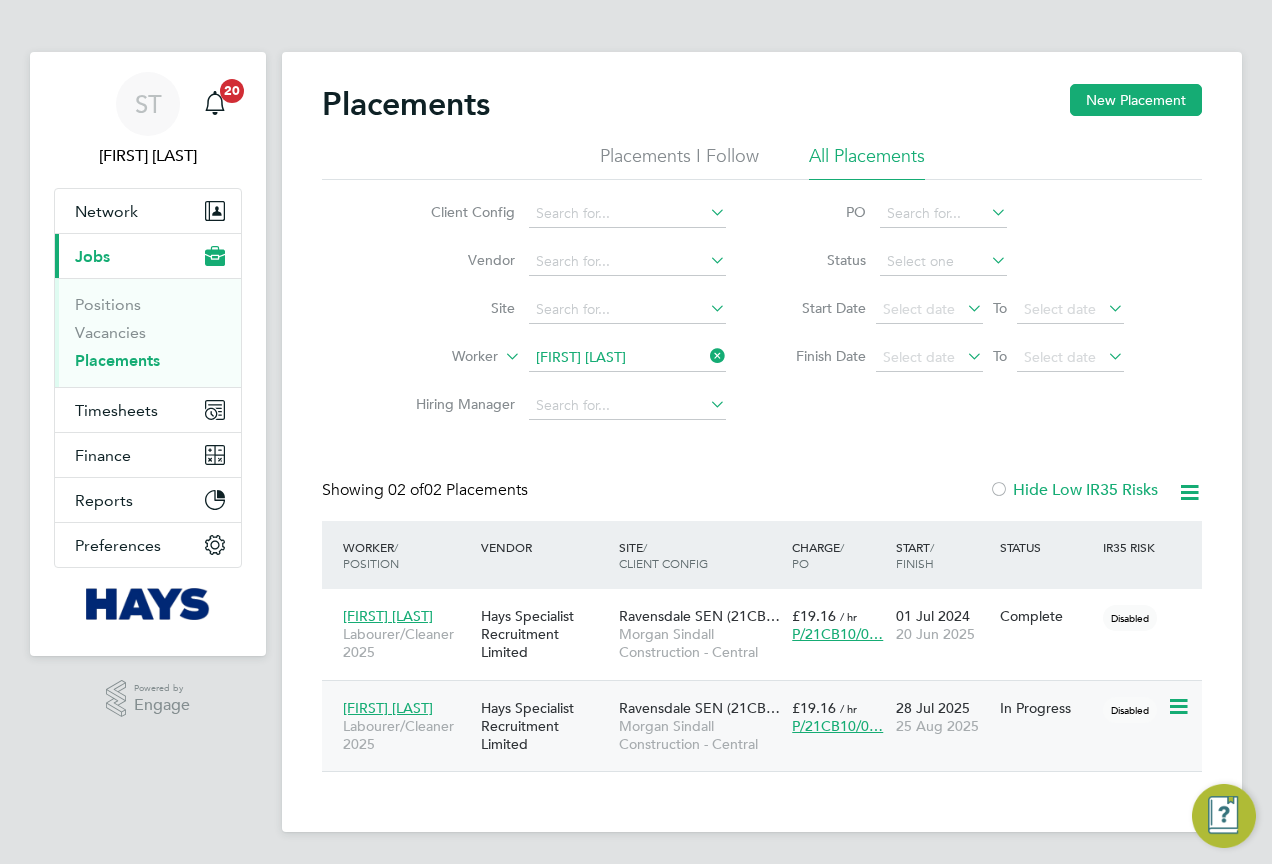 click on "Hays Specialist Recruitment Limited" 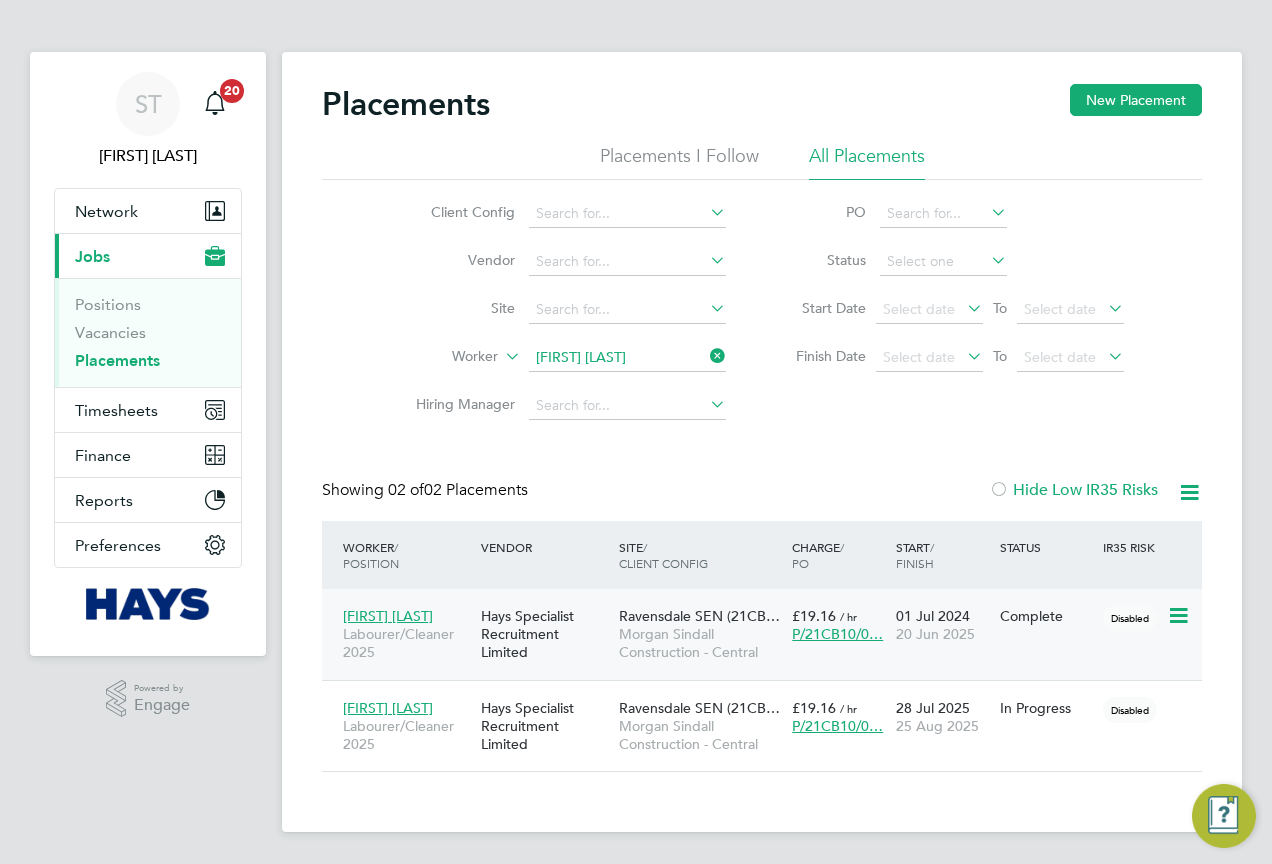 click on "Labourer/Cleaner 2025" 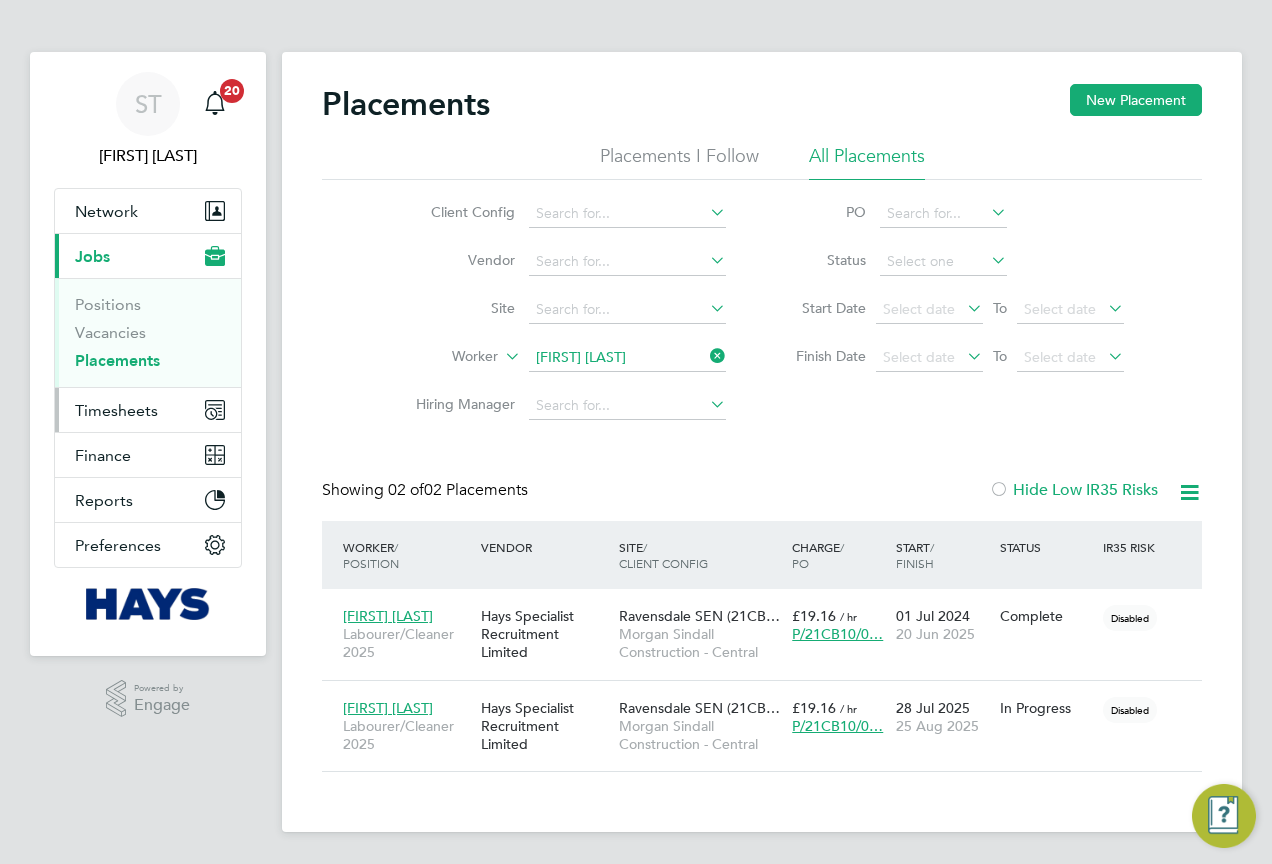 click on "Timesheets" at bounding box center (116, 410) 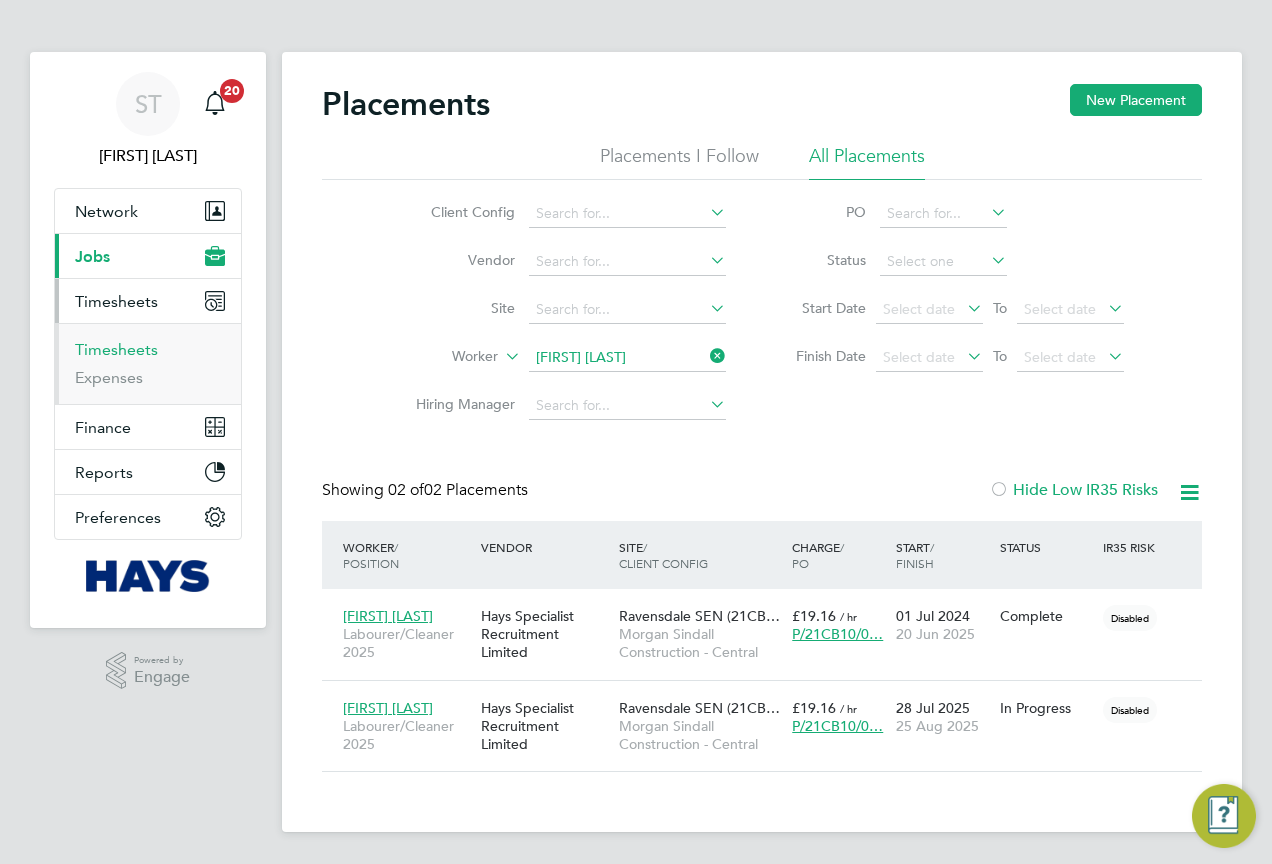 click on "Timesheets" at bounding box center [116, 349] 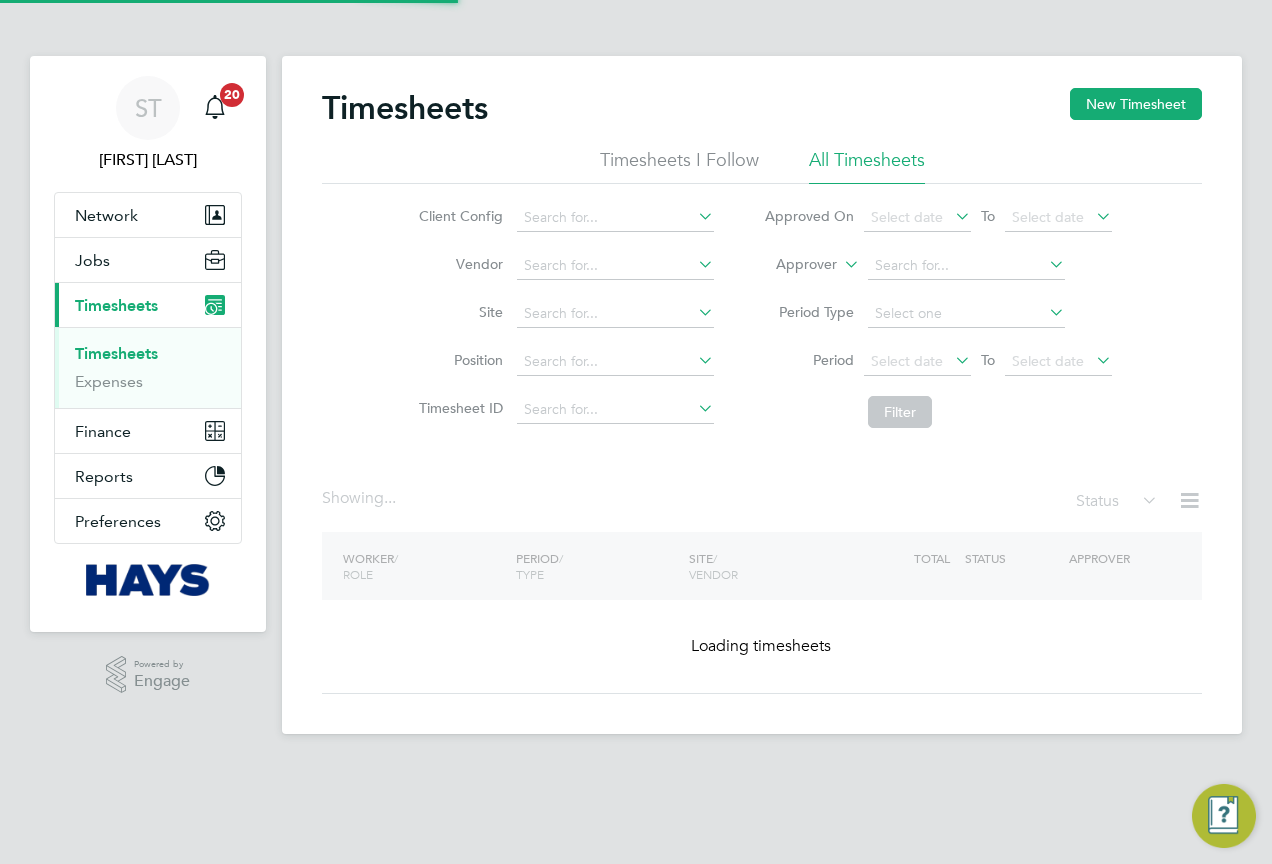 scroll, scrollTop: 0, scrollLeft: 0, axis: both 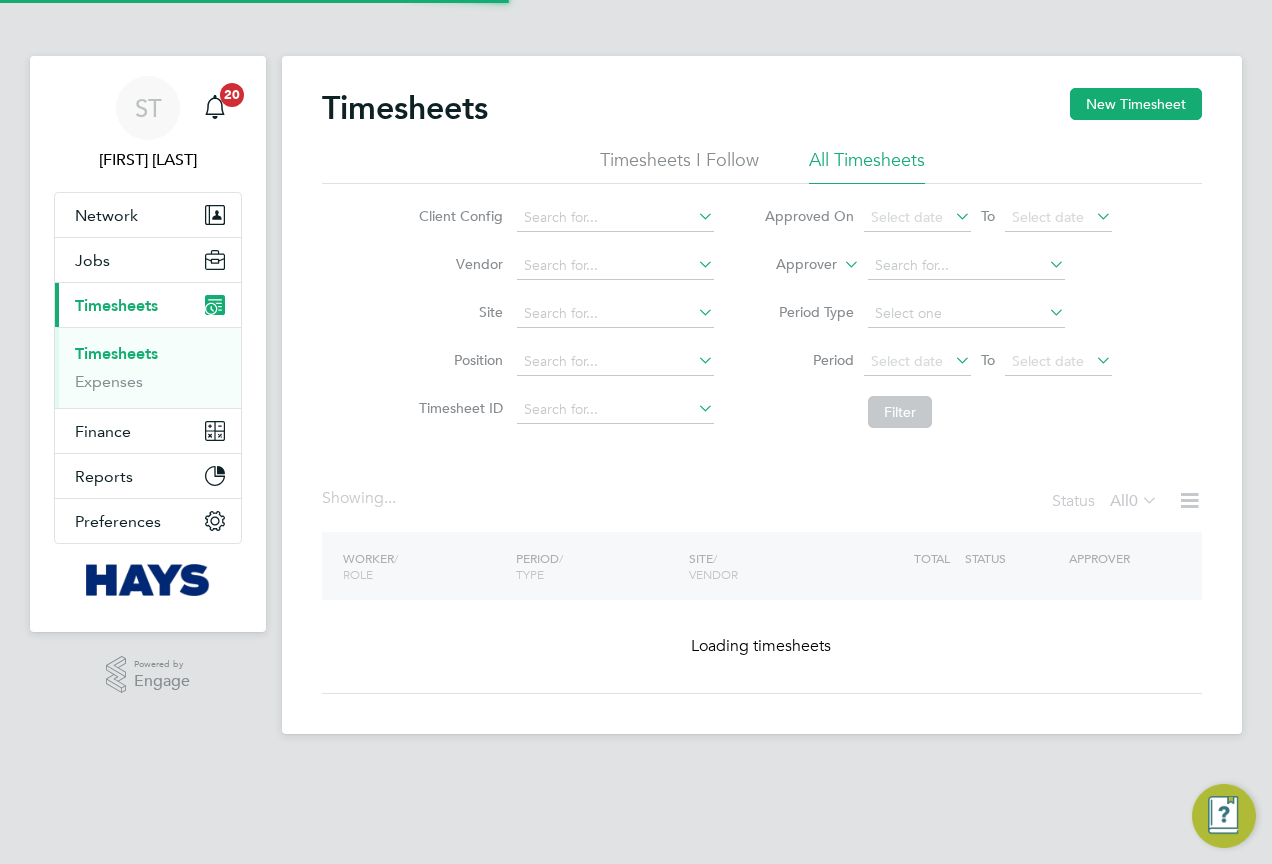 click on "Approver" 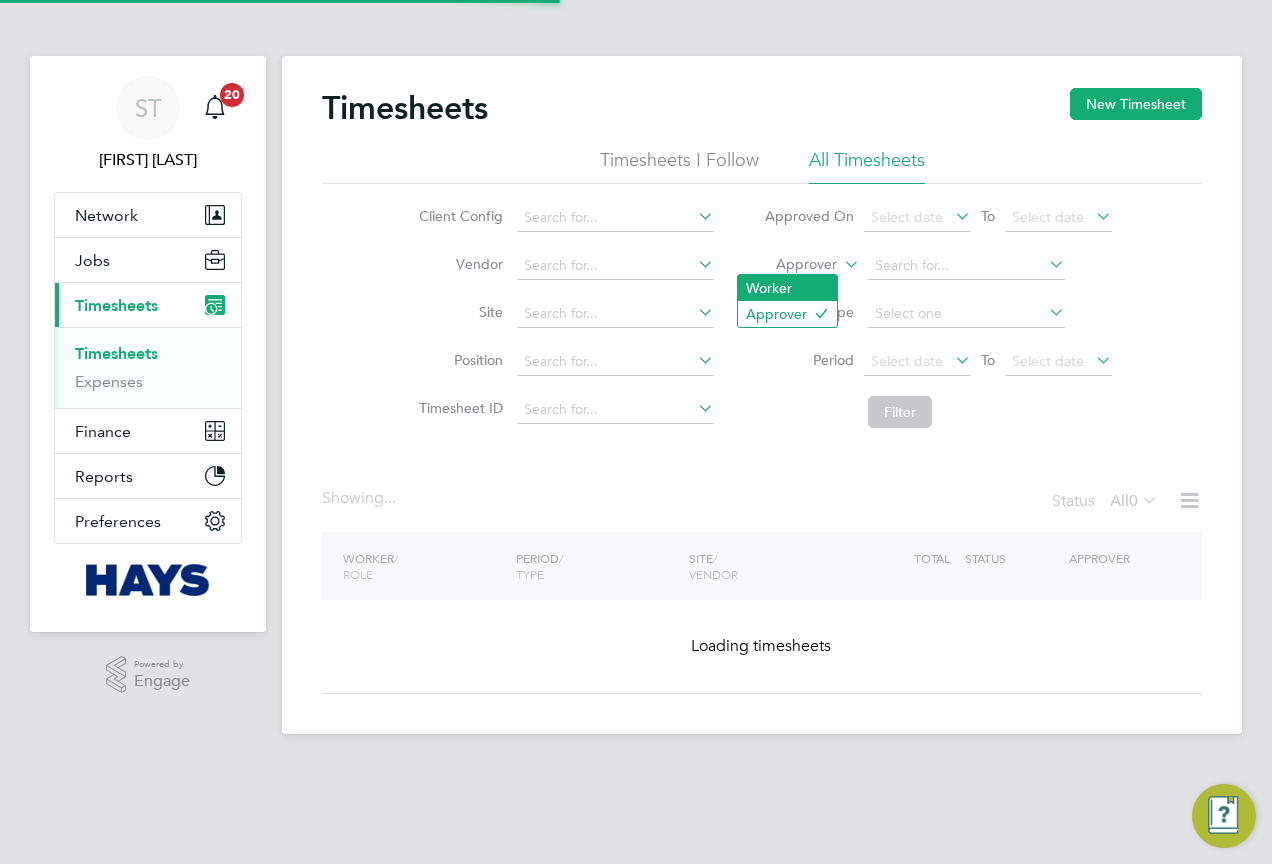 click on "Worker" 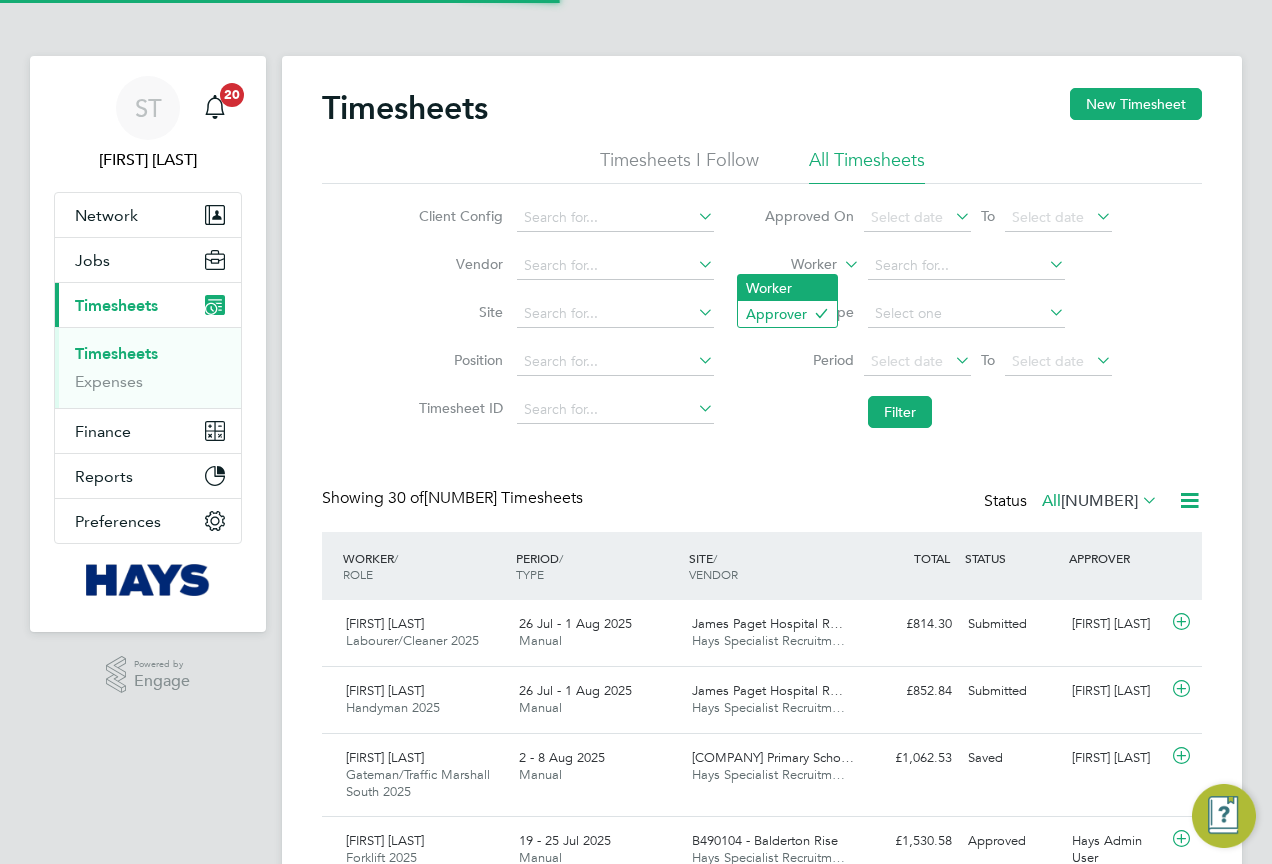 click 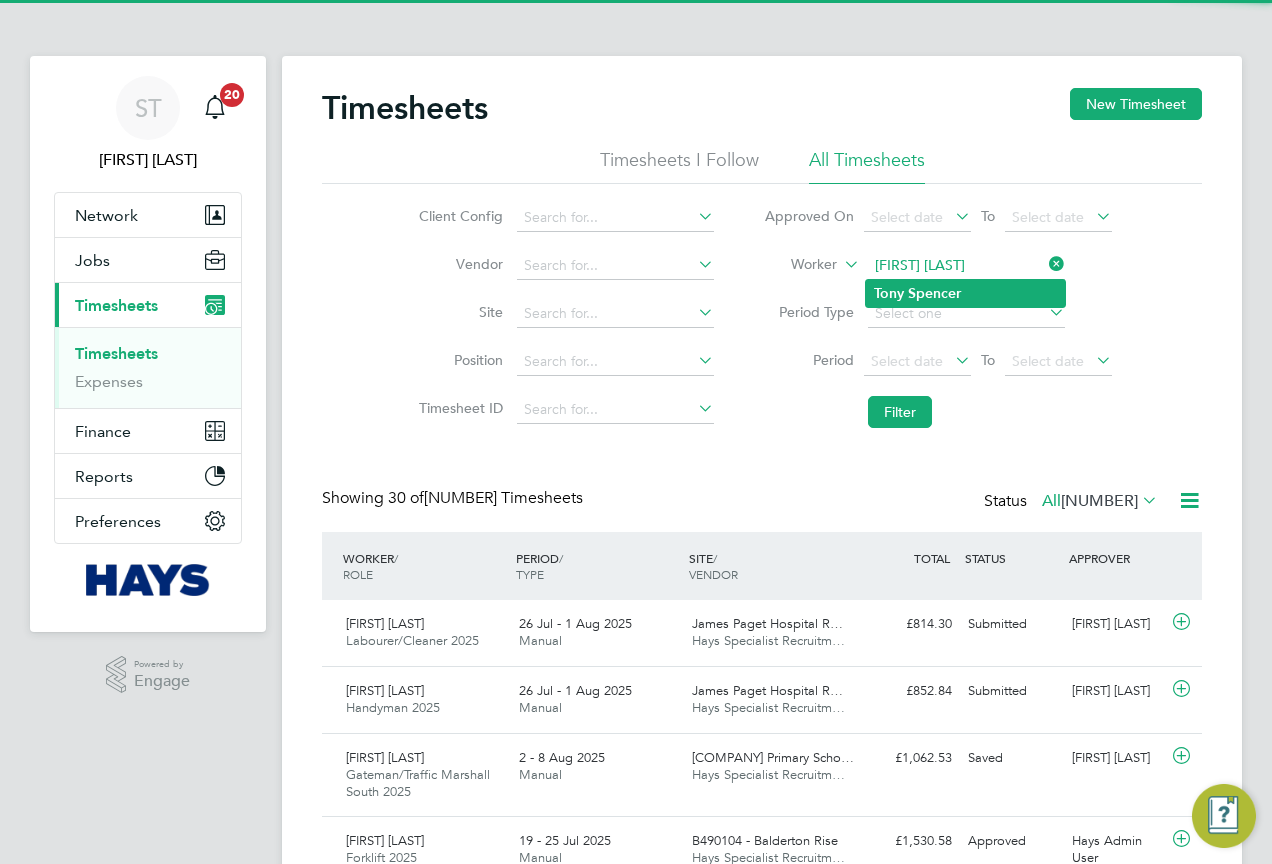type on "Tony Spencer" 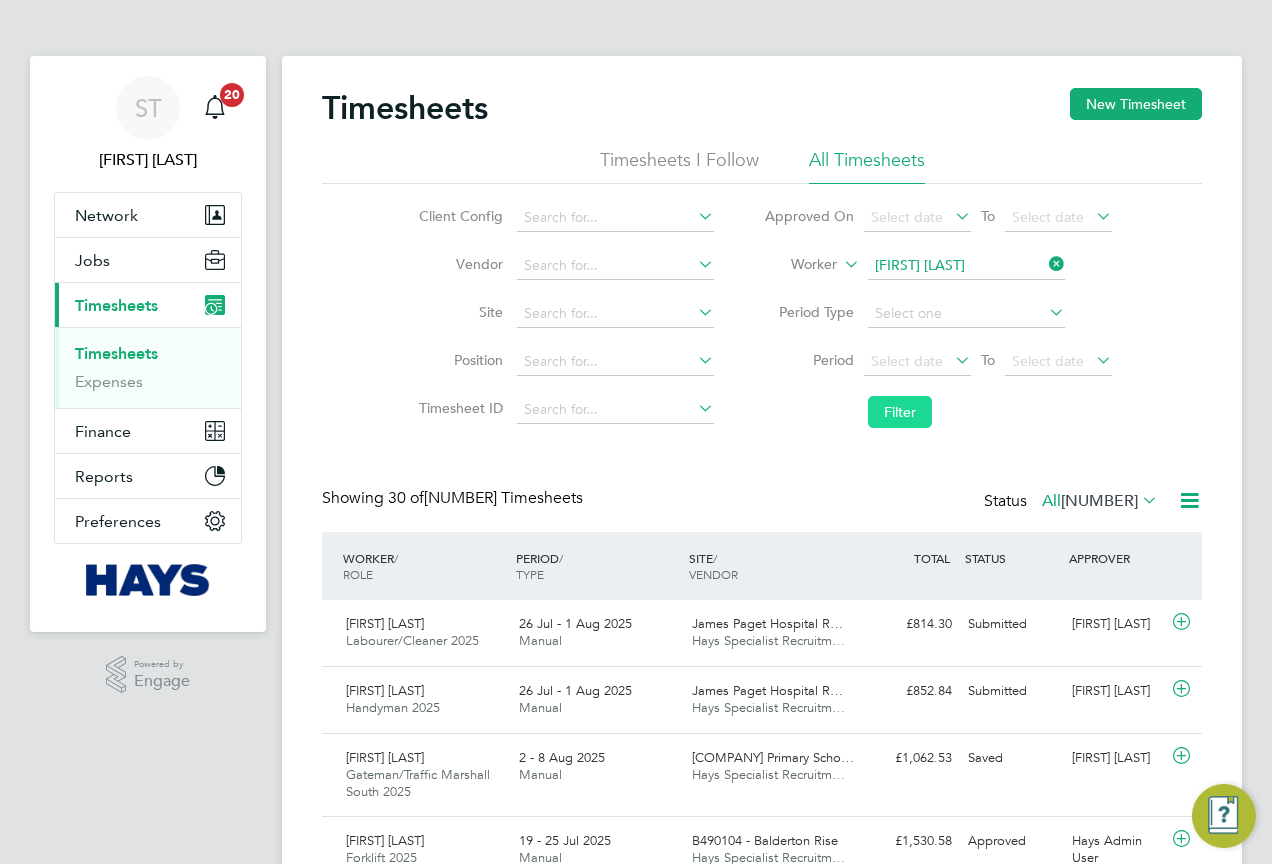 click on "Filter" 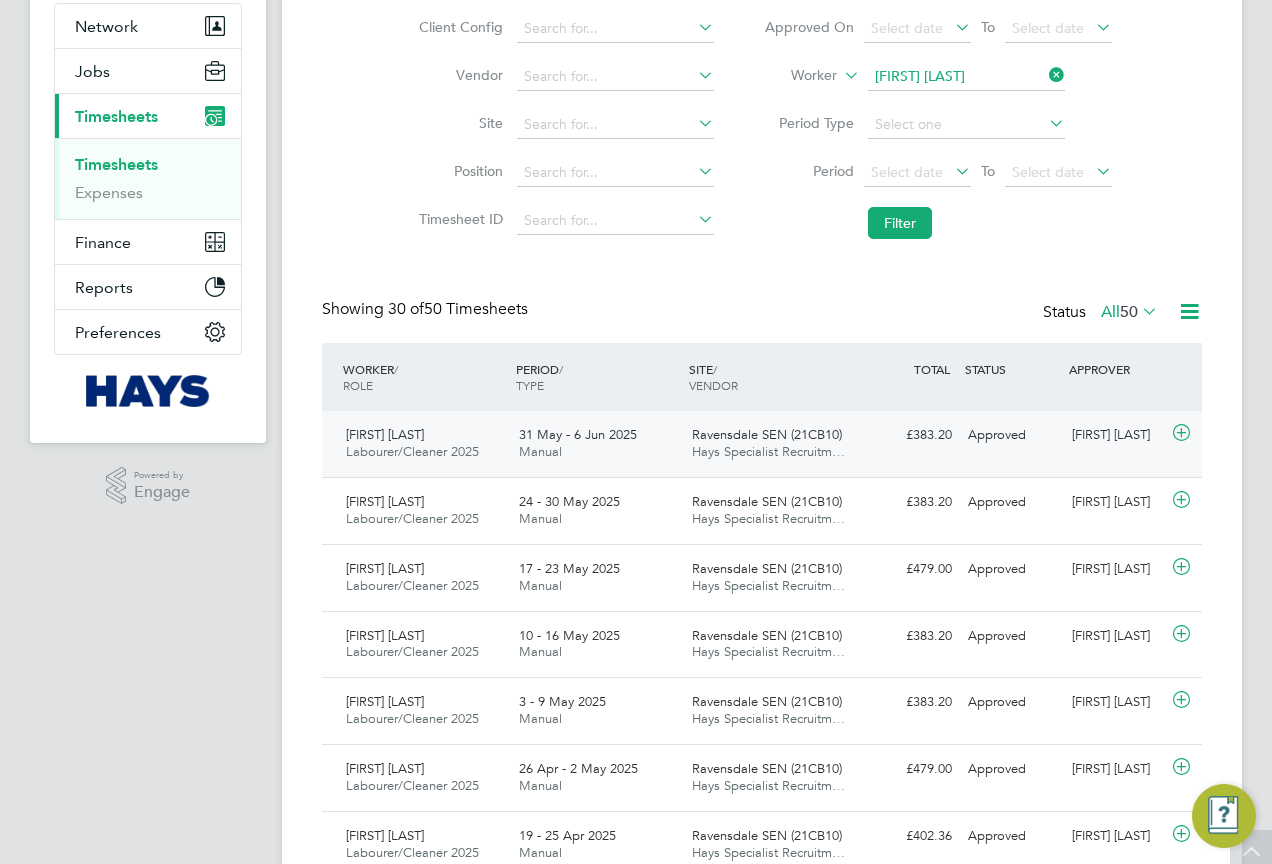 scroll, scrollTop: 0, scrollLeft: 0, axis: both 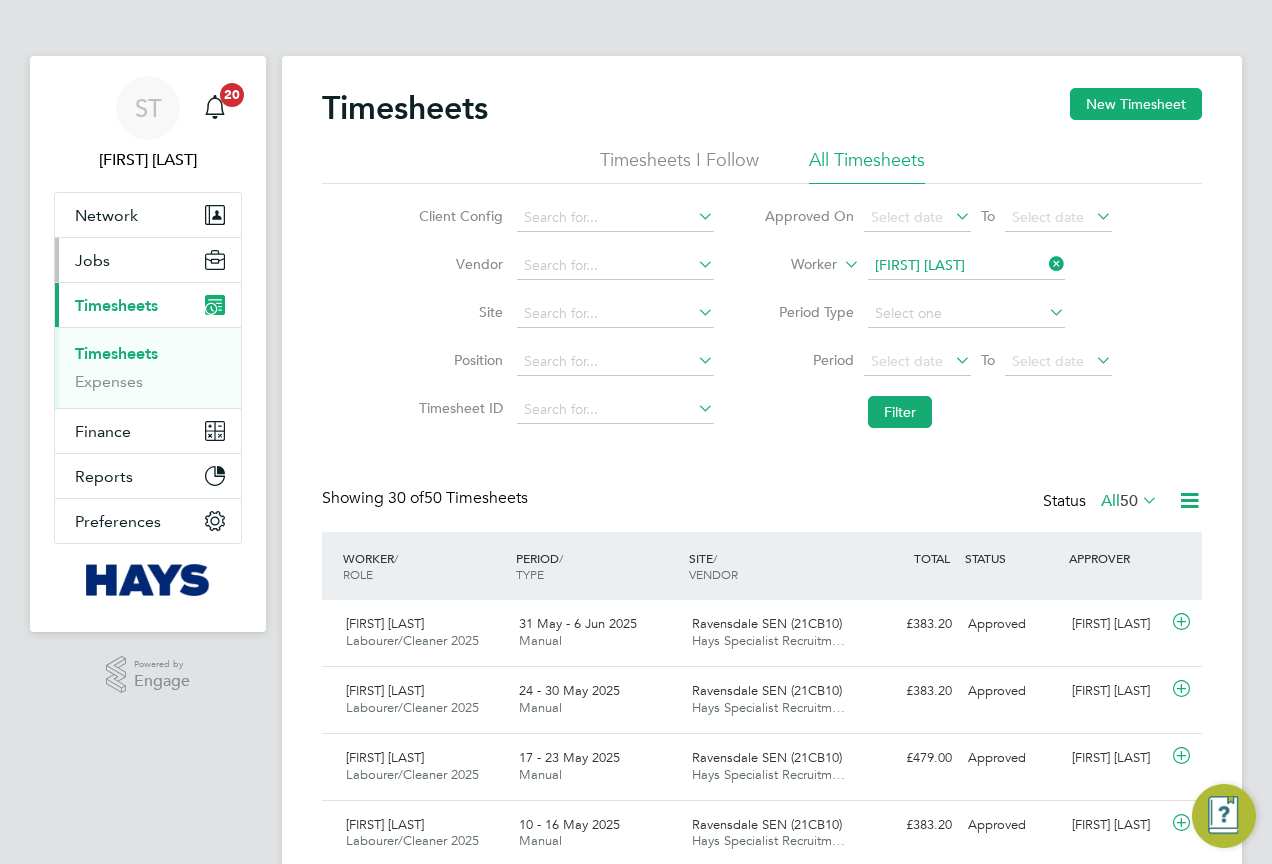 click on "Jobs" at bounding box center [148, 260] 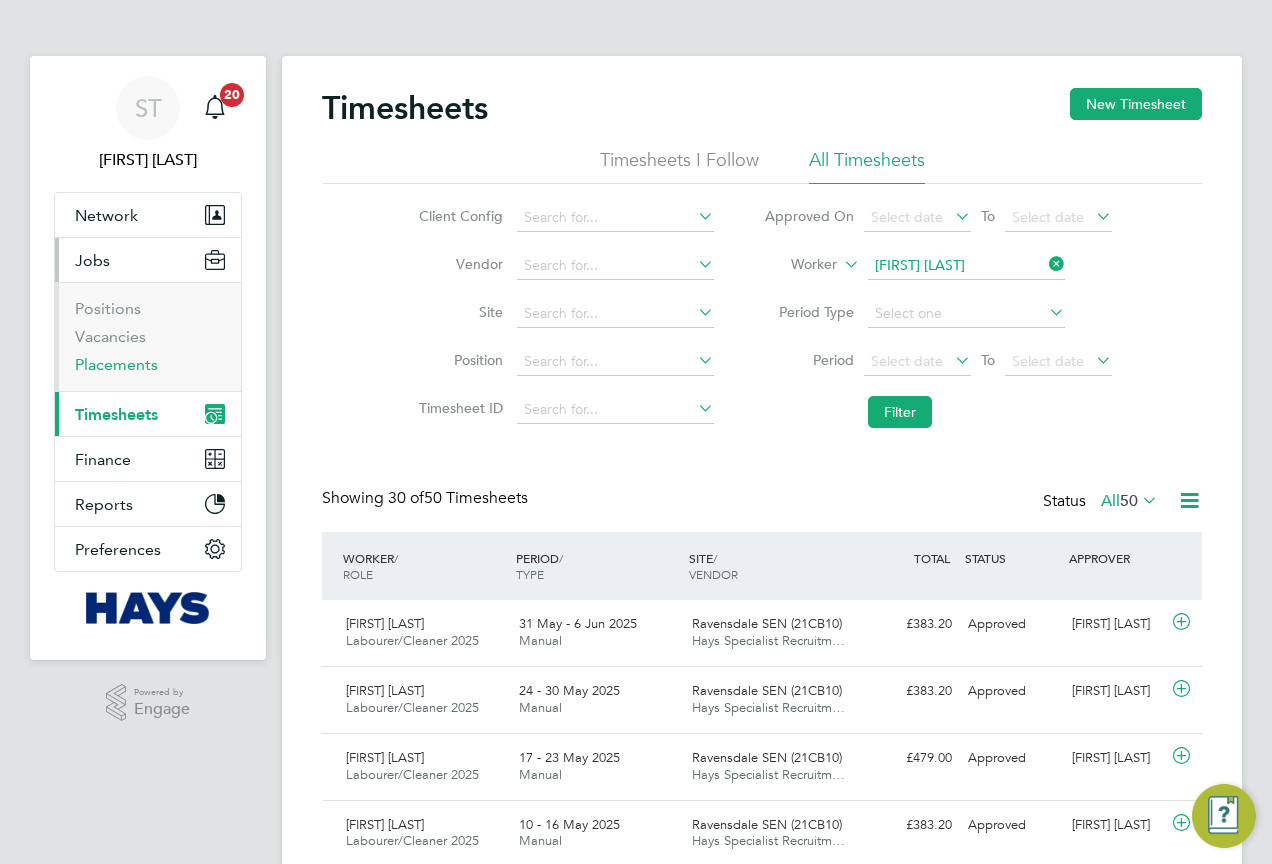 click on "Placements" at bounding box center [116, 364] 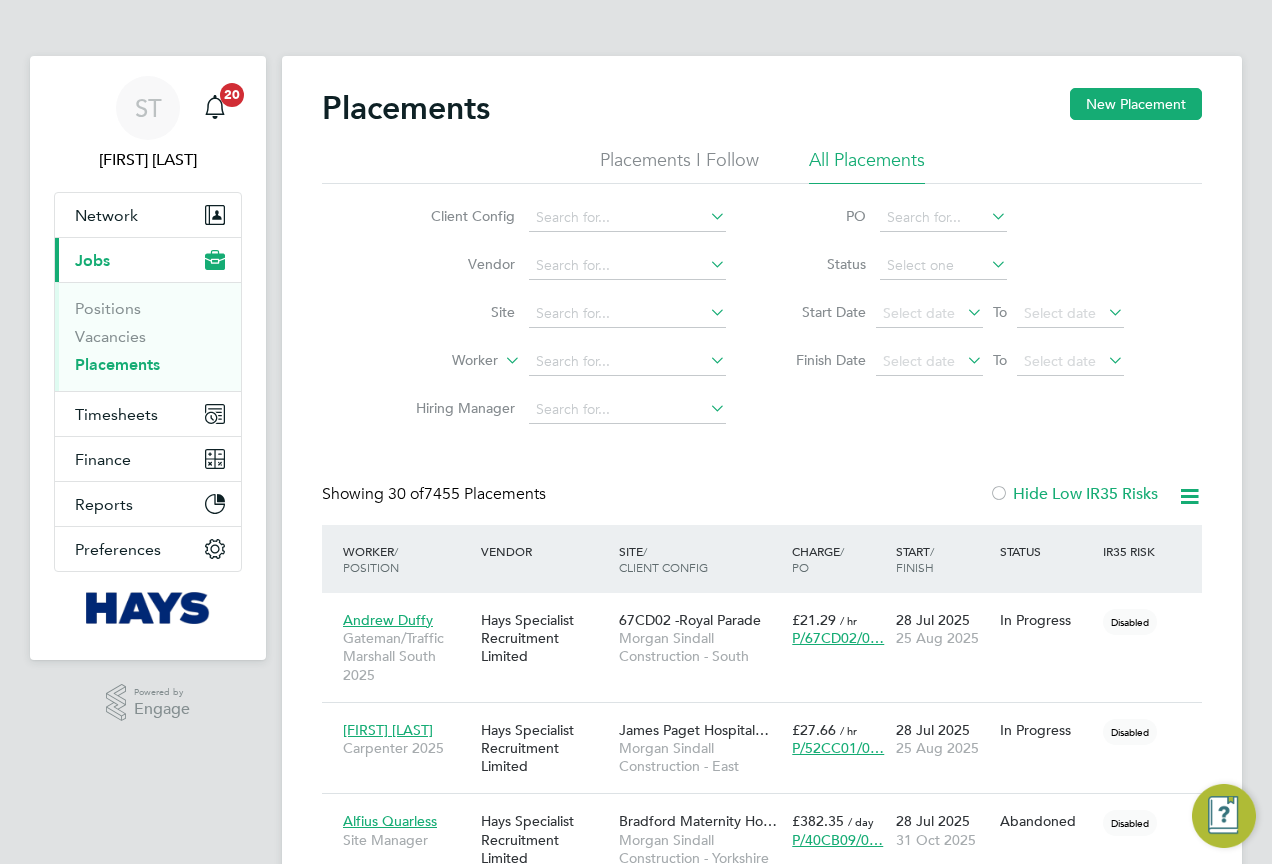 scroll, scrollTop: 10, scrollLeft: 10, axis: both 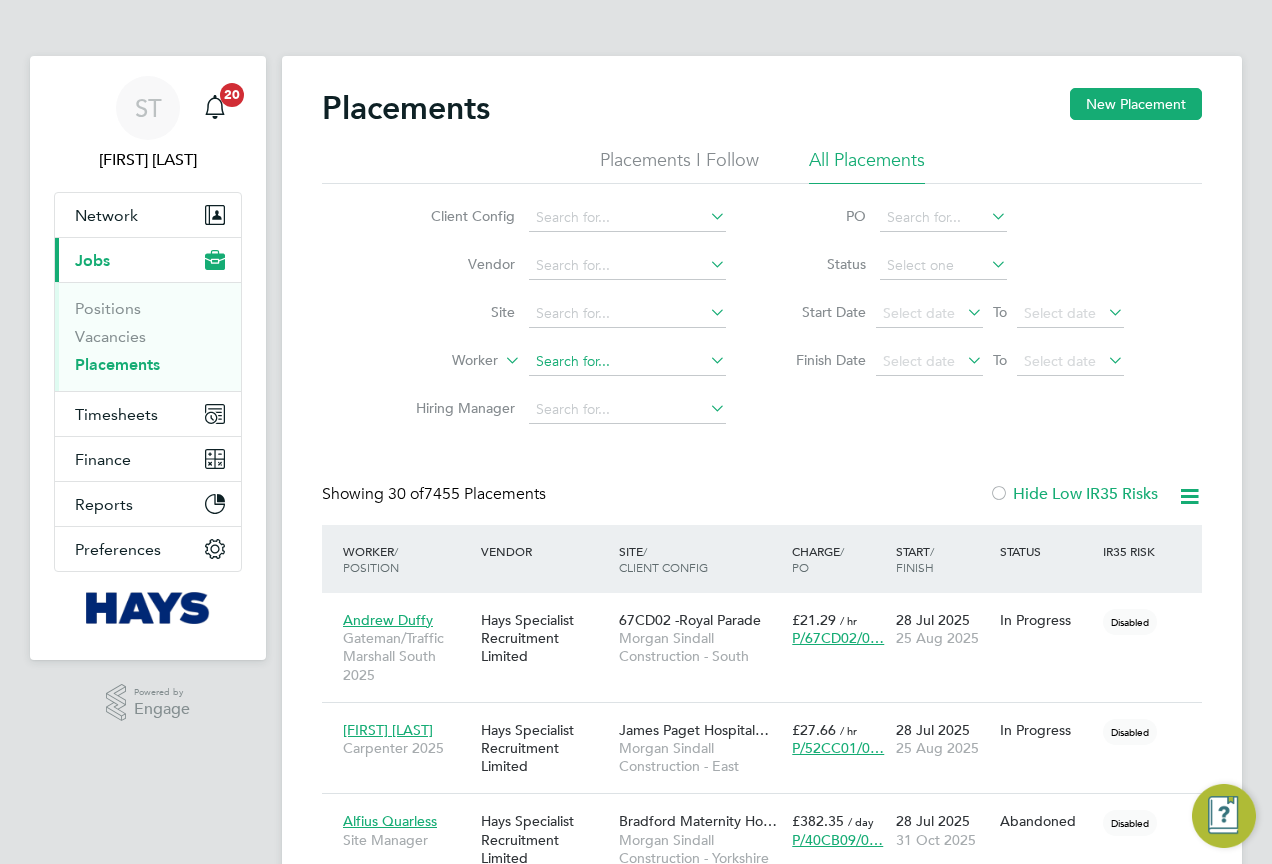 click 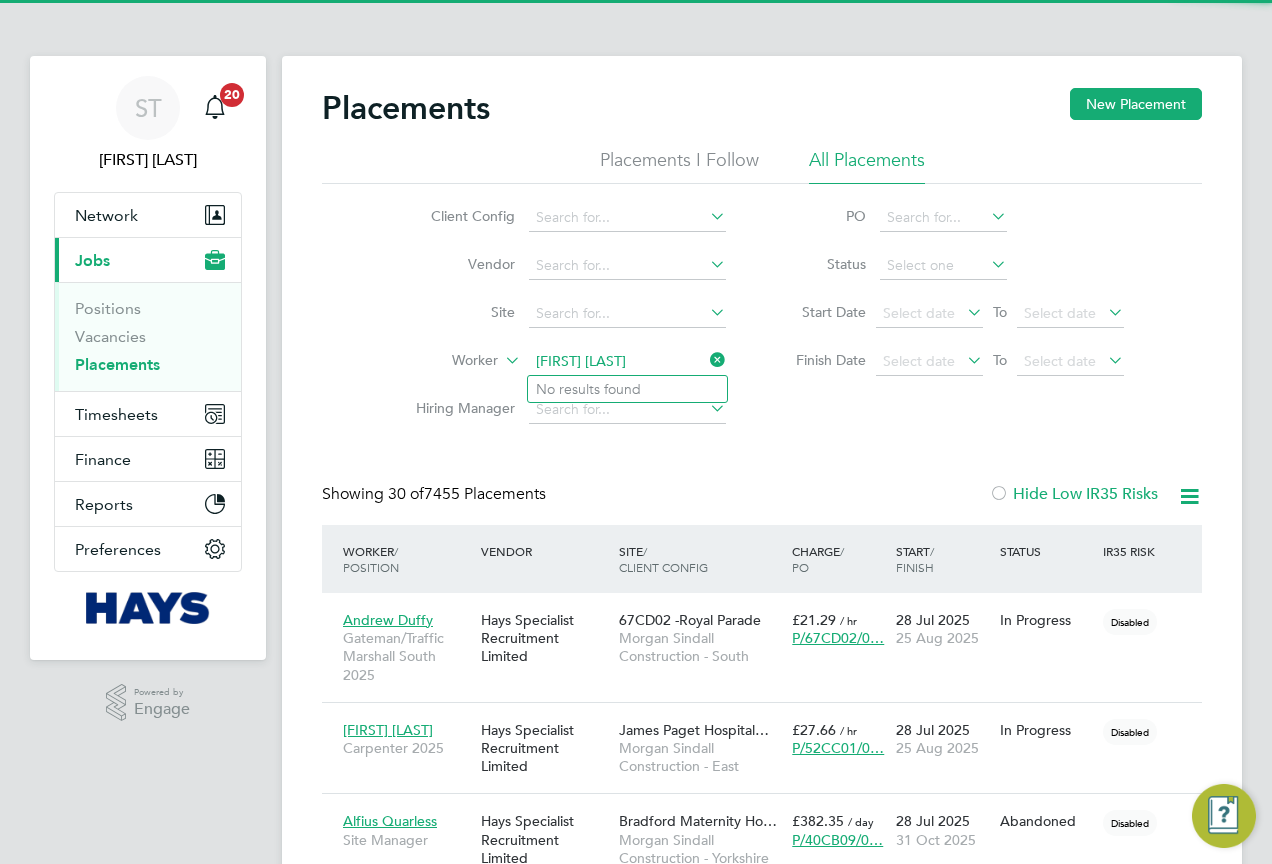 click on "Tykler evans" 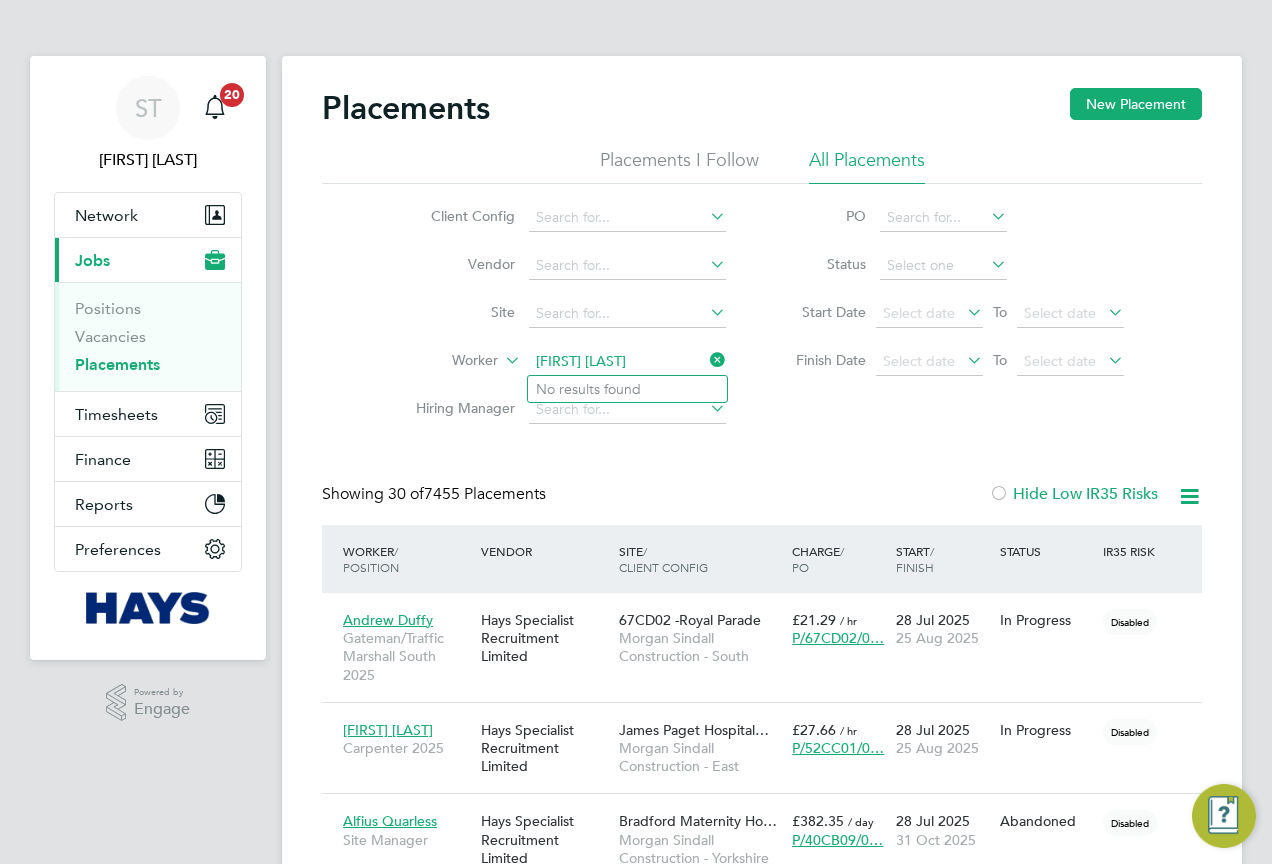 drag, startPoint x: 629, startPoint y: 364, endPoint x: 535, endPoint y: 351, distance: 94.89468 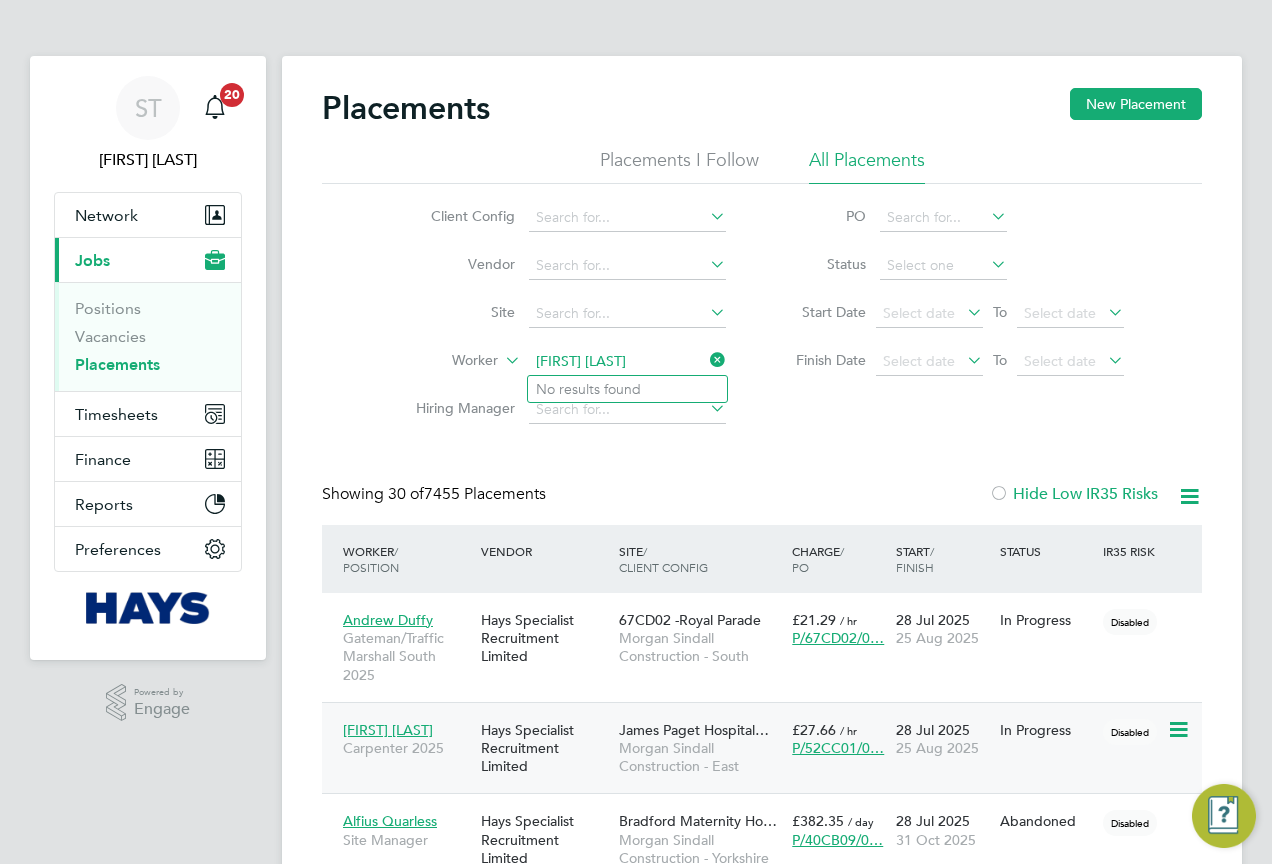 type on "Tyler evans" 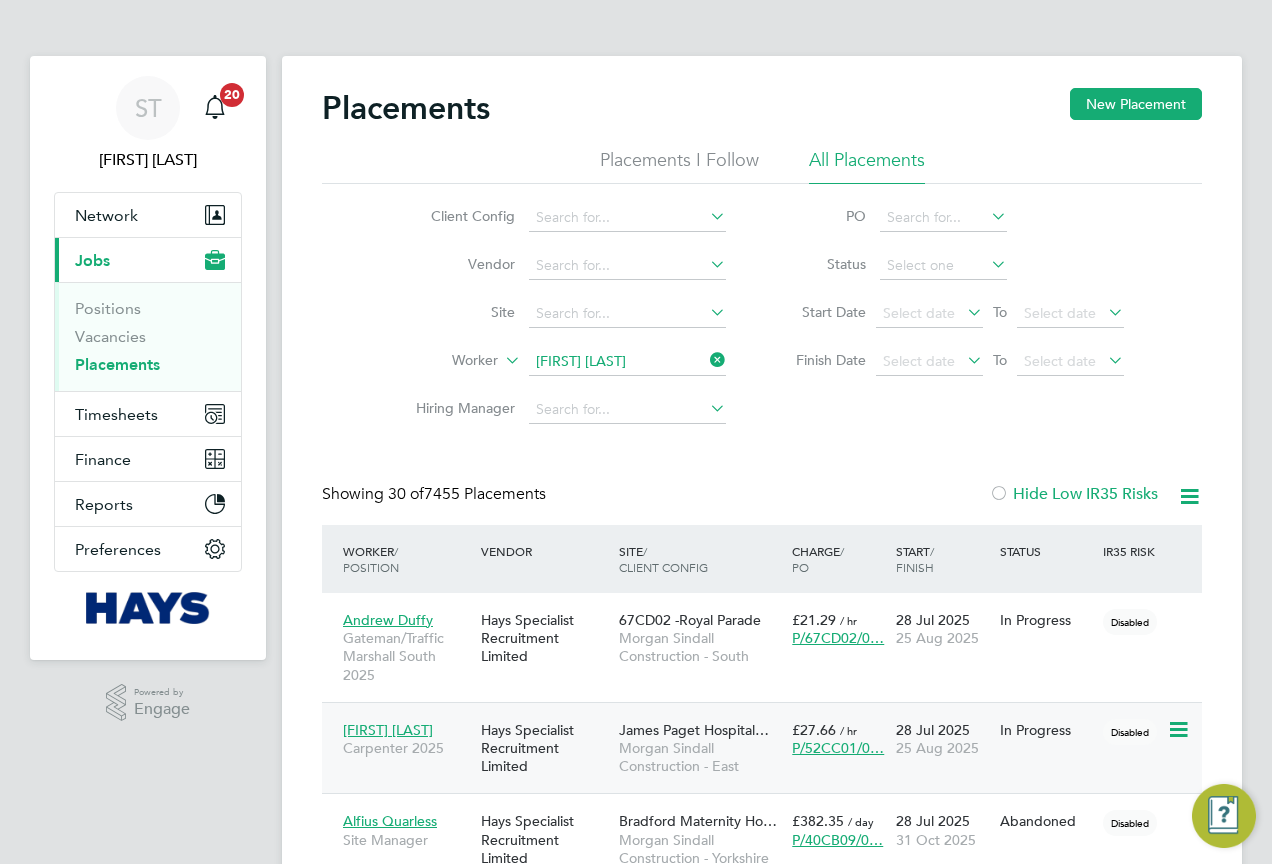 type 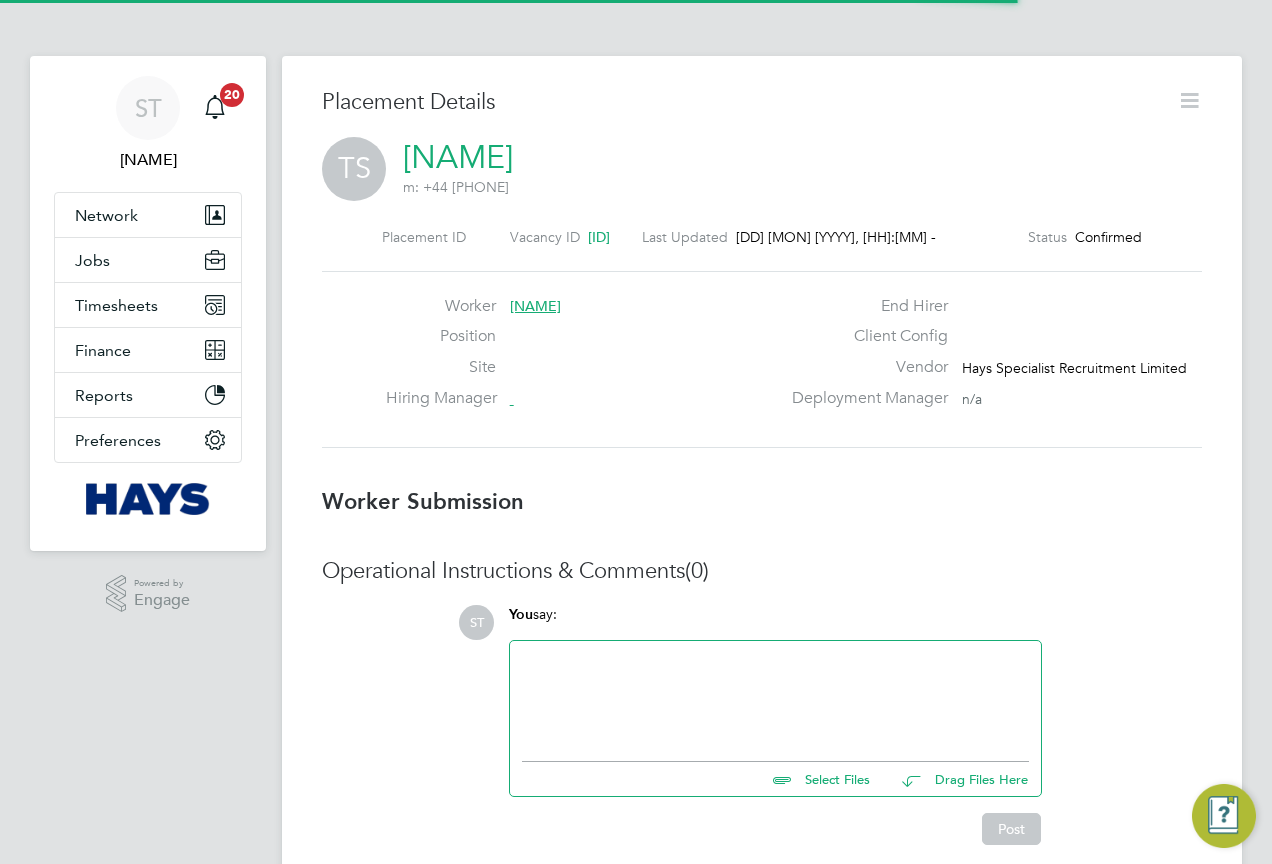scroll, scrollTop: 0, scrollLeft: 0, axis: both 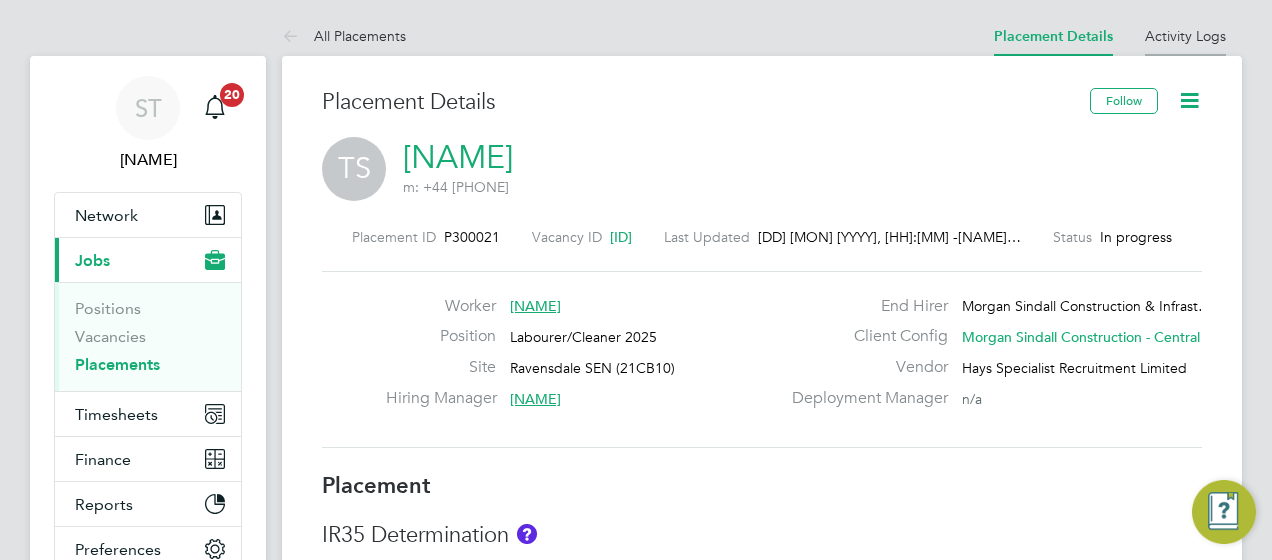click on "Activity Logs" at bounding box center (1185, 36) 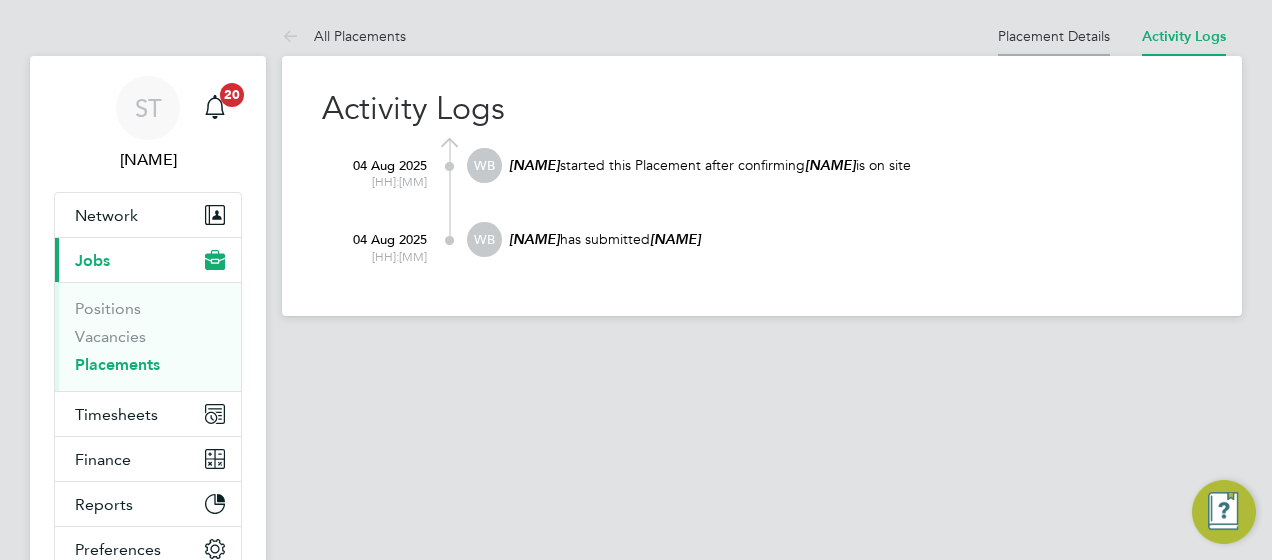 click on "Placement Details" at bounding box center [1054, 36] 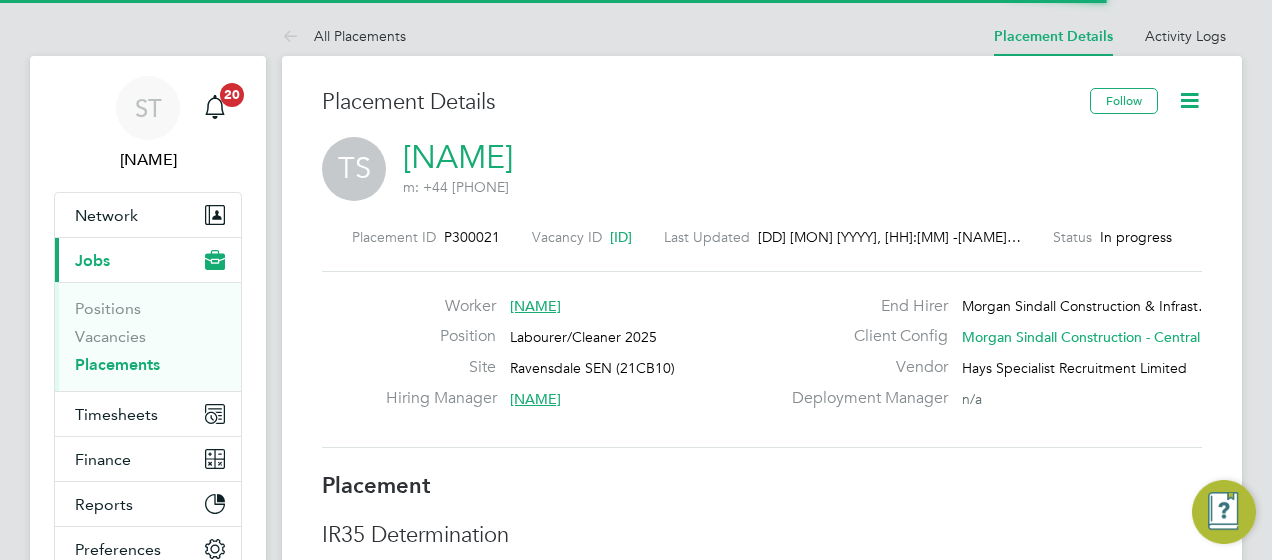 click 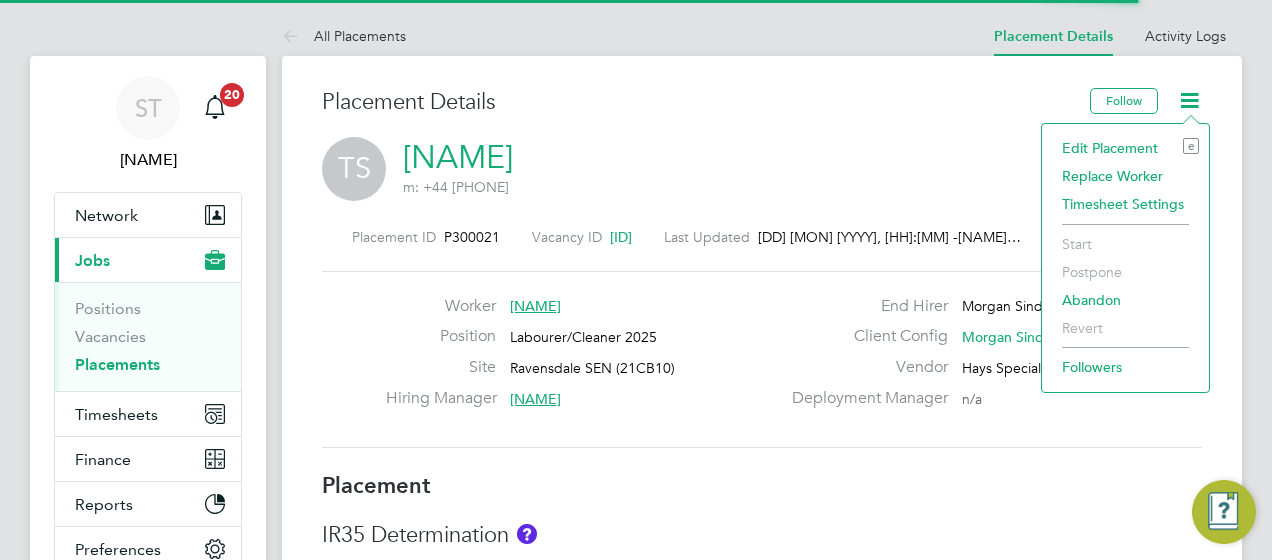 click on "Edit Placement e" 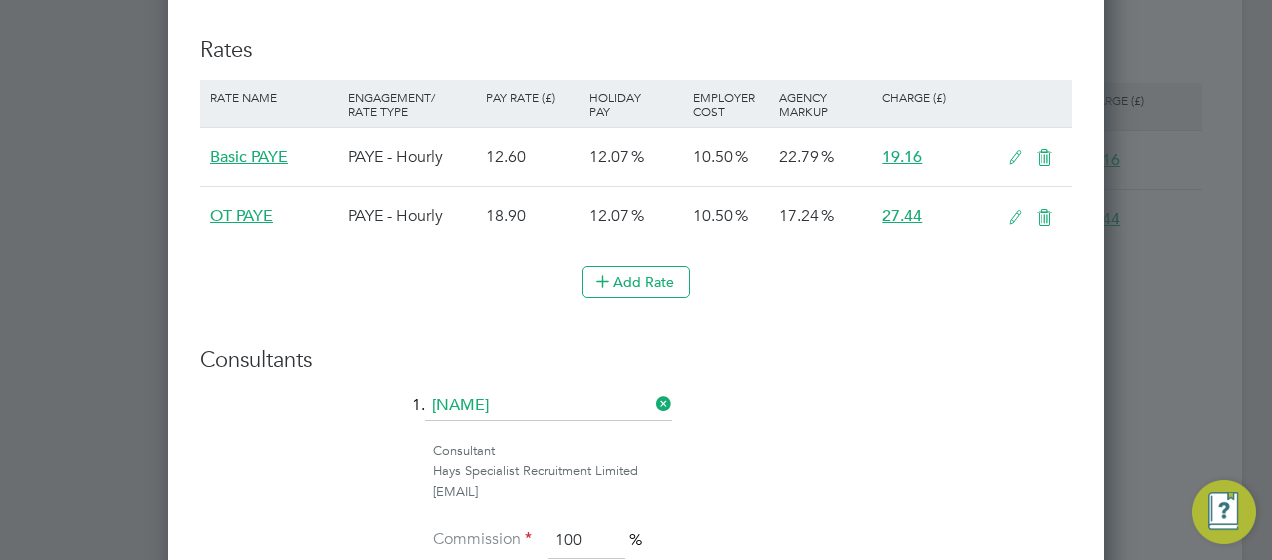 click at bounding box center [1015, 218] 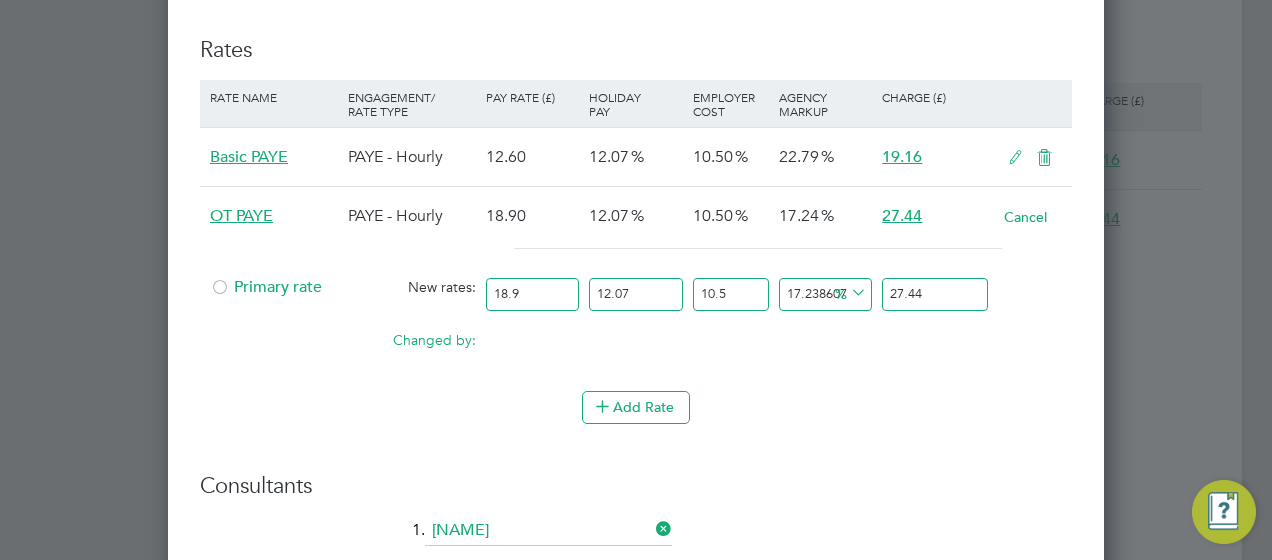 click on "27.44" at bounding box center [935, 294] 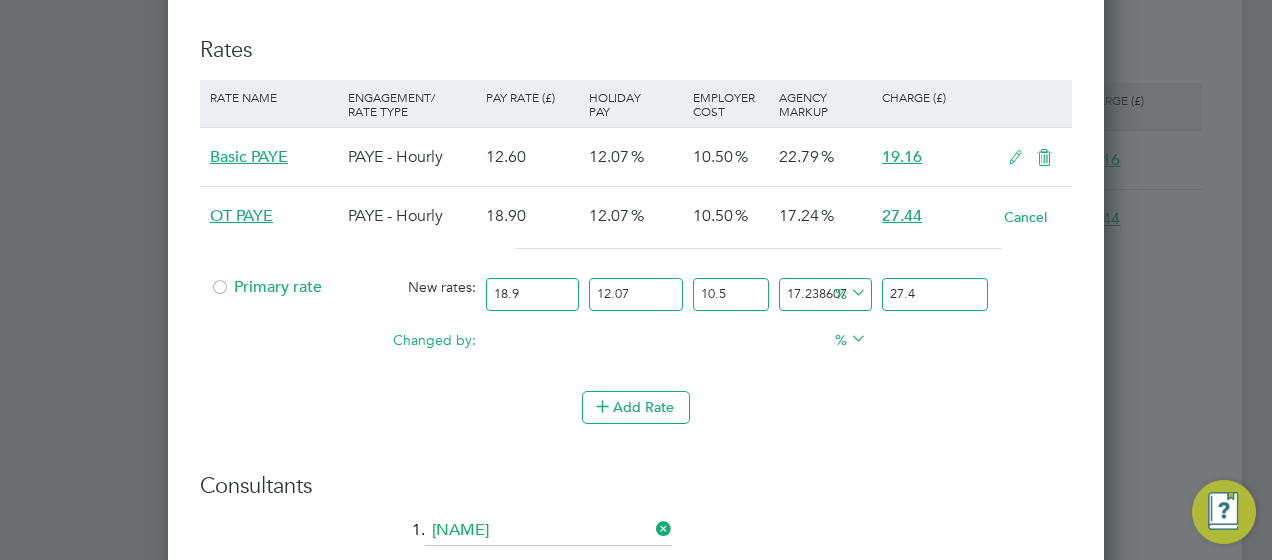 type on "15.358688519370656" 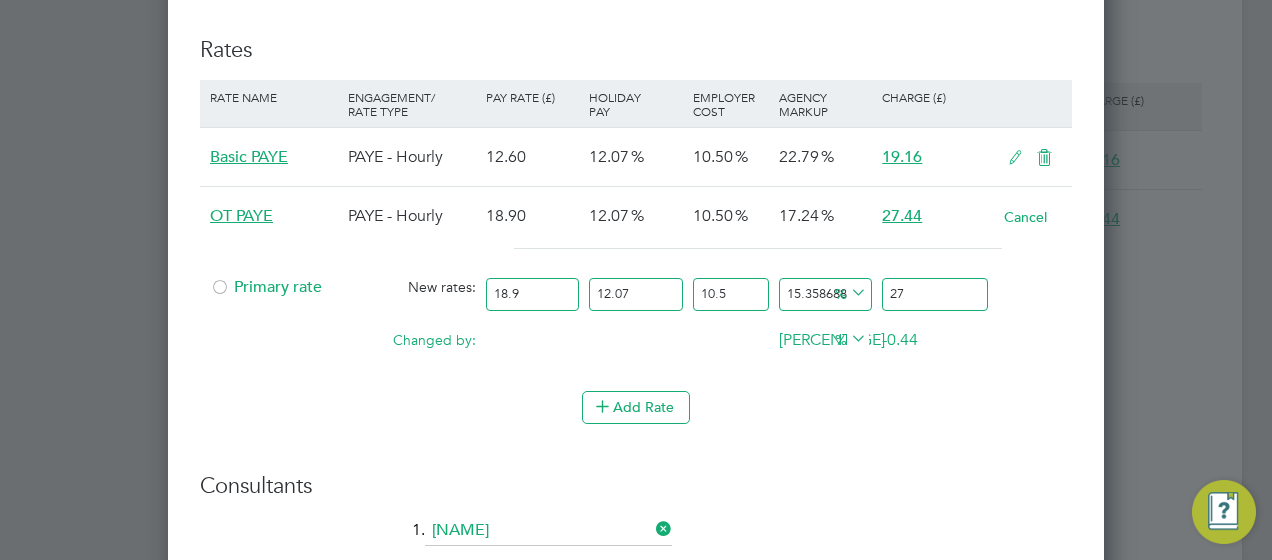 type on "18.776723734759415" 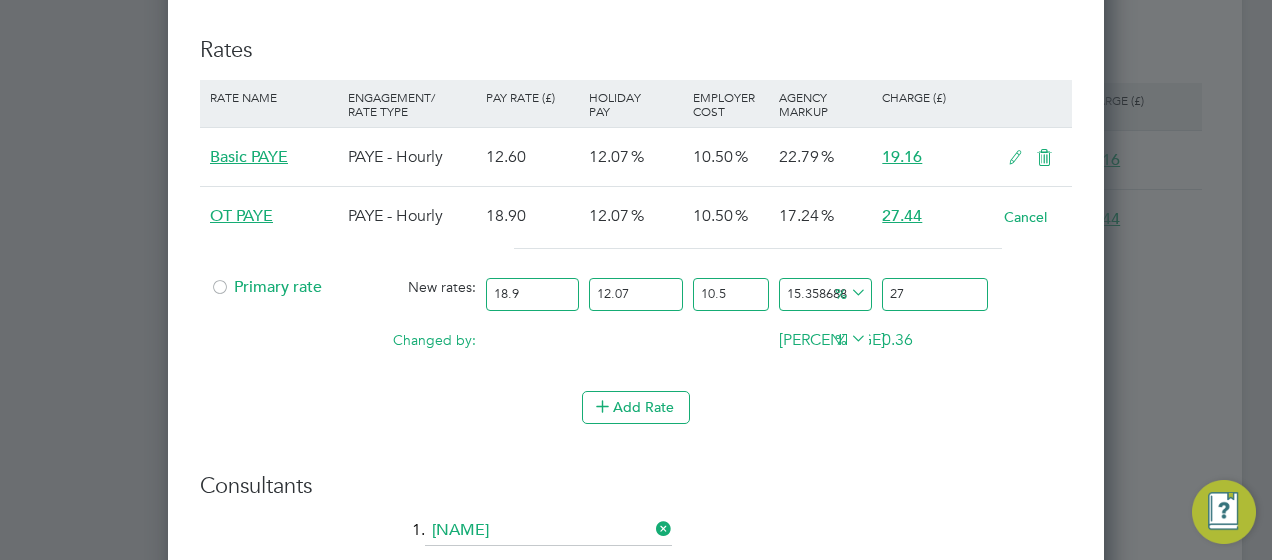 type on "18.819449174951774" 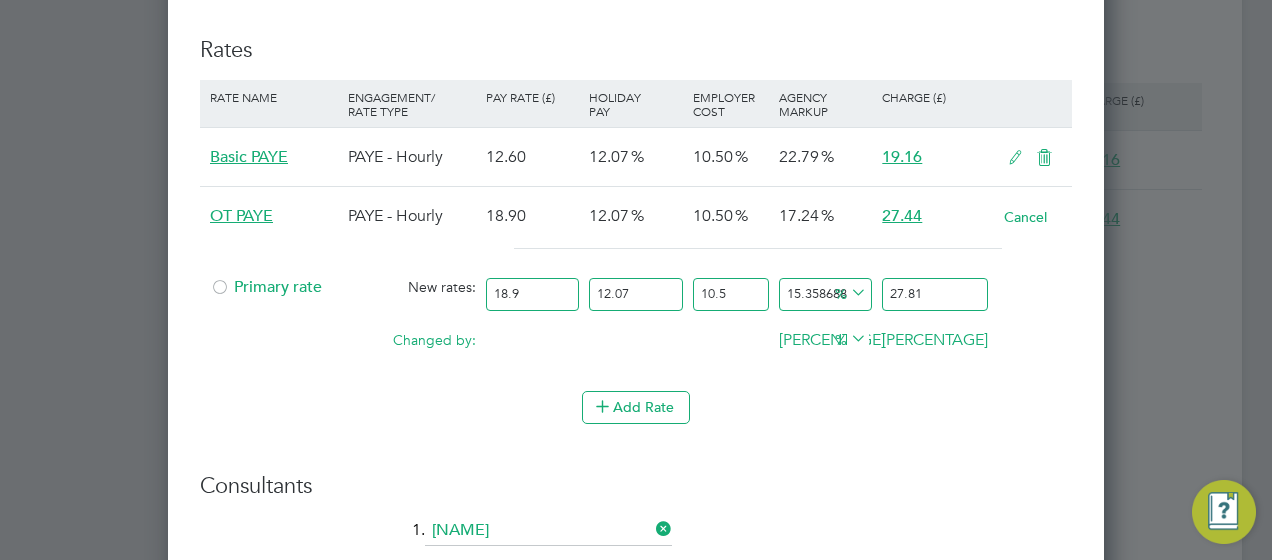 type on "27.81" 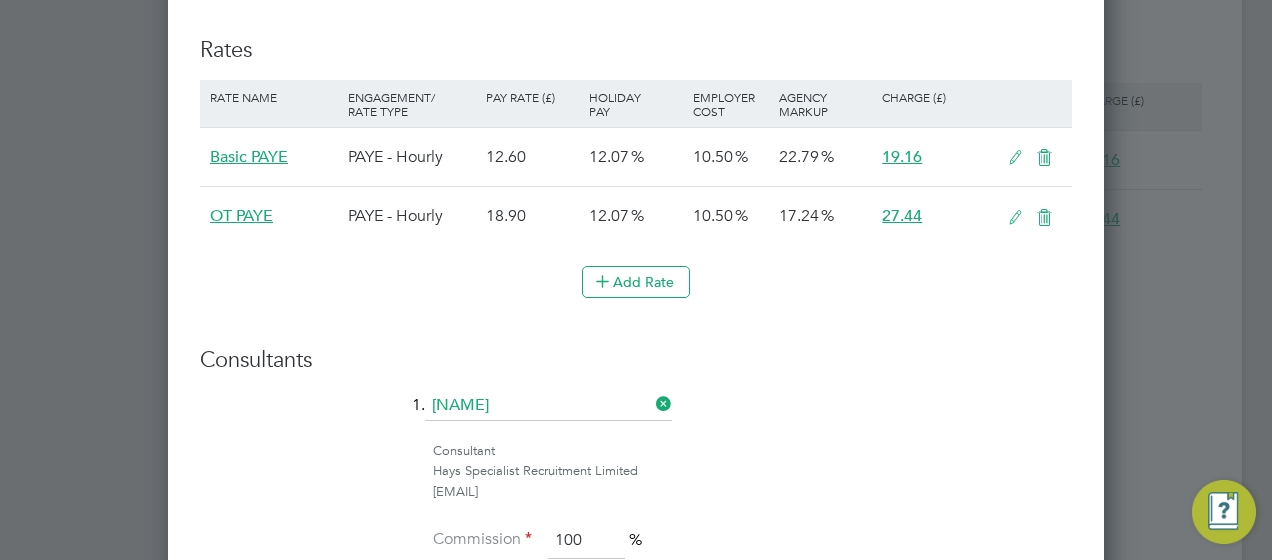 click at bounding box center [1044, 218] 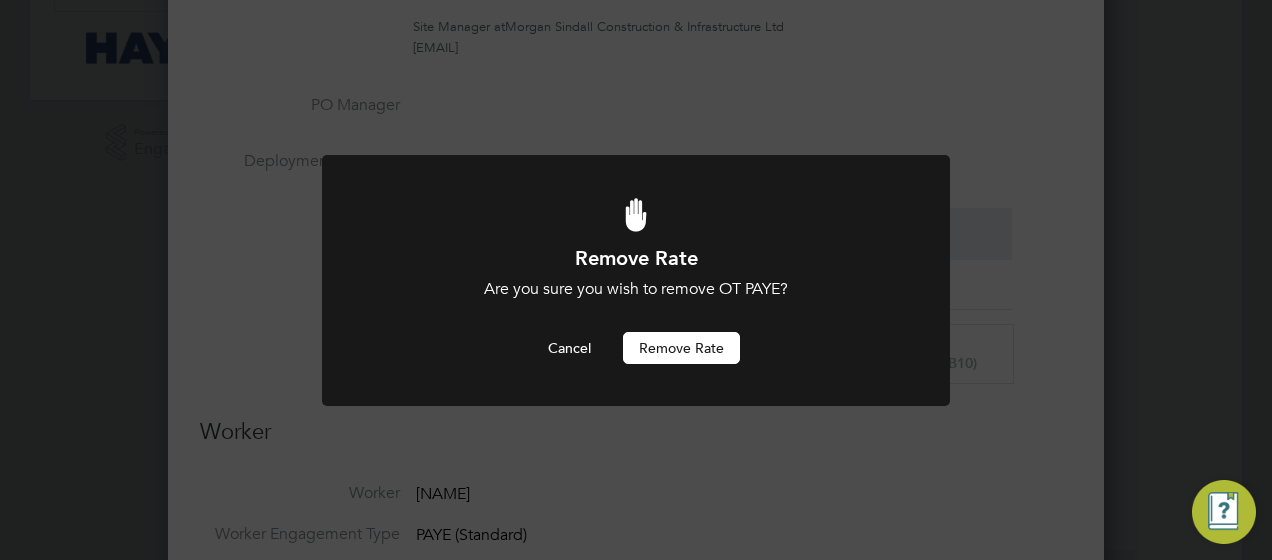 click on "Remove rate" at bounding box center (681, 348) 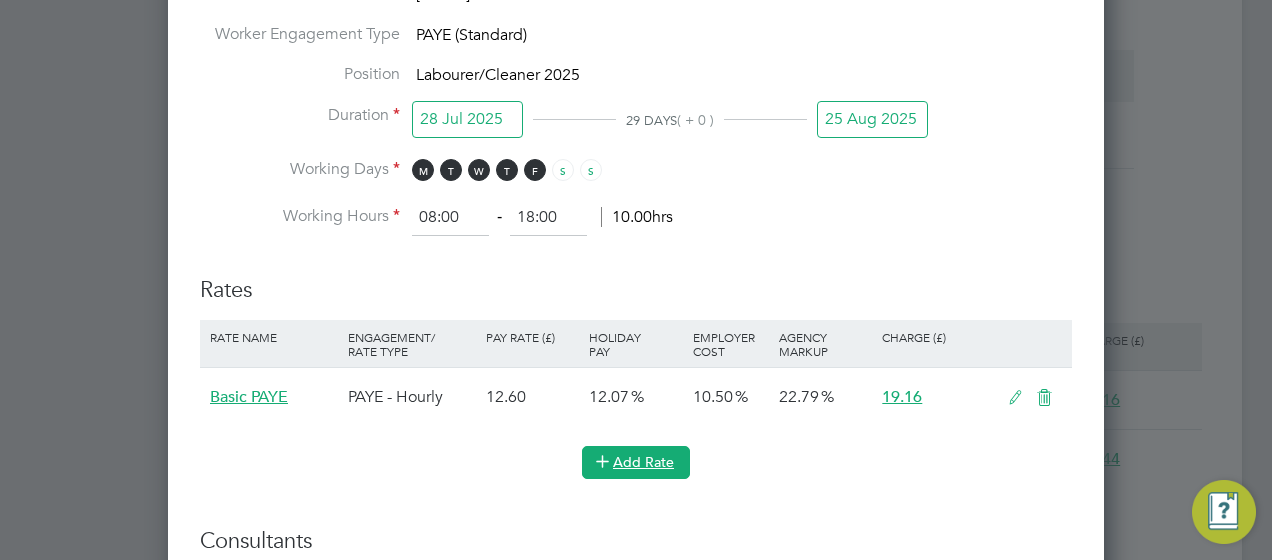 click on "Add Rate" at bounding box center (636, 462) 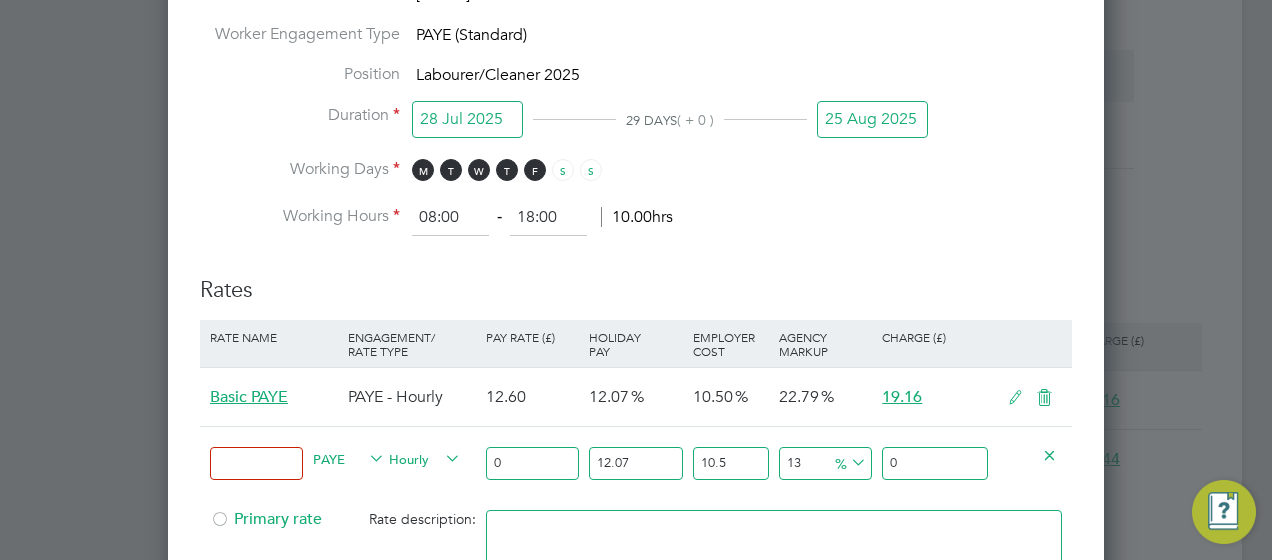 click at bounding box center (1049, 454) 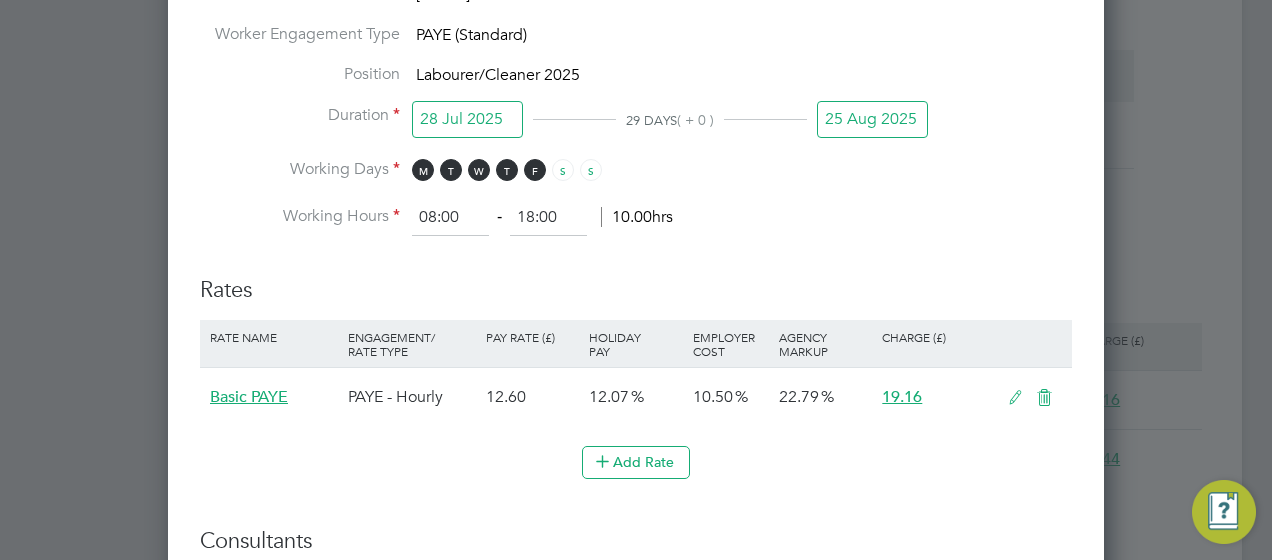 click at bounding box center (1044, 398) 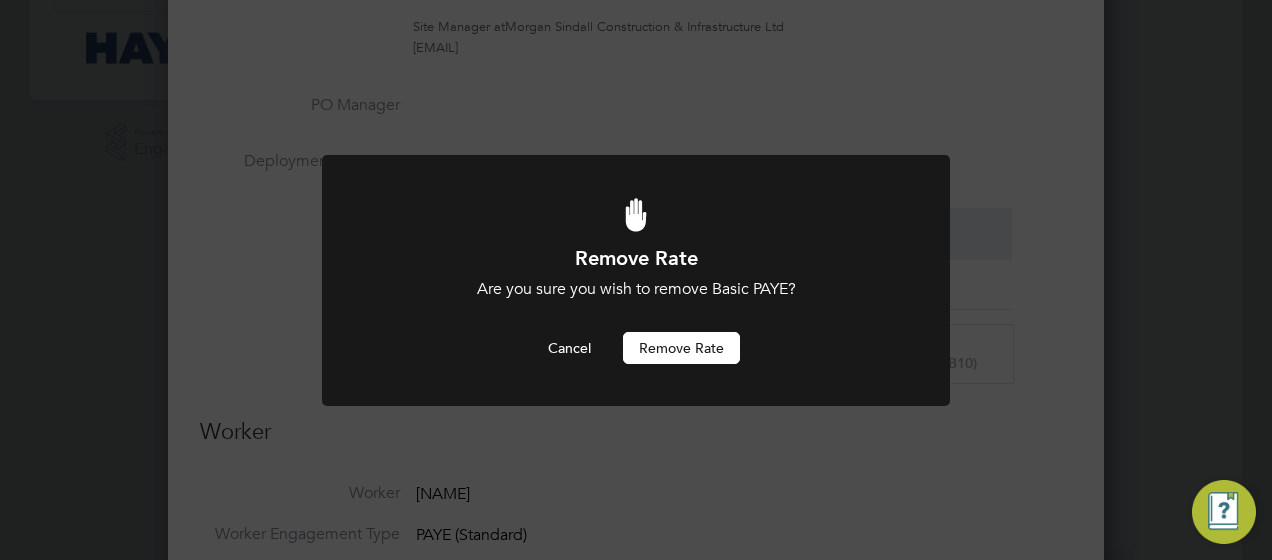 click on "Remove rate" at bounding box center [681, 348] 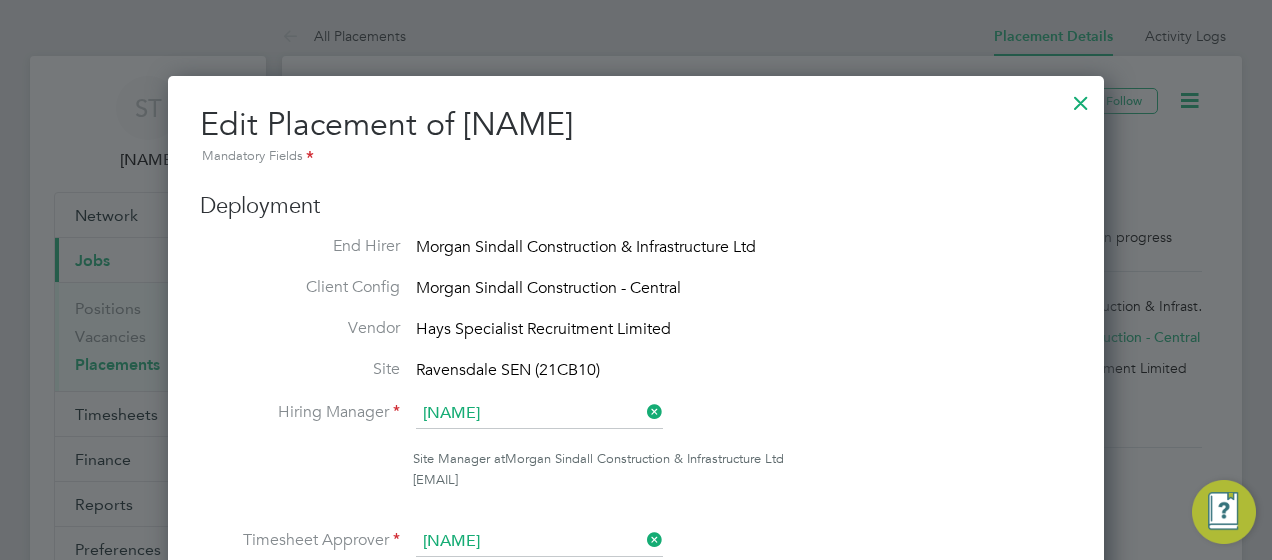 click at bounding box center [1081, 98] 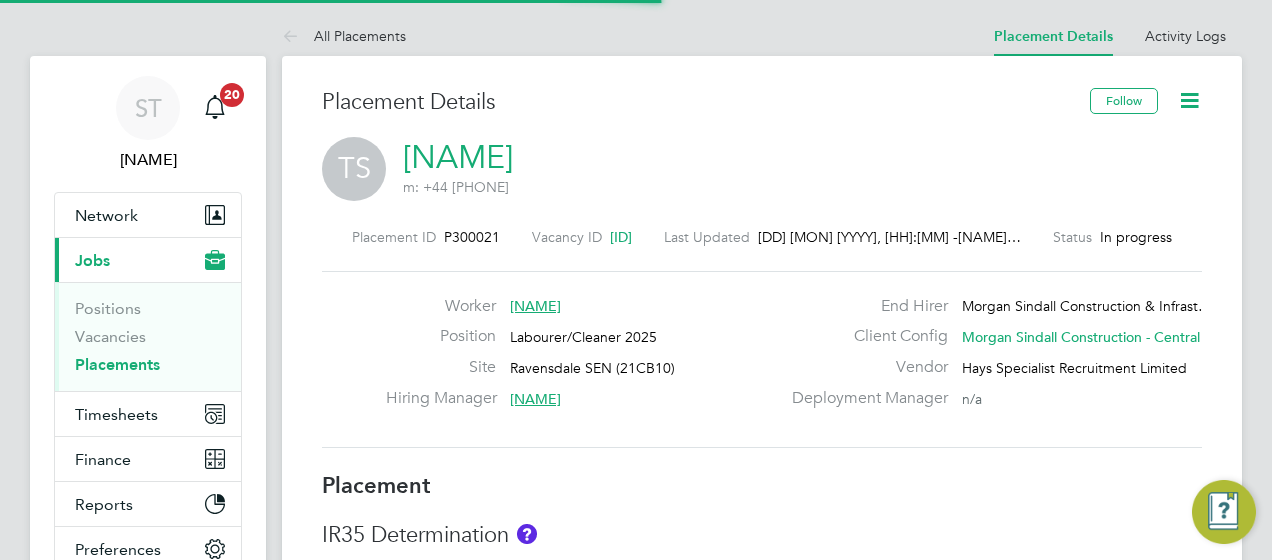 click 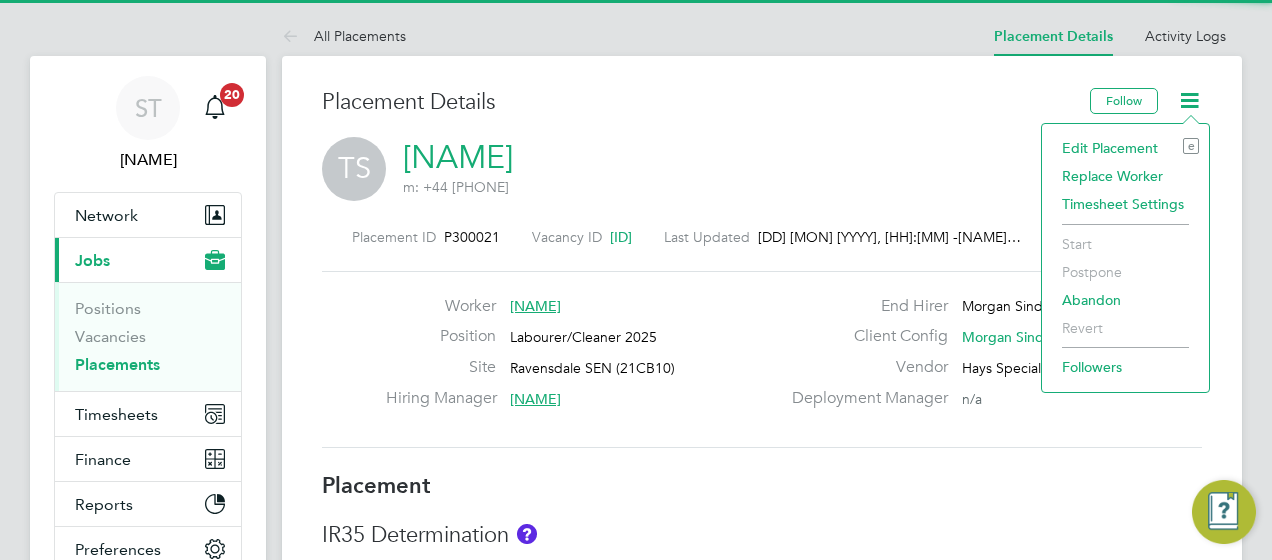 click on "Edit Placement e" 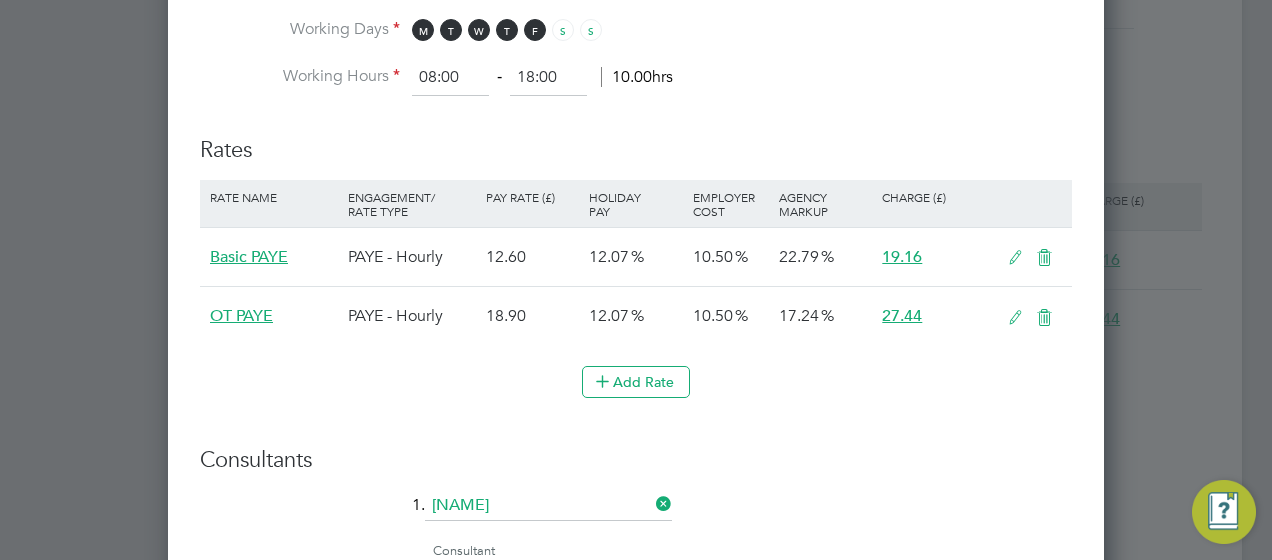 drag, startPoint x: 1046, startPoint y: 328, endPoint x: 1035, endPoint y: 331, distance: 11.401754 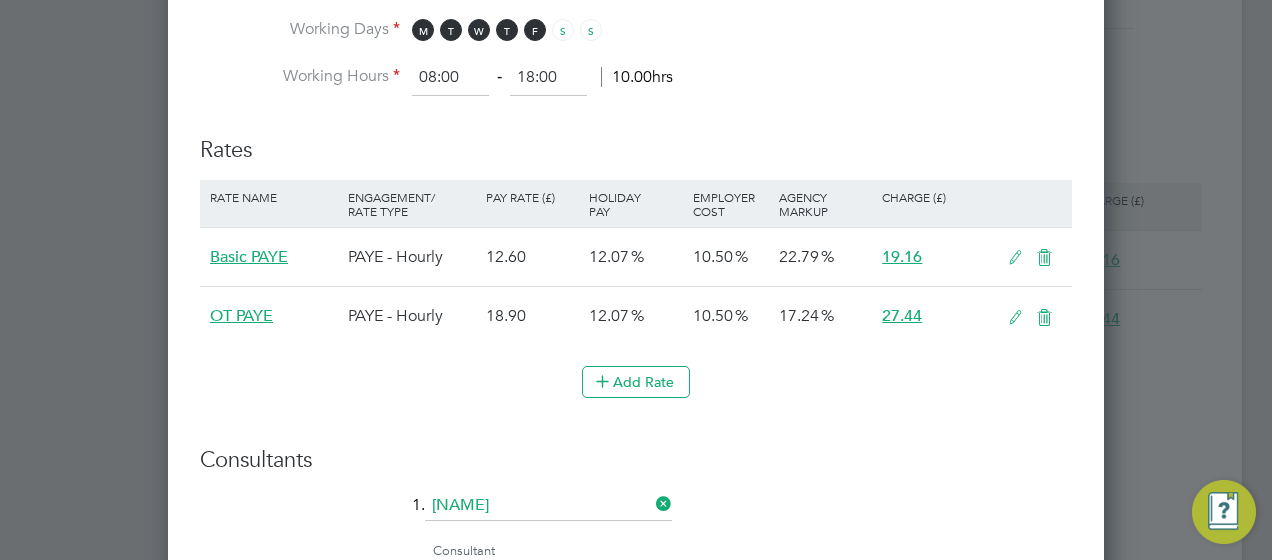 click at bounding box center (1044, 318) 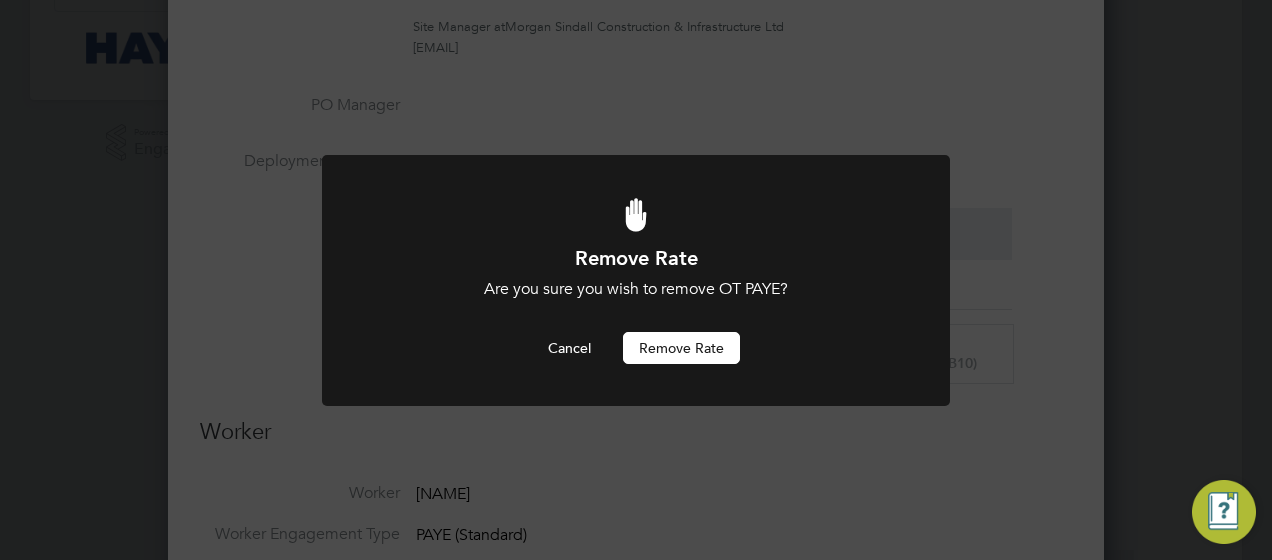click on "Remove rate" at bounding box center [681, 348] 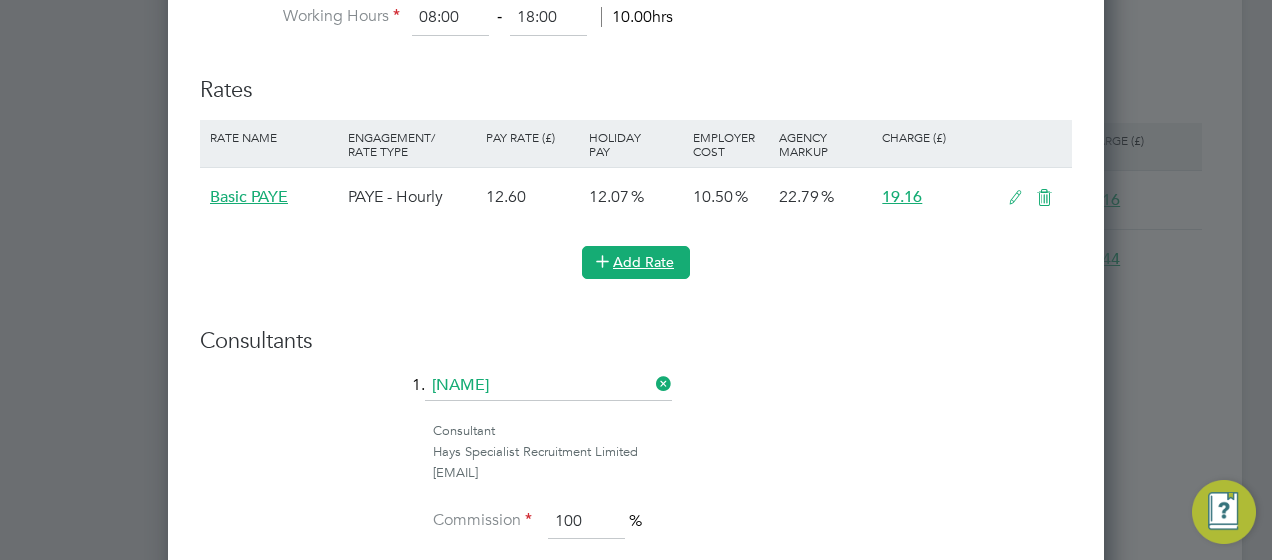 click at bounding box center [602, 260] 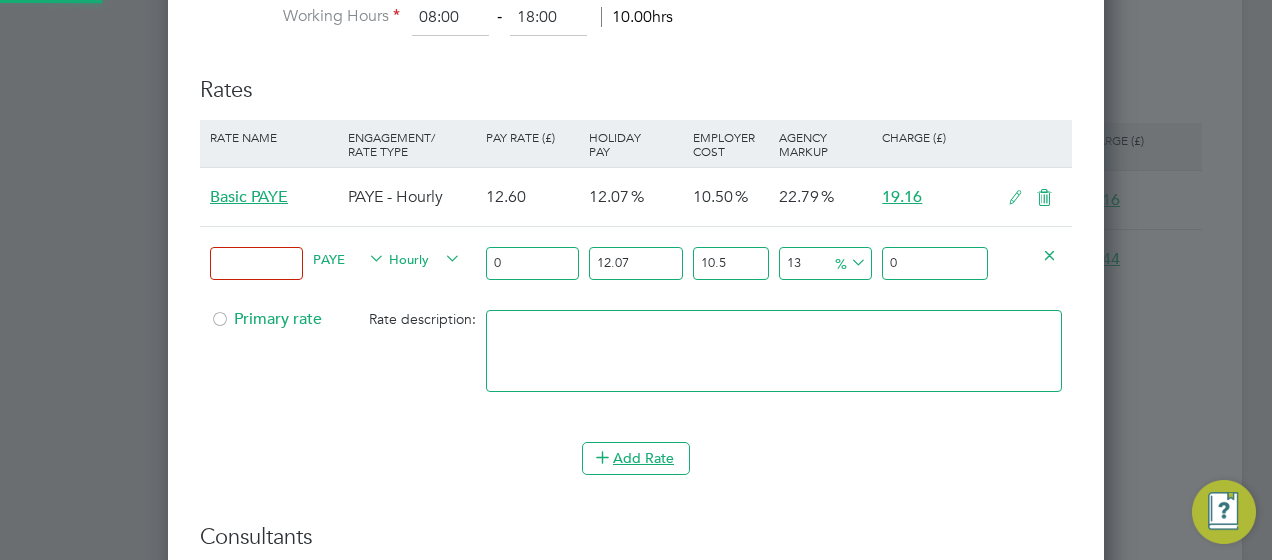 click at bounding box center (256, 263) 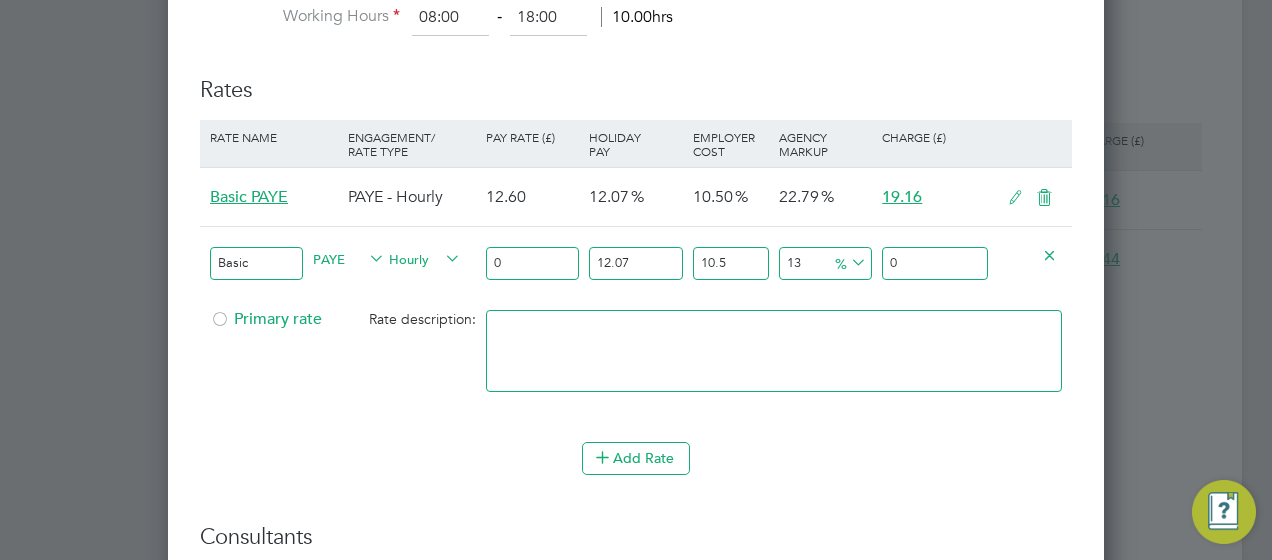 type on "Basic" 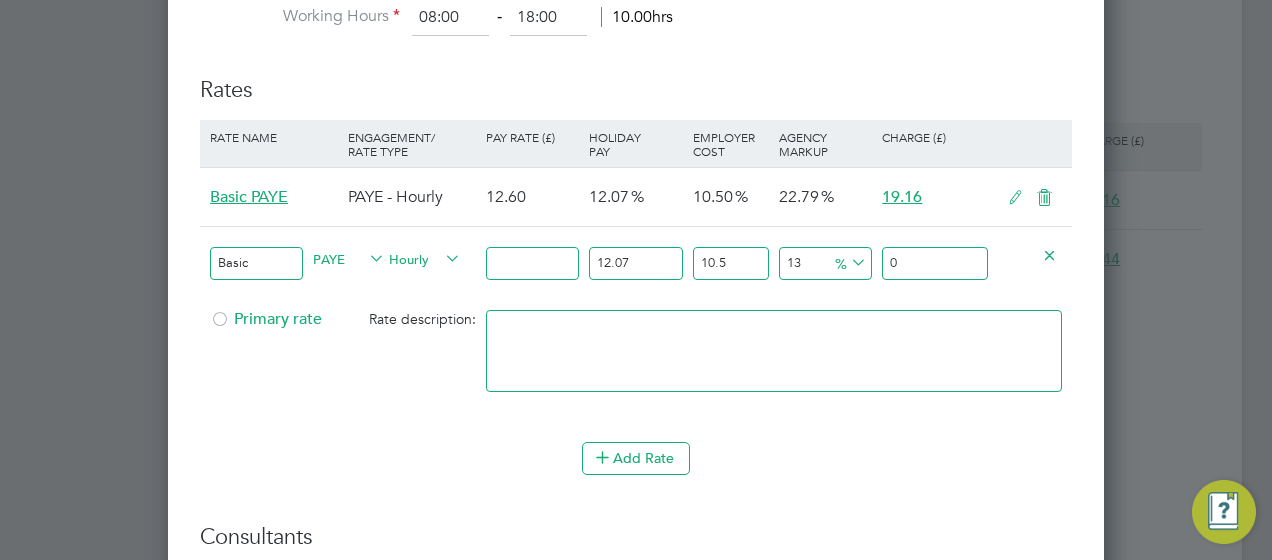 type on "1" 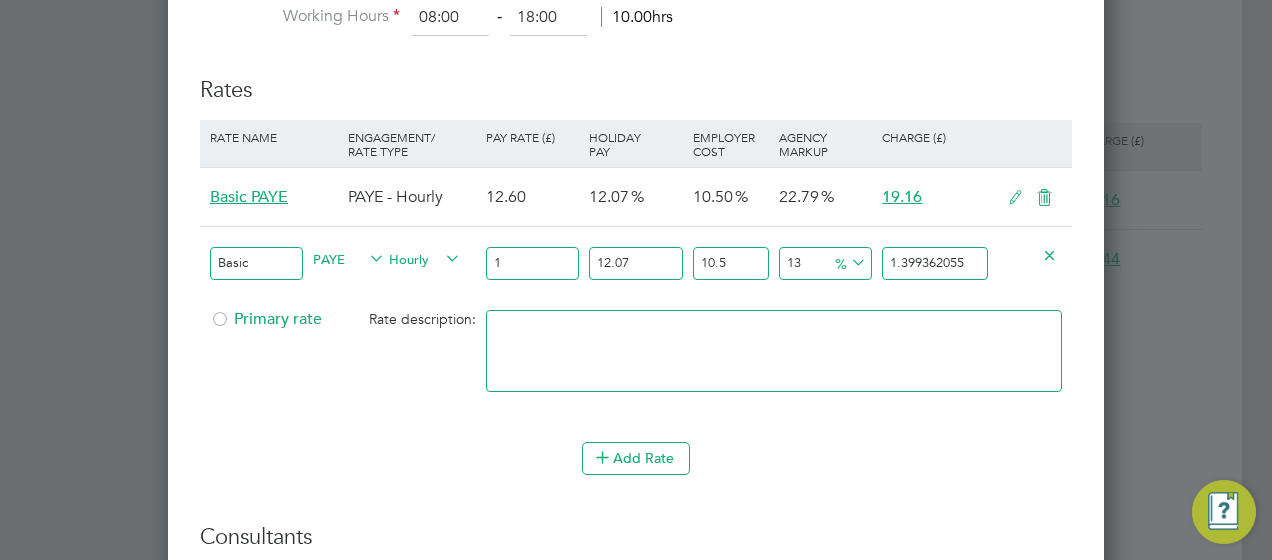 type on "12" 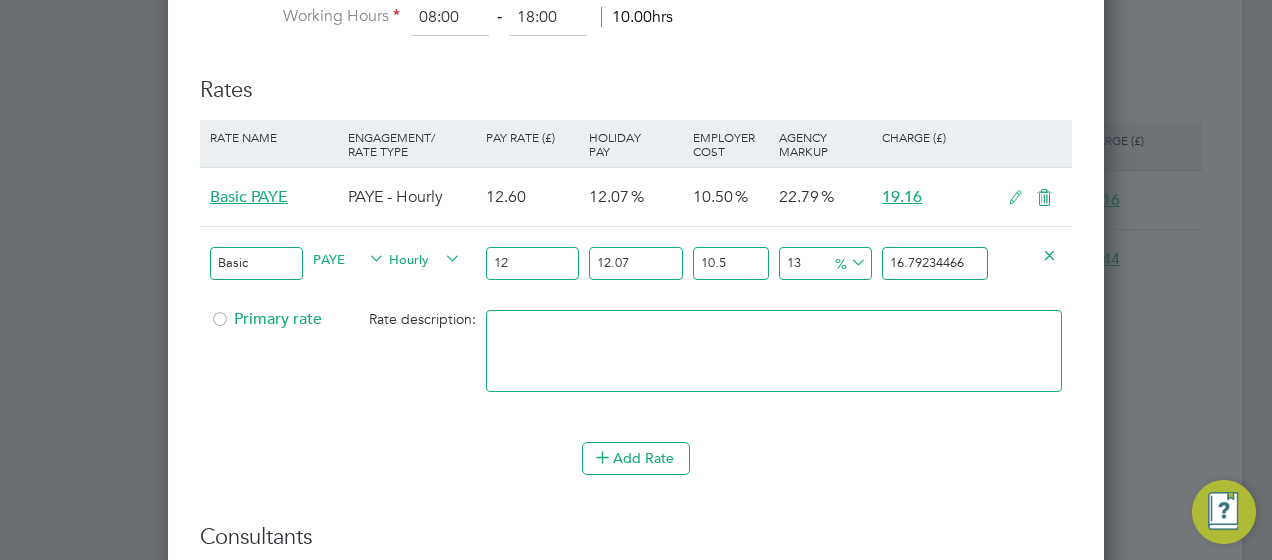 type on "12.6" 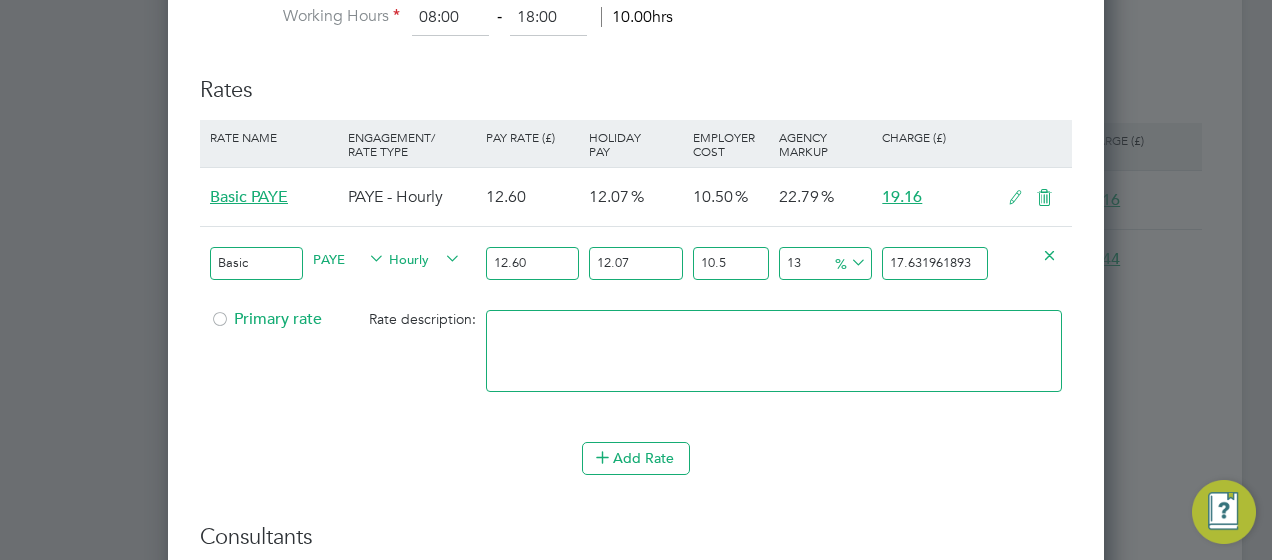 type on "12.60" 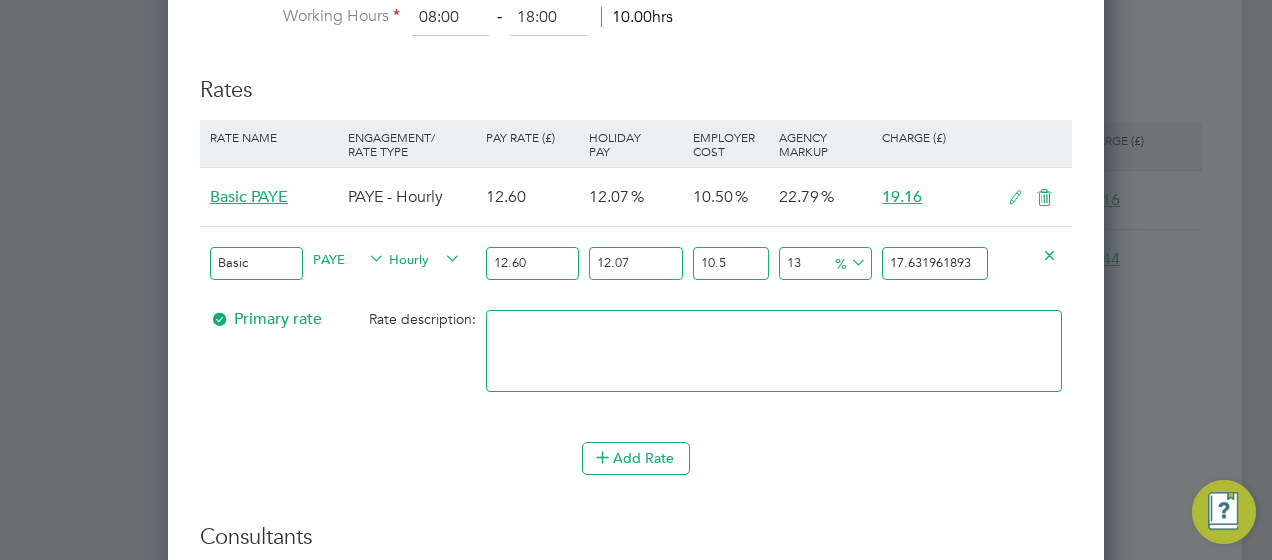 drag, startPoint x: 888, startPoint y: 278, endPoint x: 1099, endPoint y: 272, distance: 211.0853 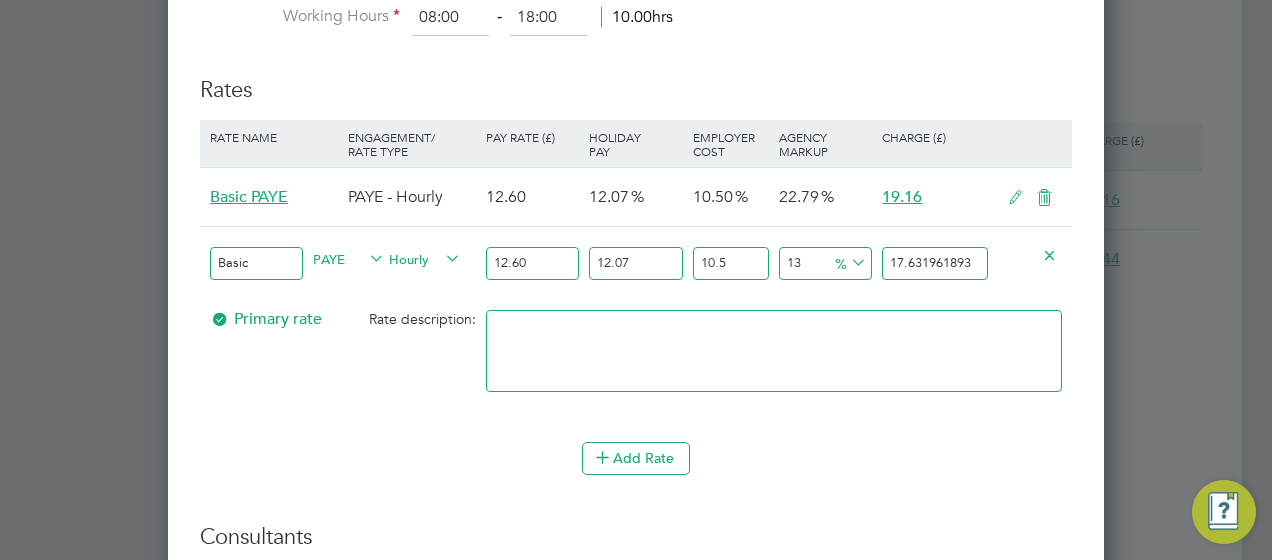type 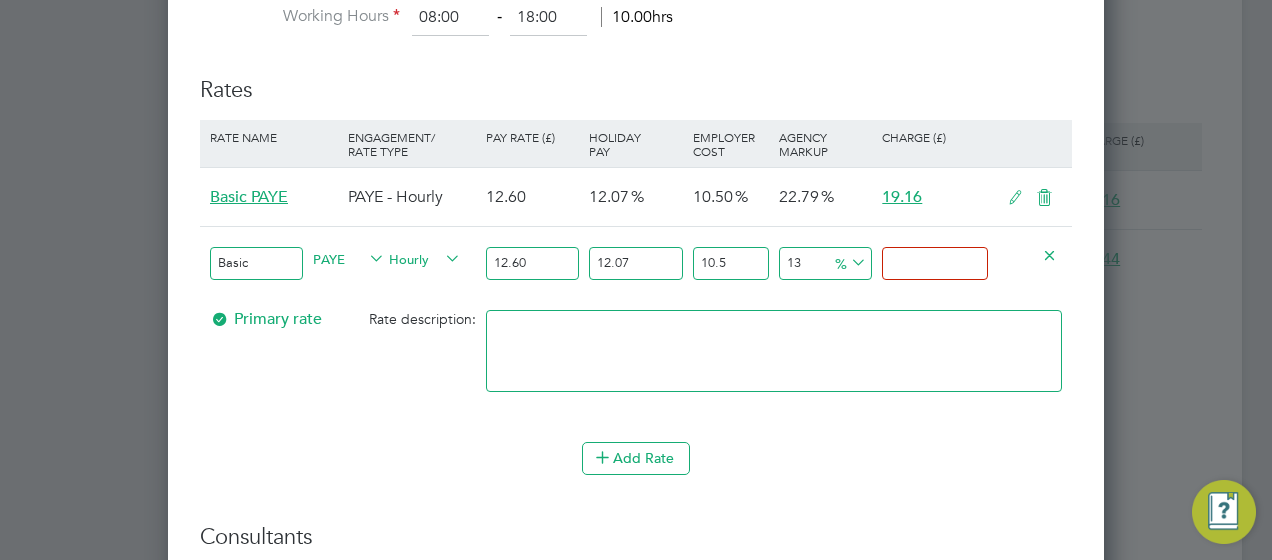 type on "-93.59118397114608" 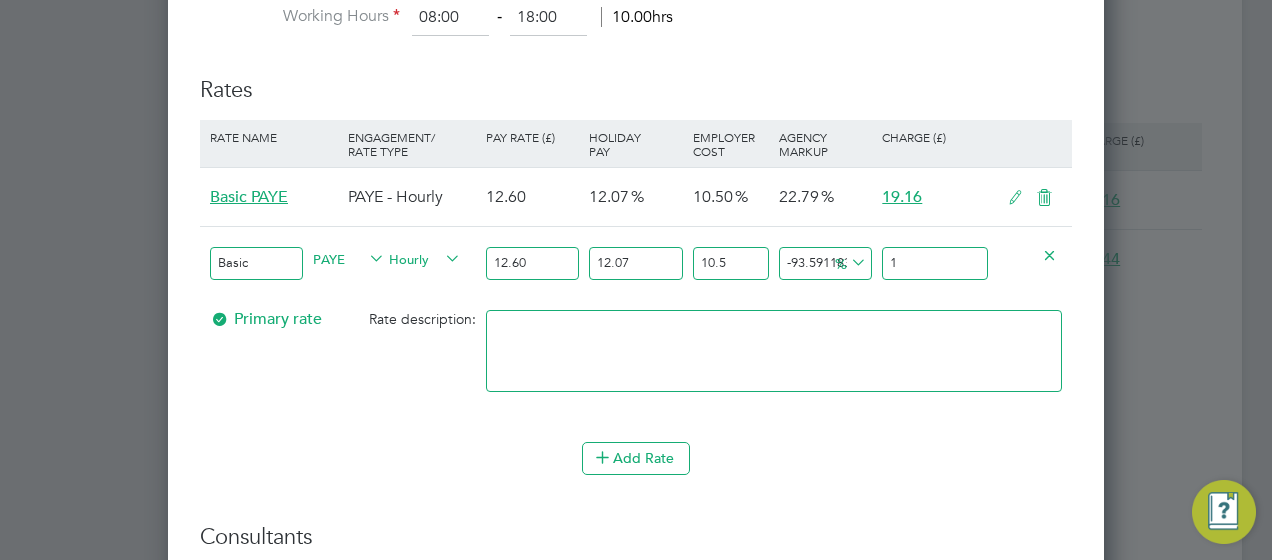 type on "21.767504548224583" 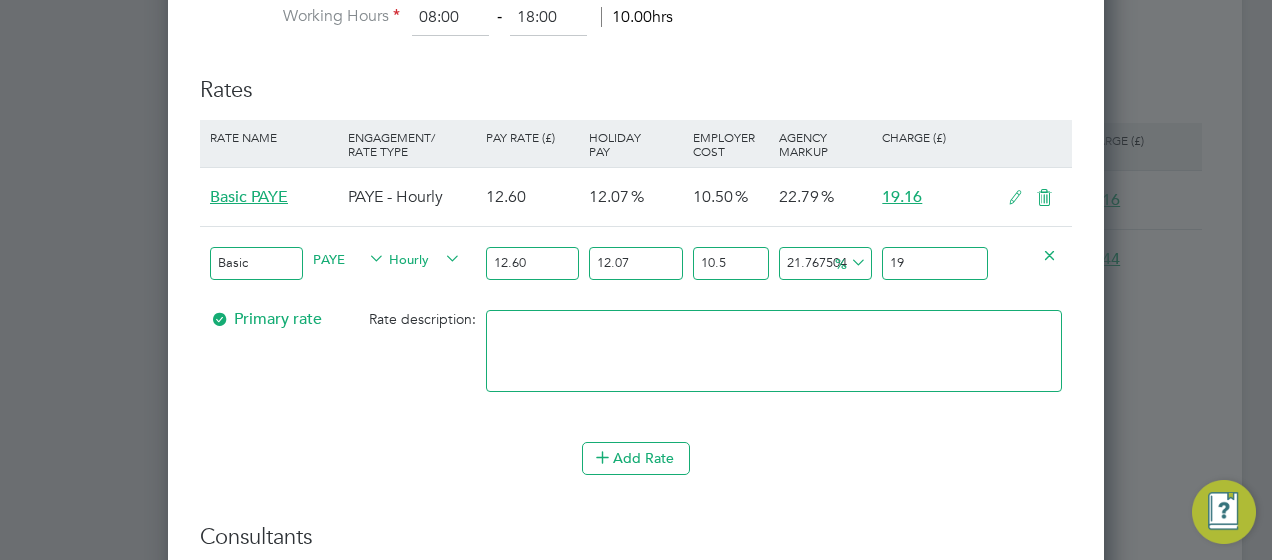 type on "22.408386151109973" 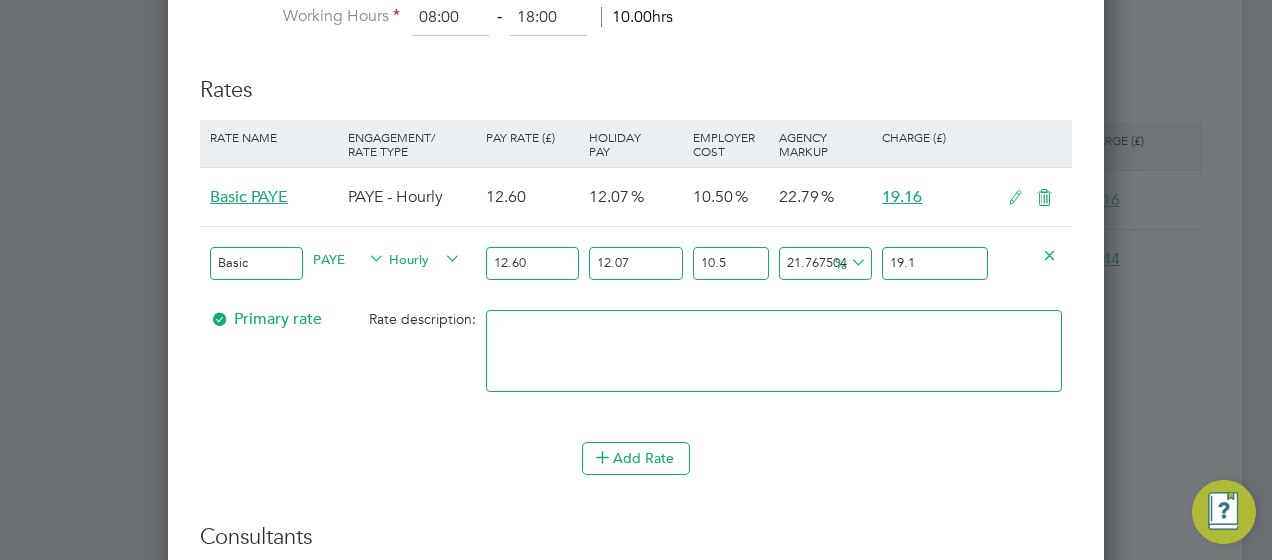 type on "22.79291511284121" 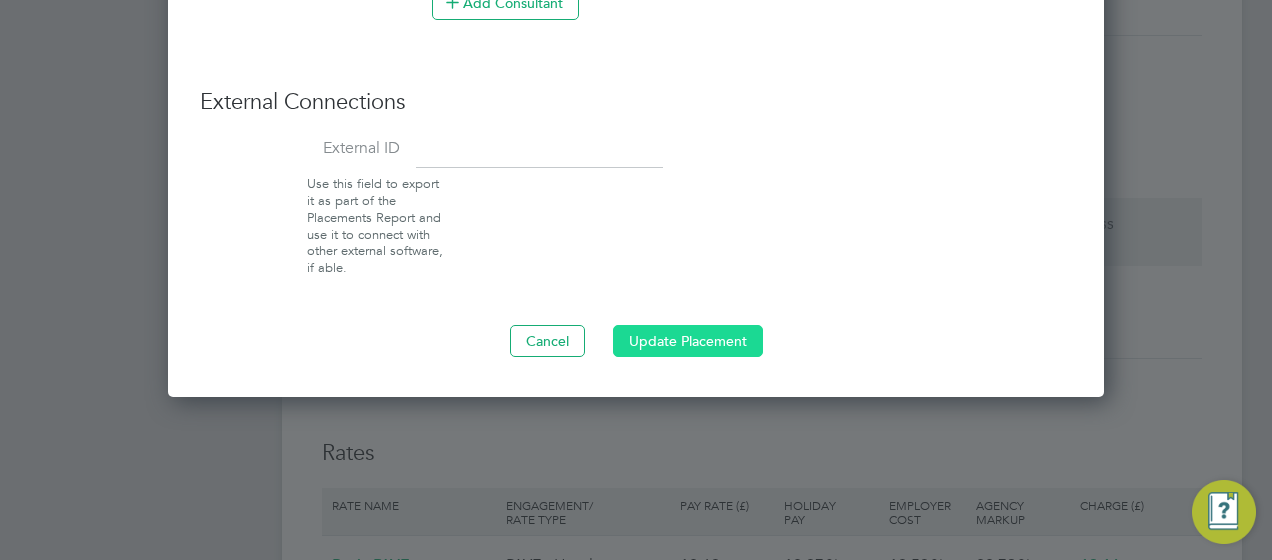 type on "19.16" 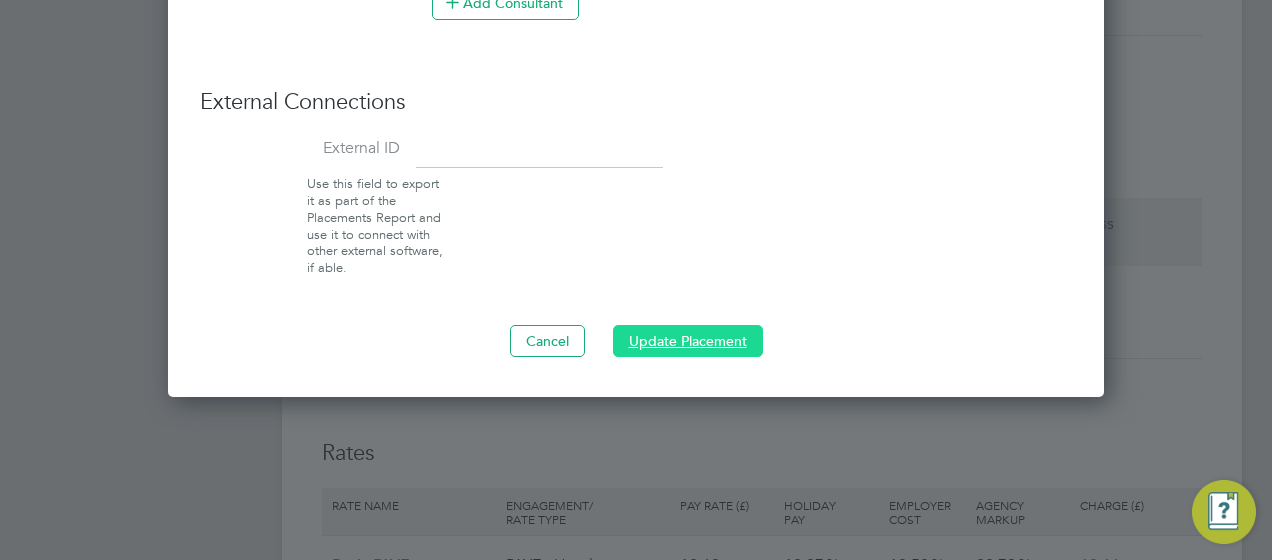 click on "Update Placement" at bounding box center (688, 341) 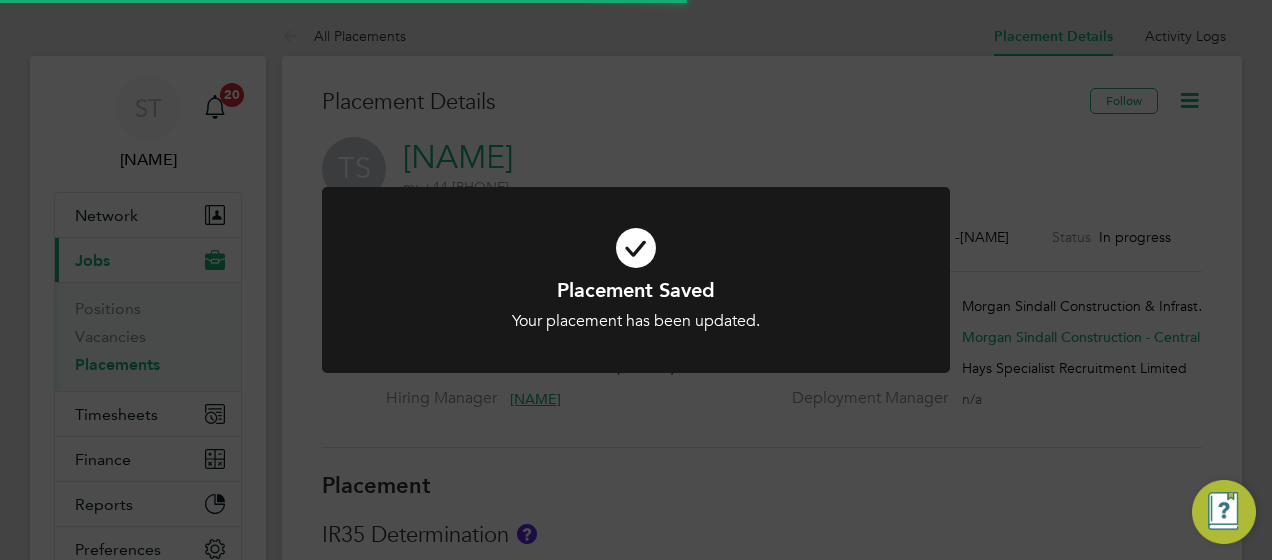 click on "Placement Saved Your placement has been updated. Cancel Okay" 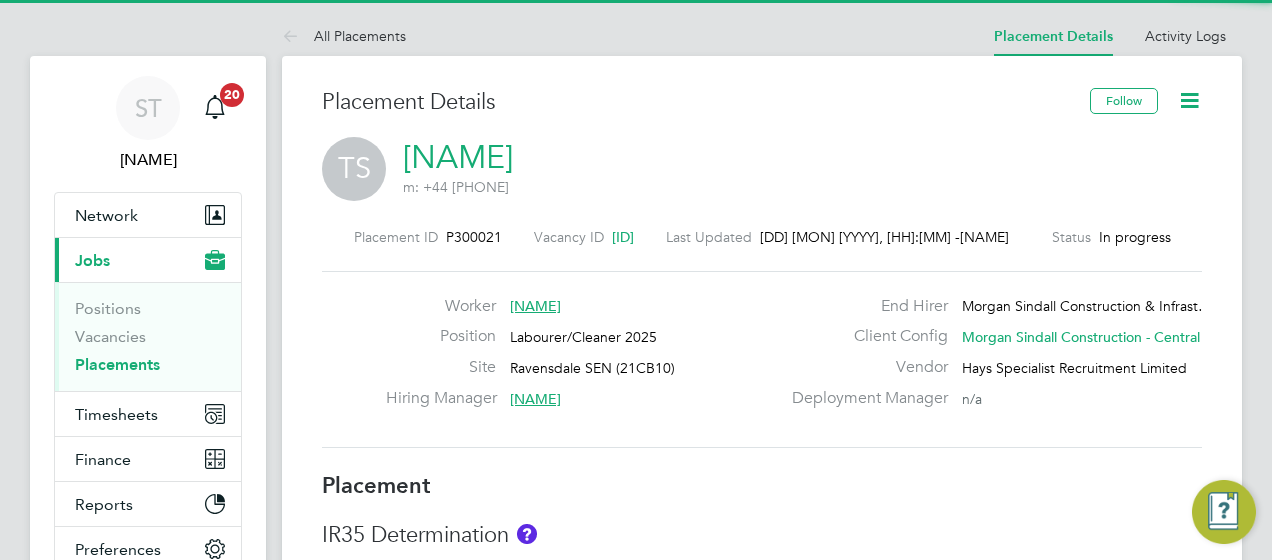 click 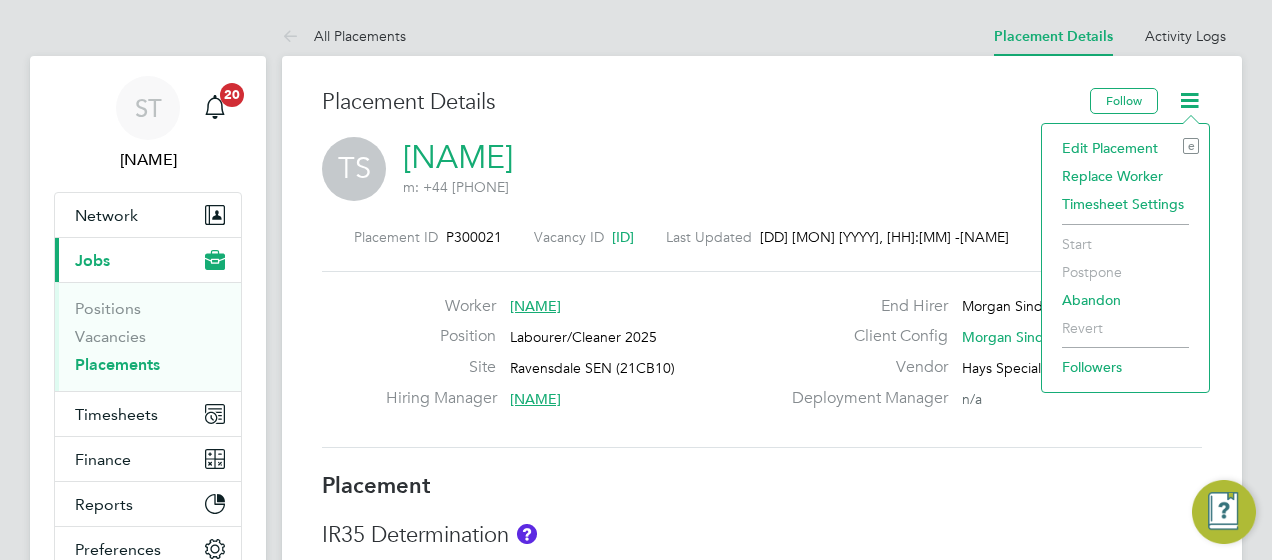 click on "Edit Placement e" 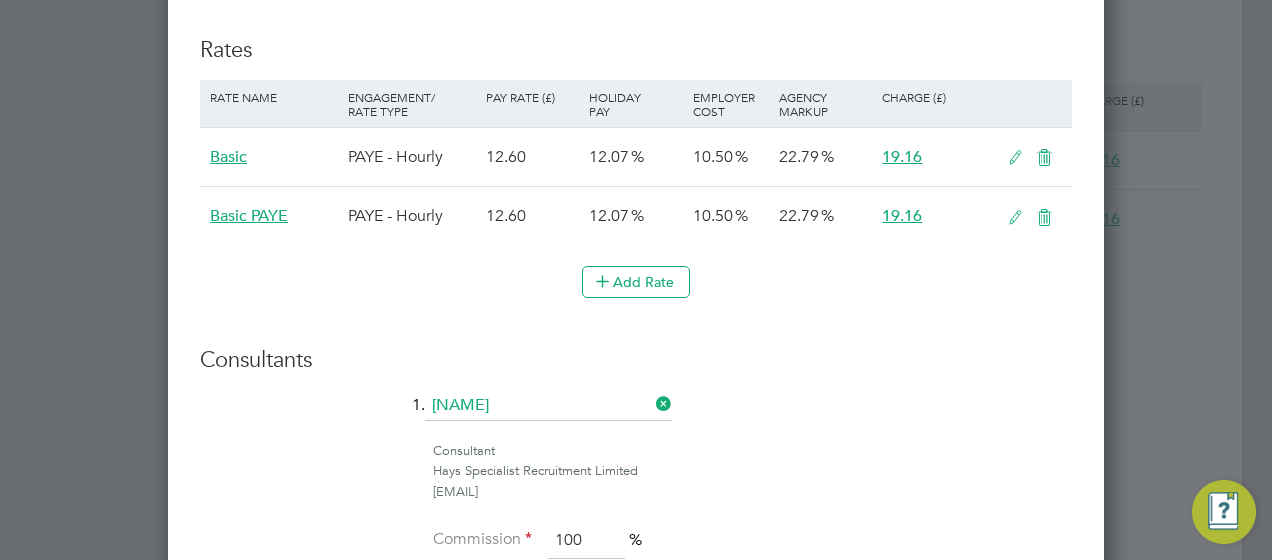 click at bounding box center (1044, 218) 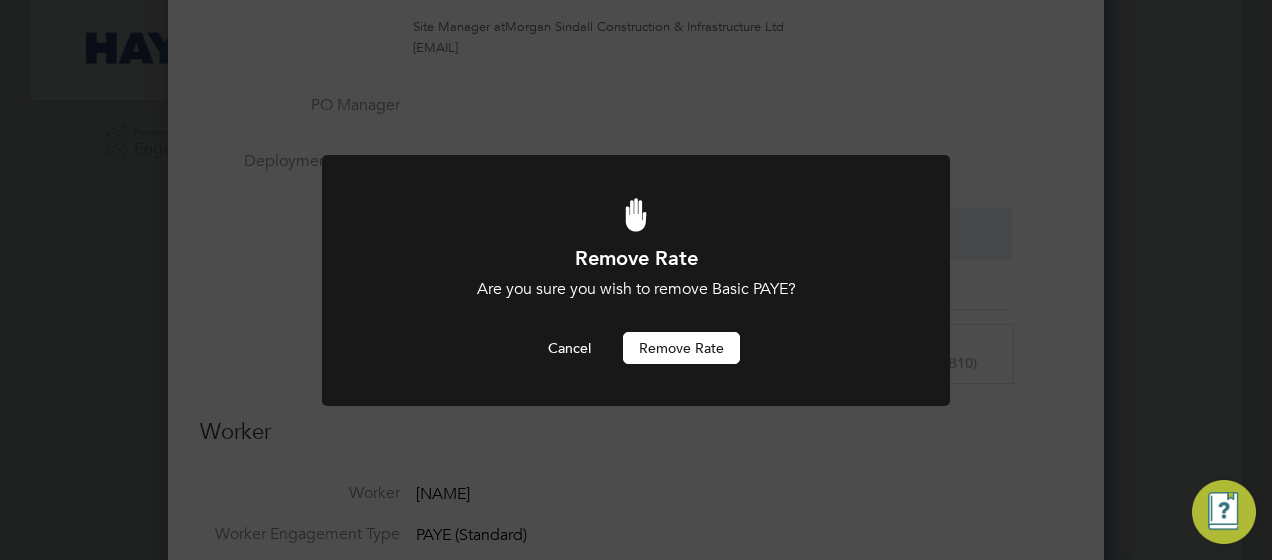 click on "Remove rate" at bounding box center [681, 348] 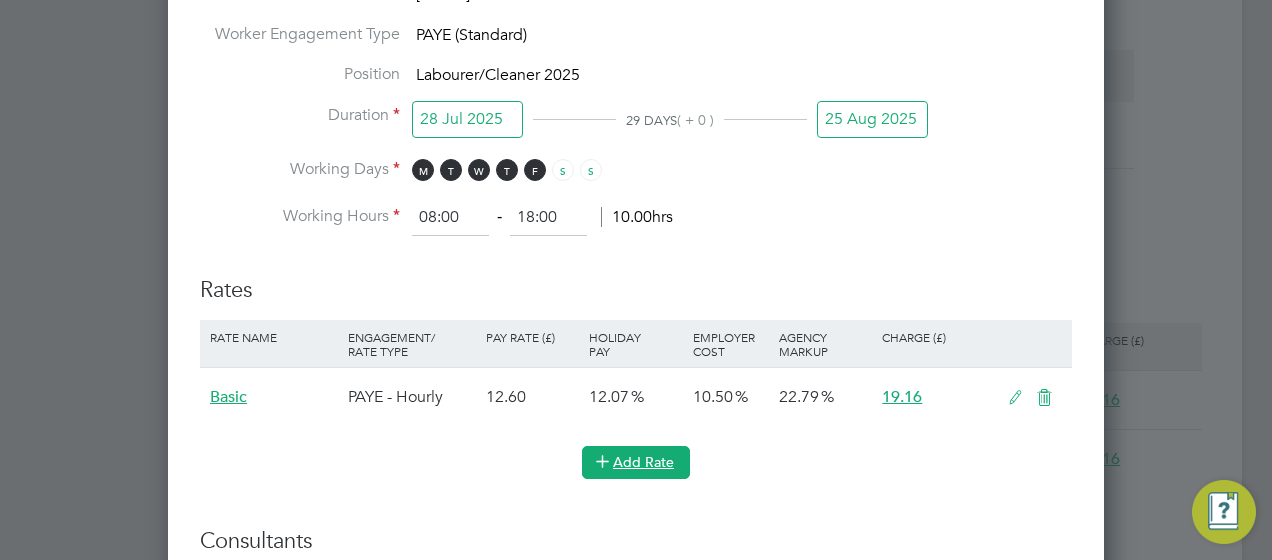 click on "Add Rate" at bounding box center (636, 462) 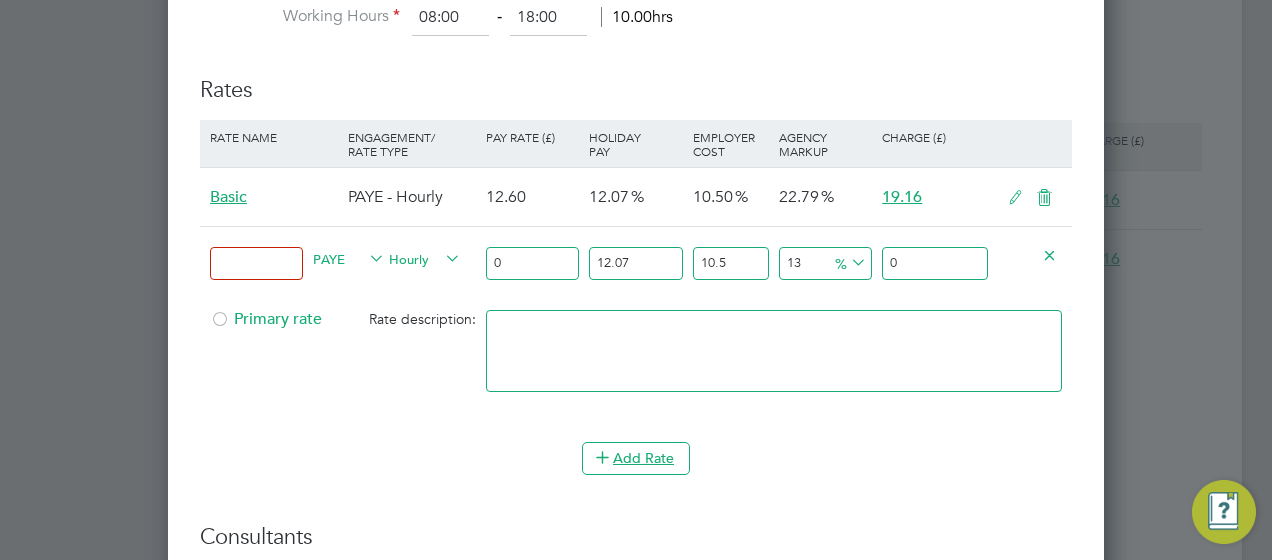 click at bounding box center (256, 263) 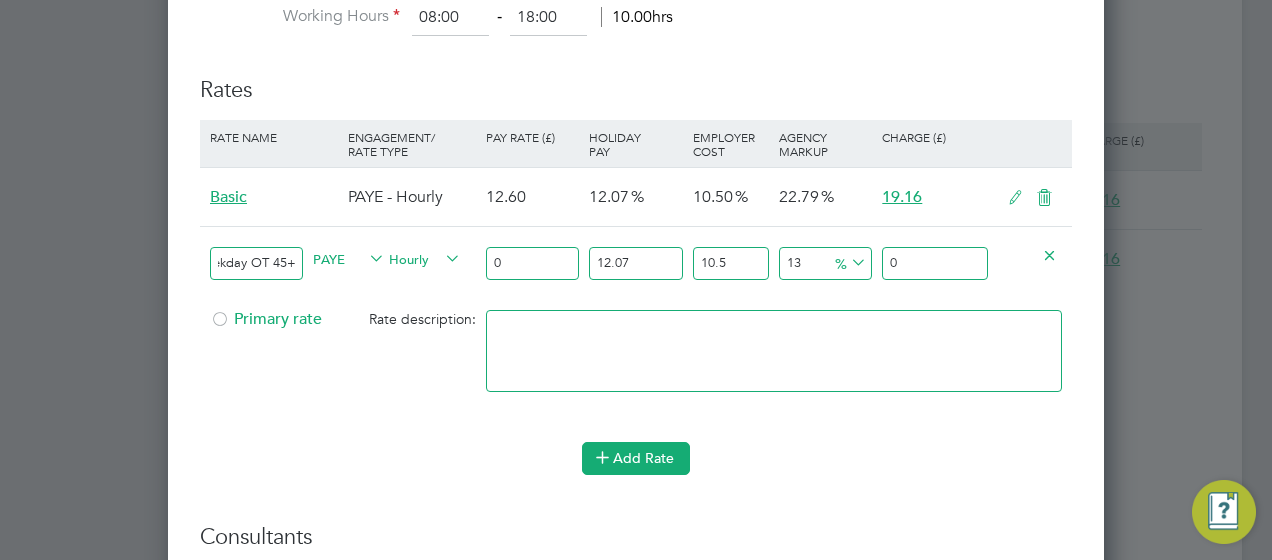 type on "Weekday OT 45+" 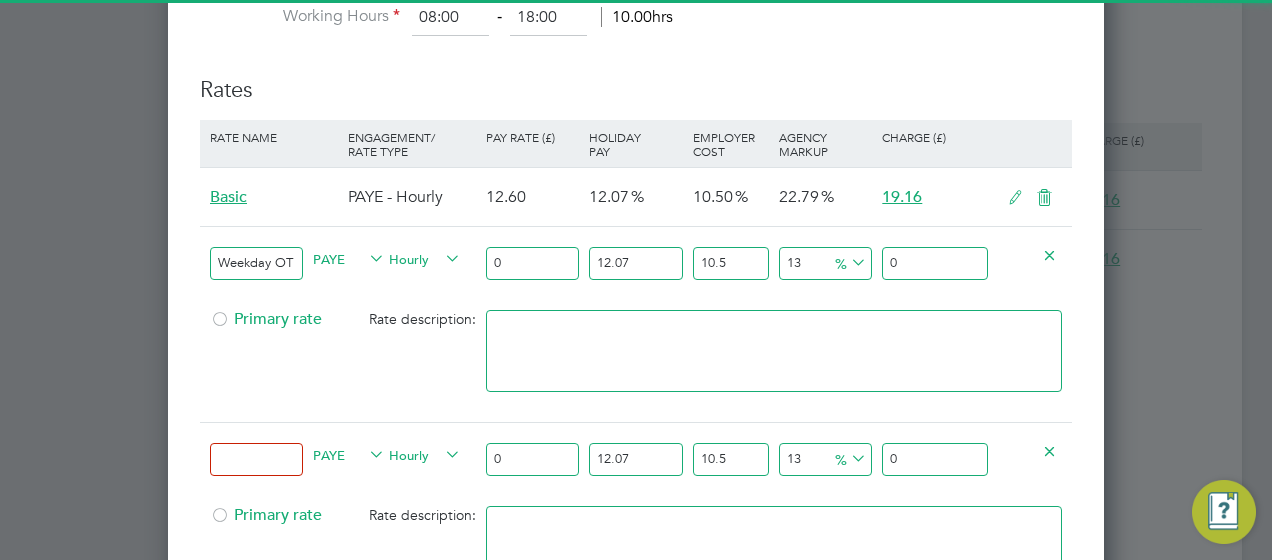 click at bounding box center (256, 459) 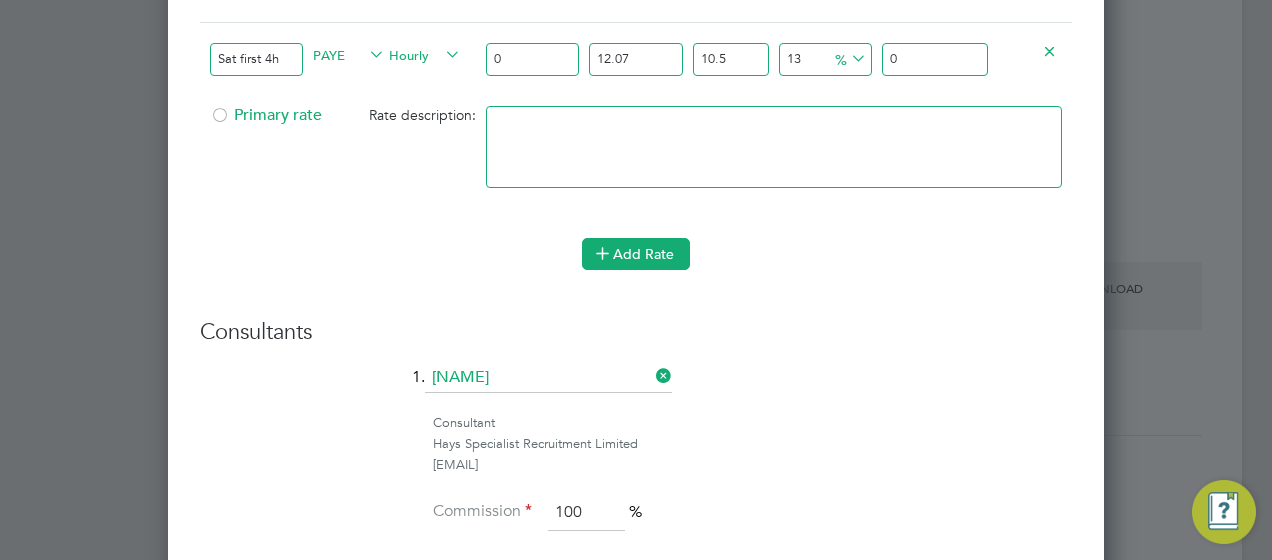 type on "Sat first 4h" 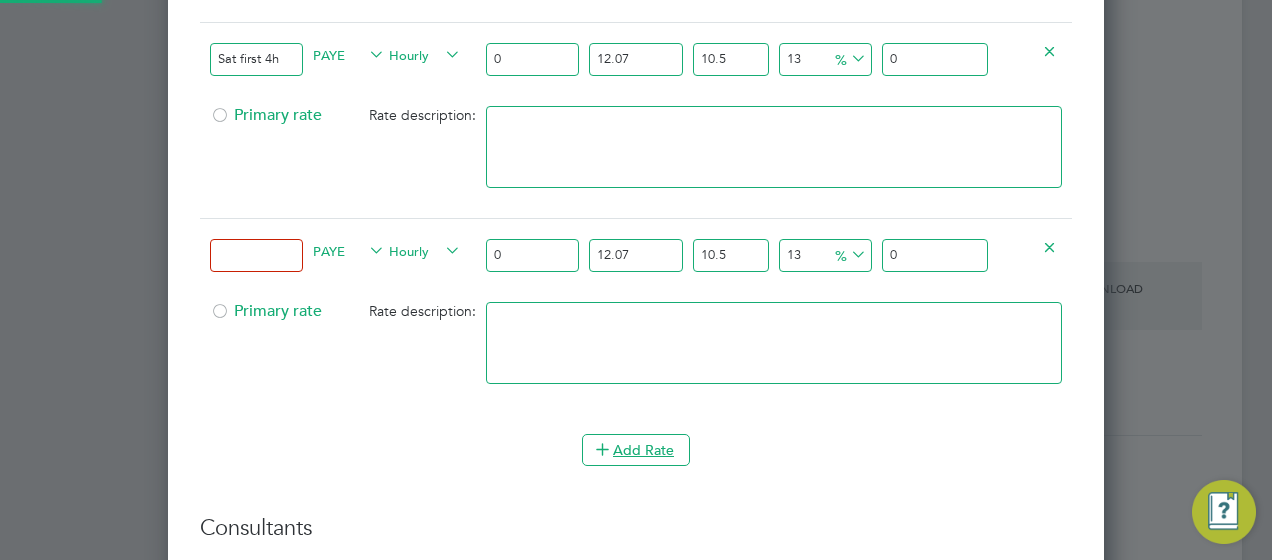 click at bounding box center (256, 255) 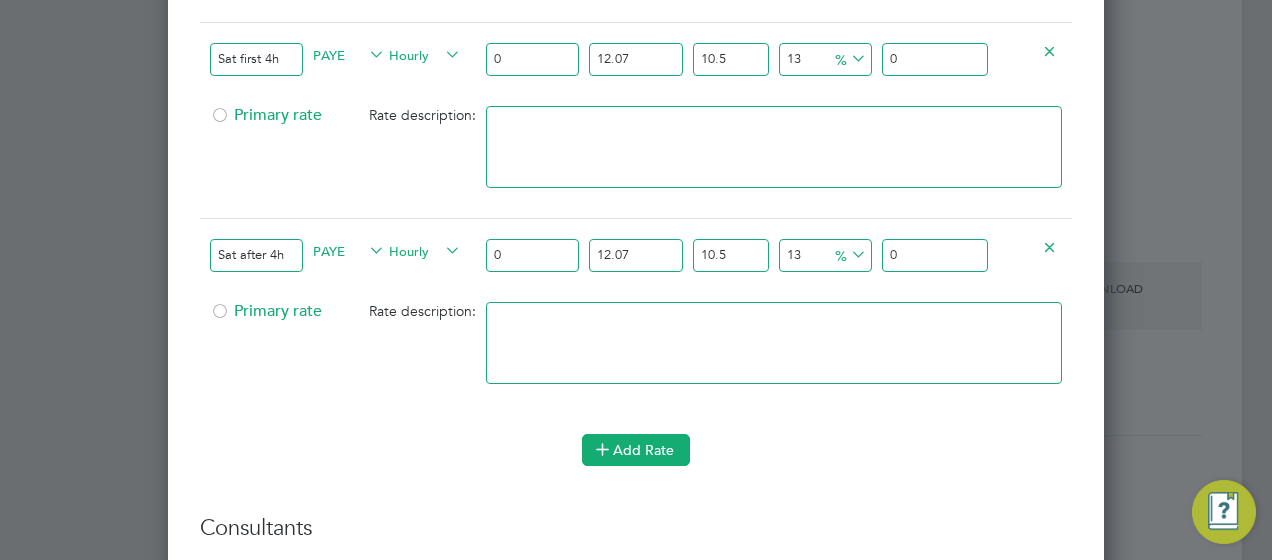 type on "Sat after 4h" 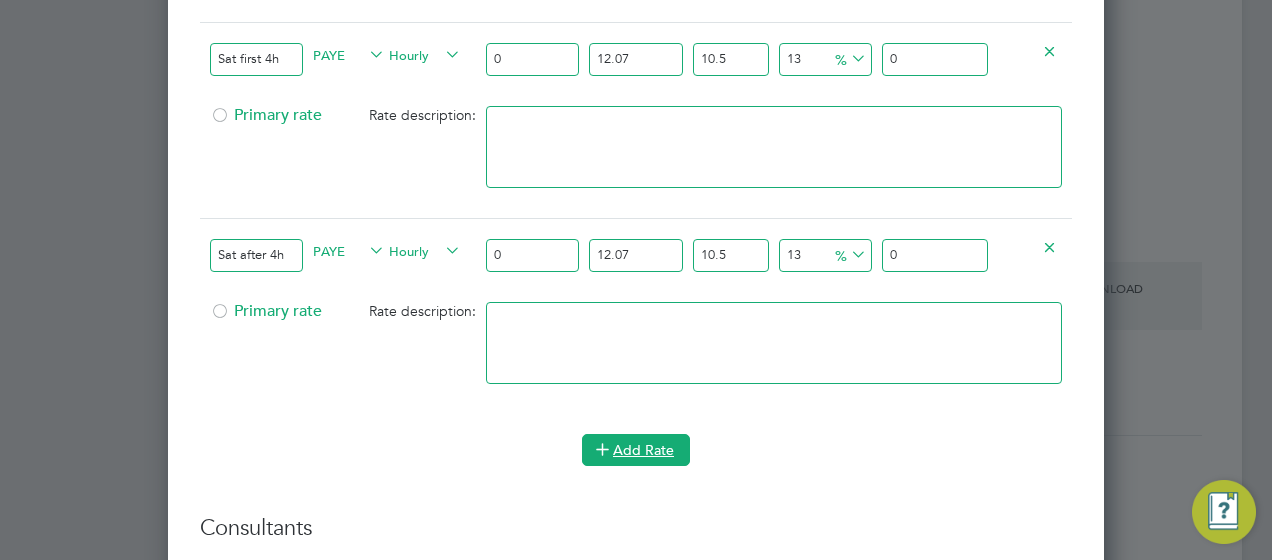 click on "Add Rate" at bounding box center (636, 450) 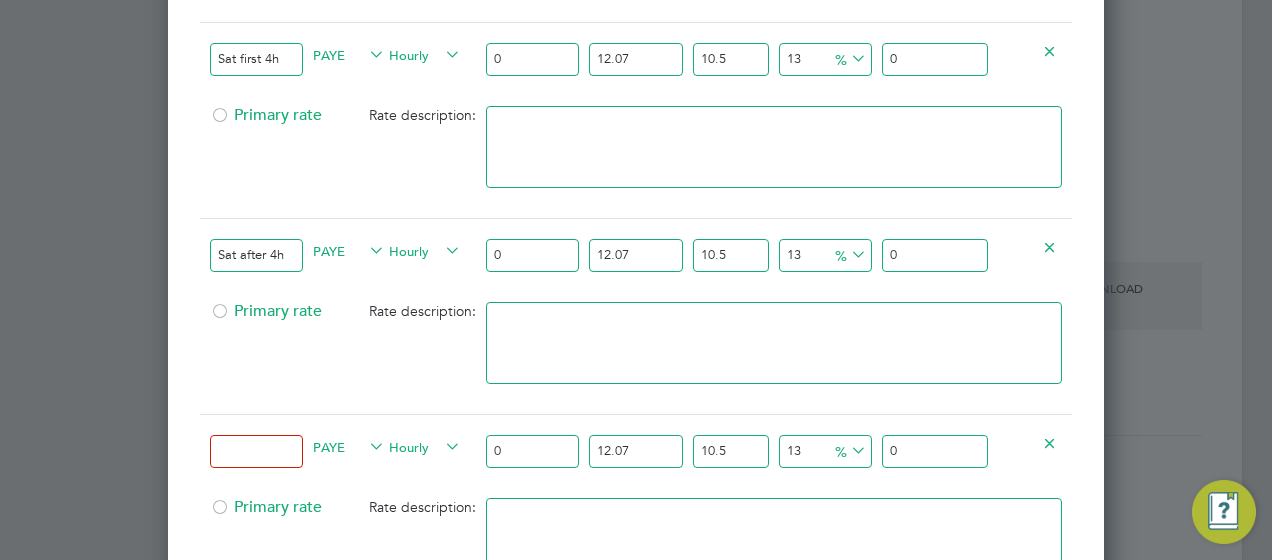 click at bounding box center (256, 451) 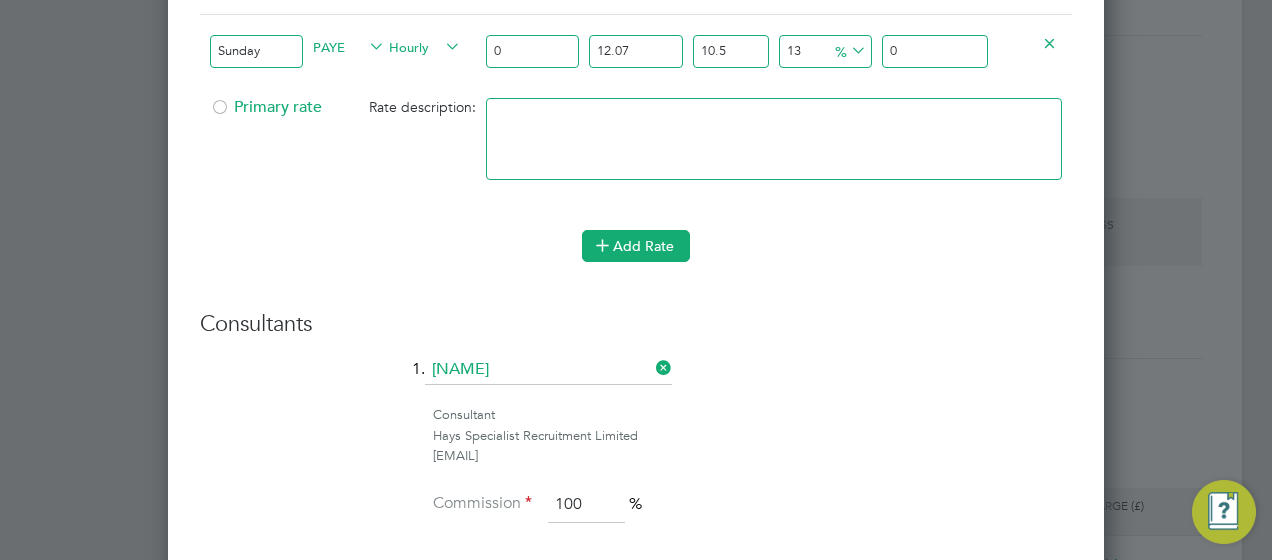type on "Sunday" 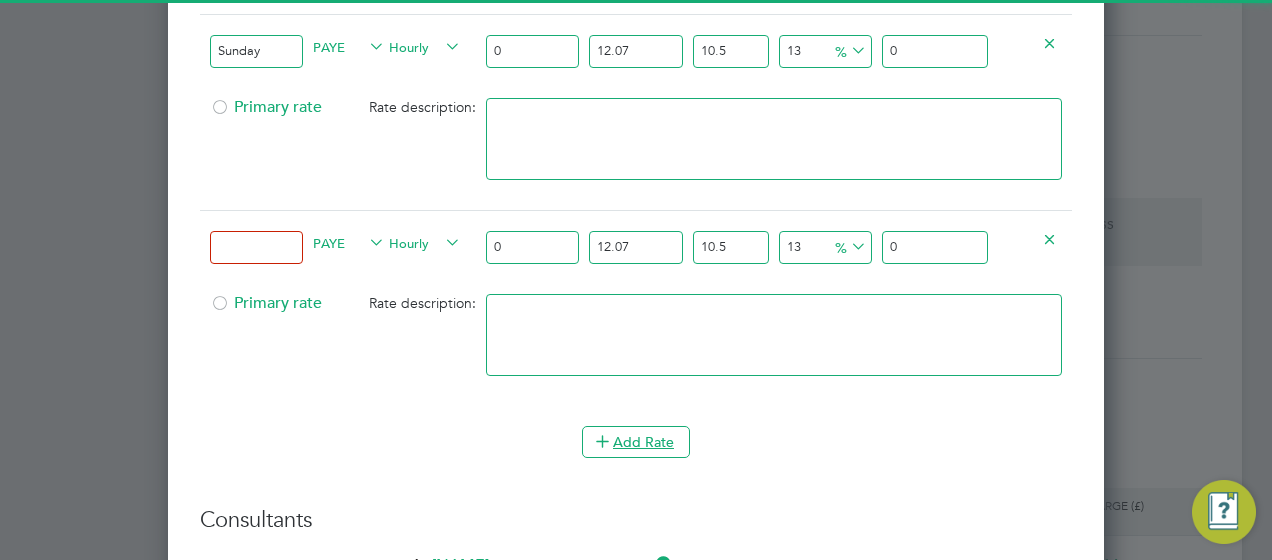 click at bounding box center (256, 247) 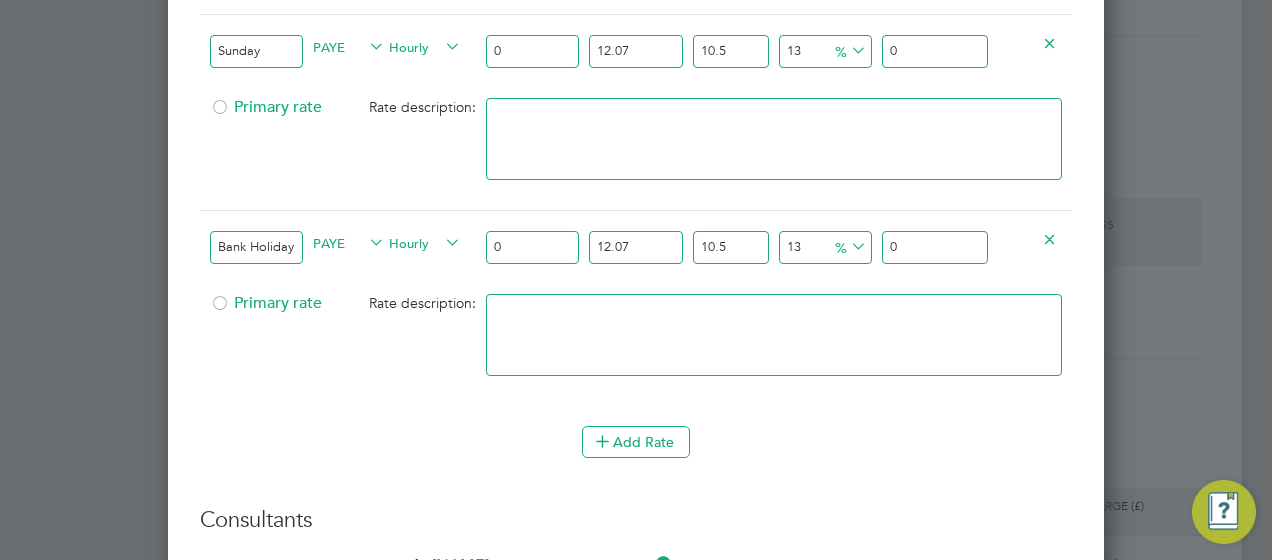 type on "Bank Holiday" 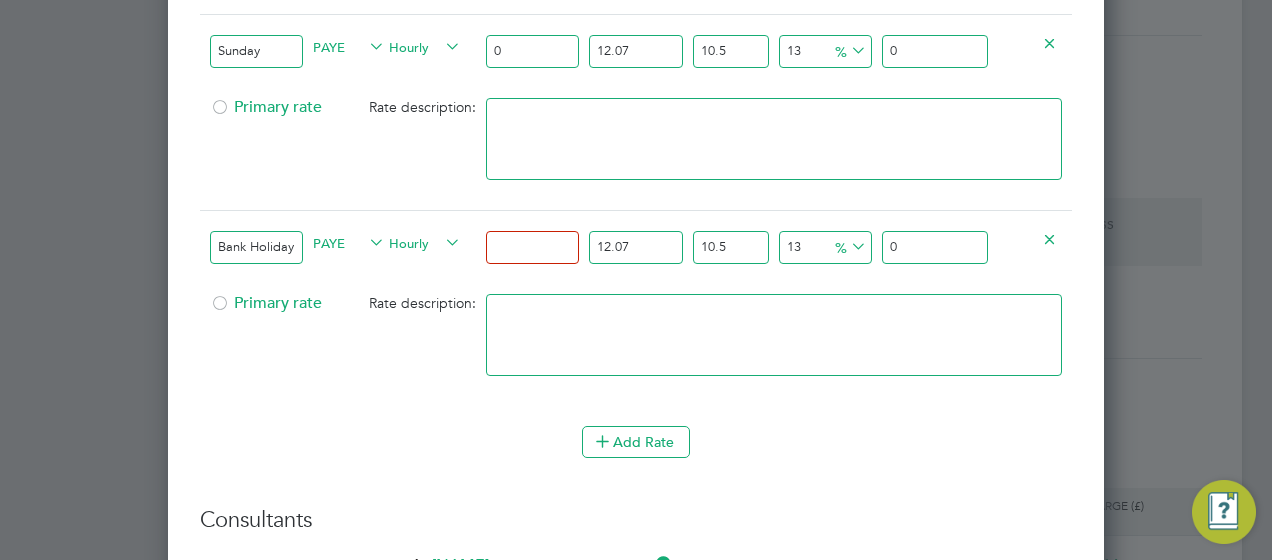 type on "2" 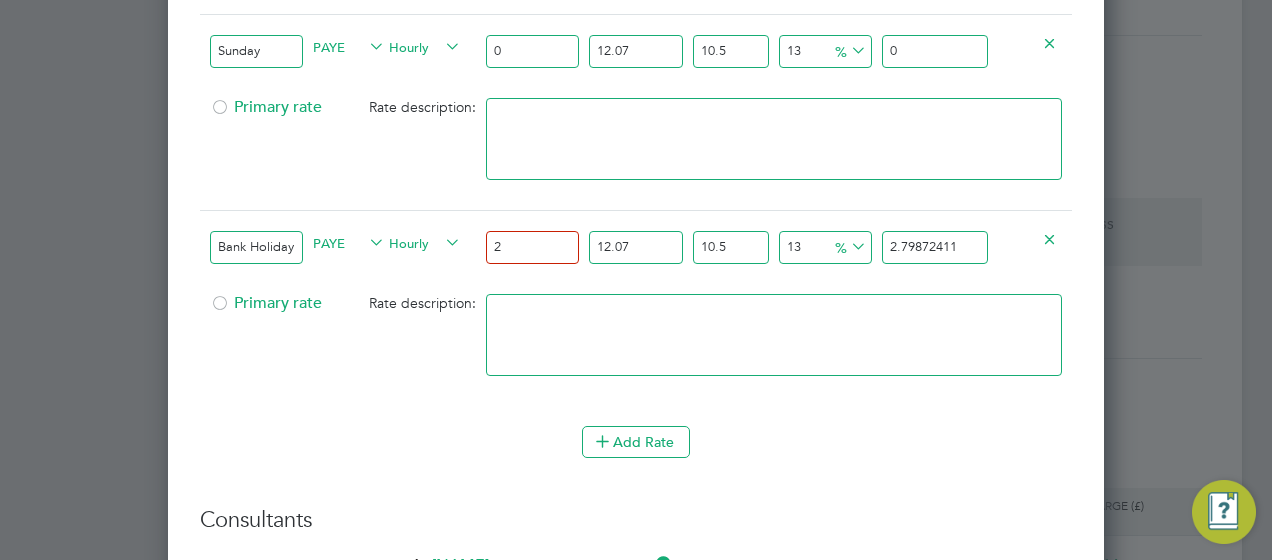 type on "25" 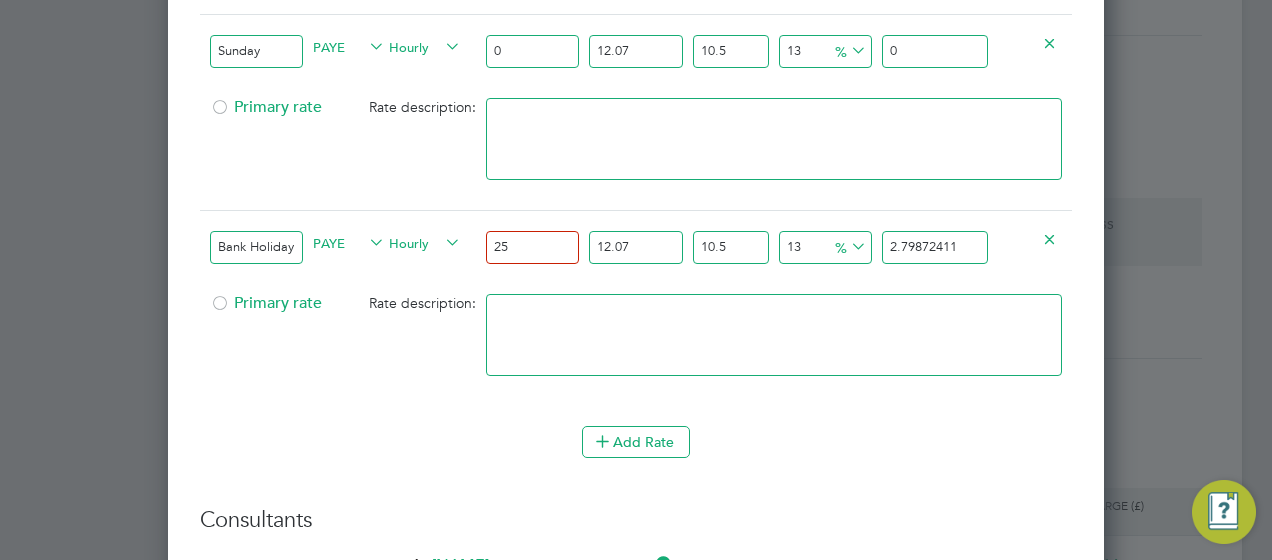 type on "34.984051375" 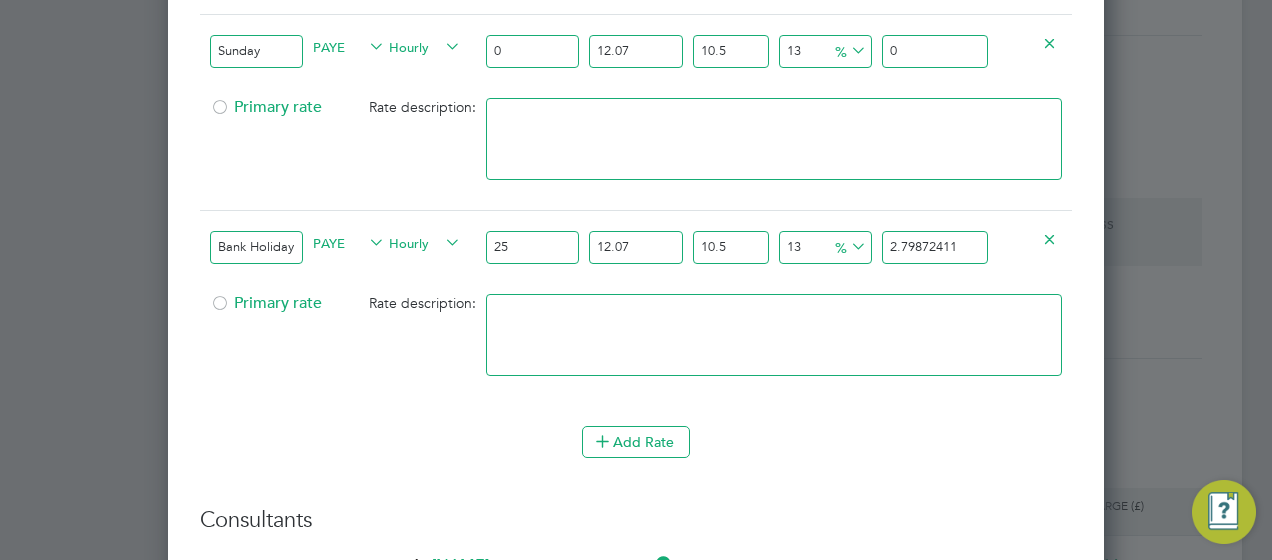 type on "25.2" 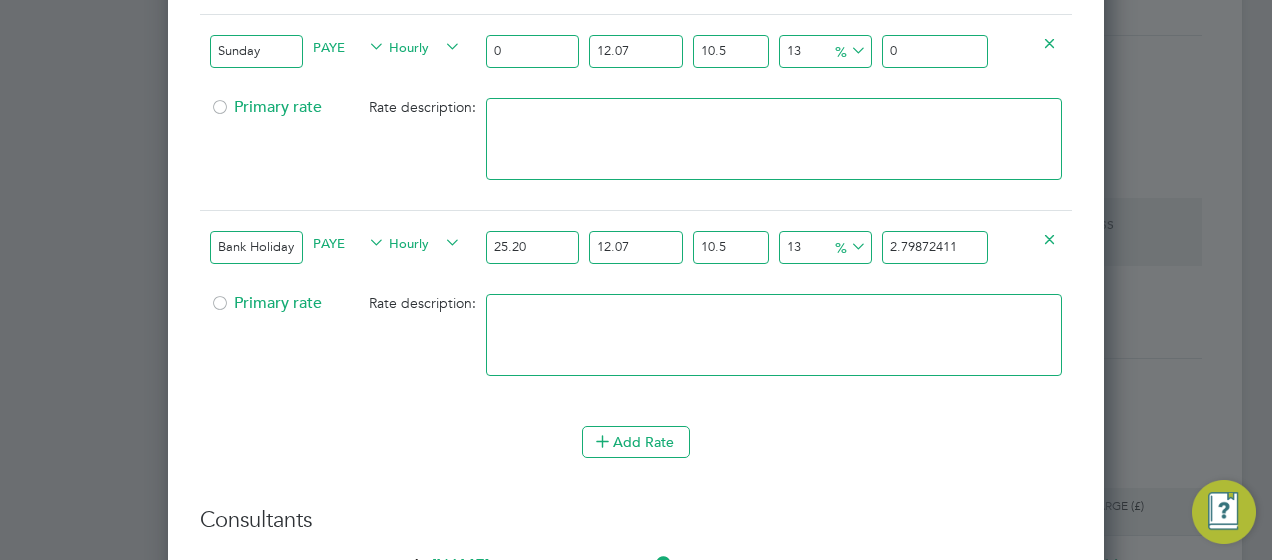 type on "25.20" 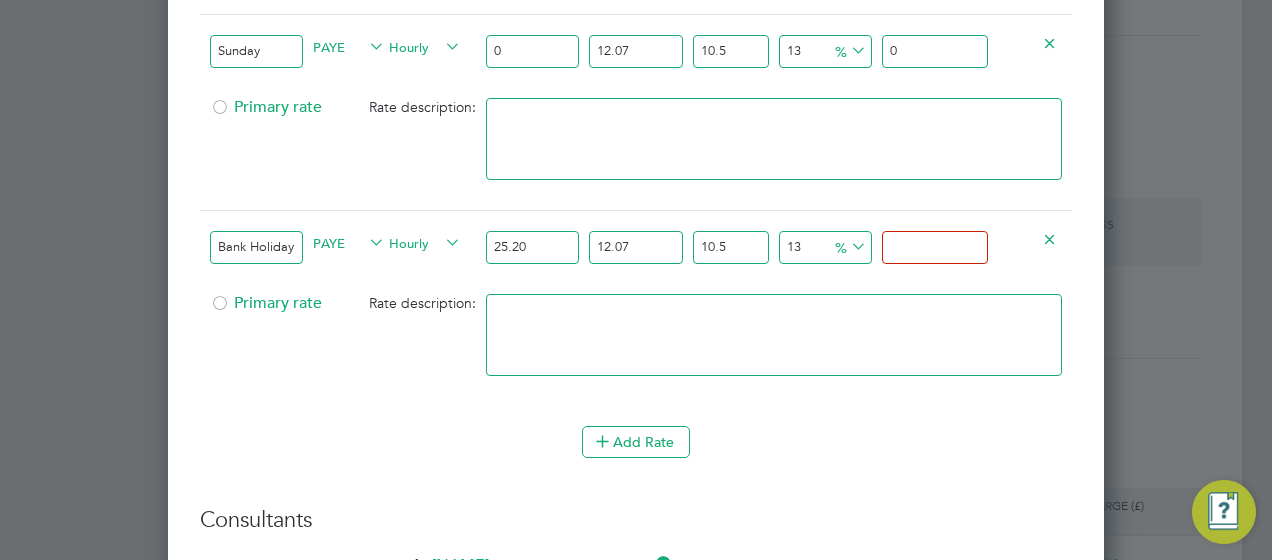 type on "-90.3867759567191" 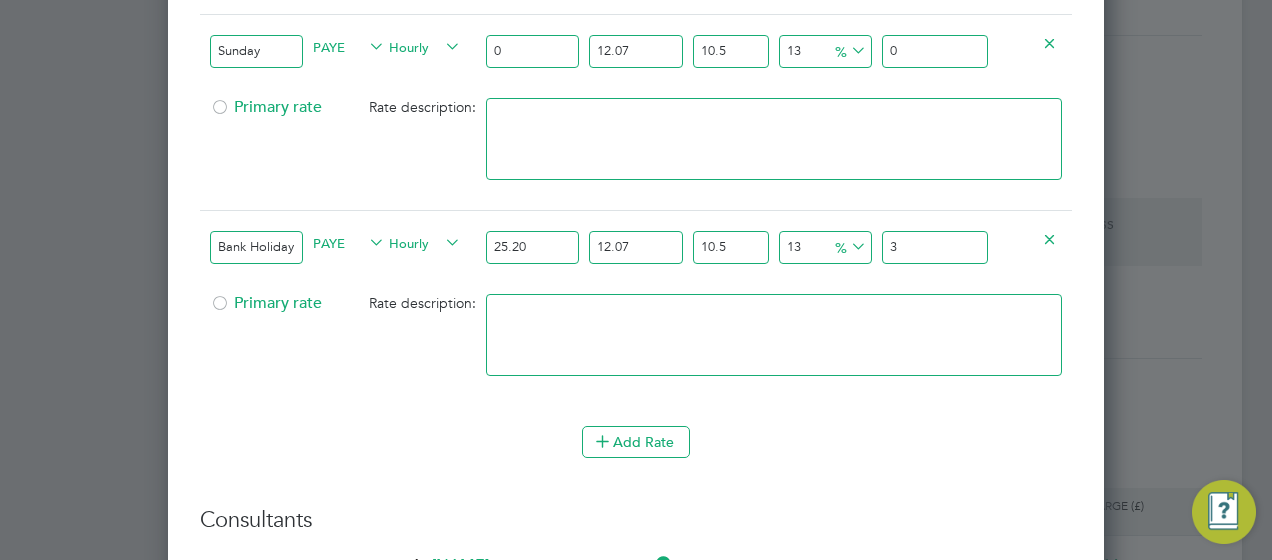 type on "36" 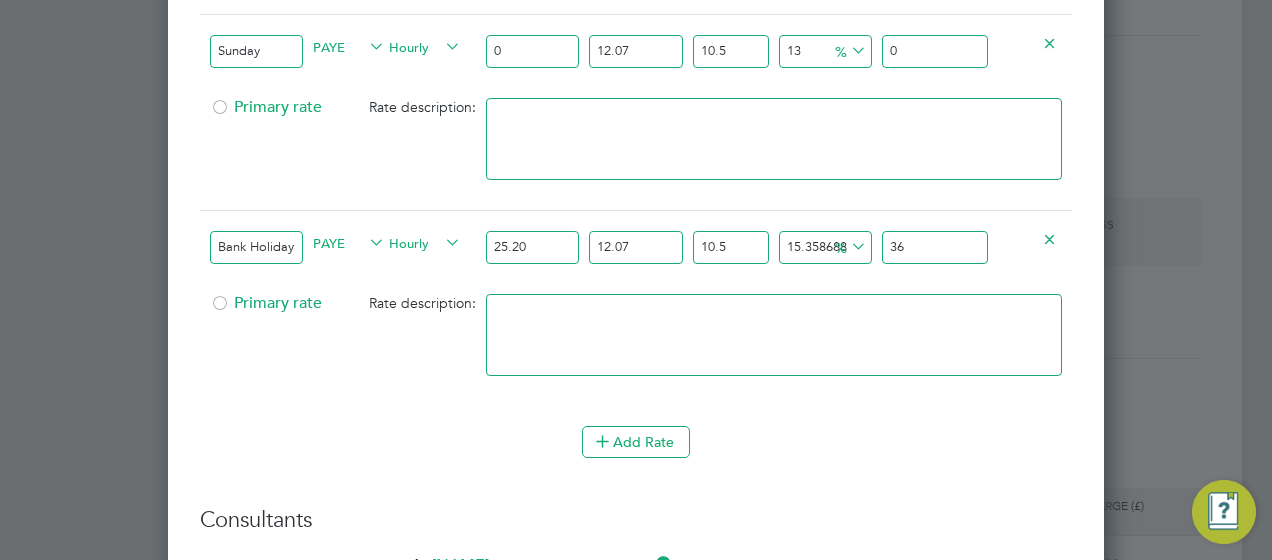 type on "15.99957012225605" 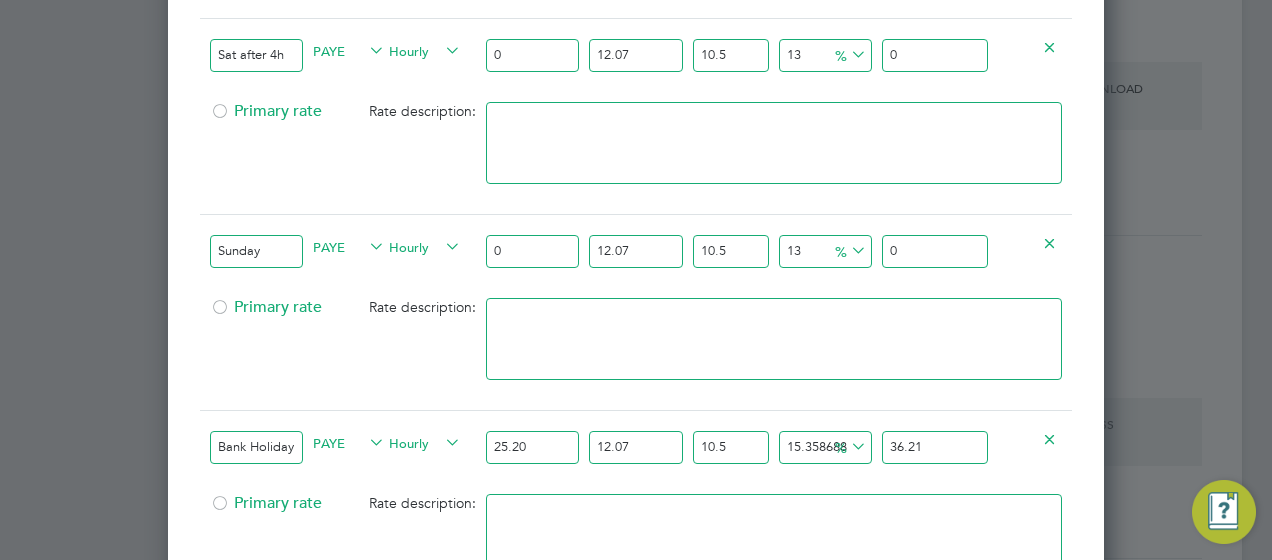 type on "36.21" 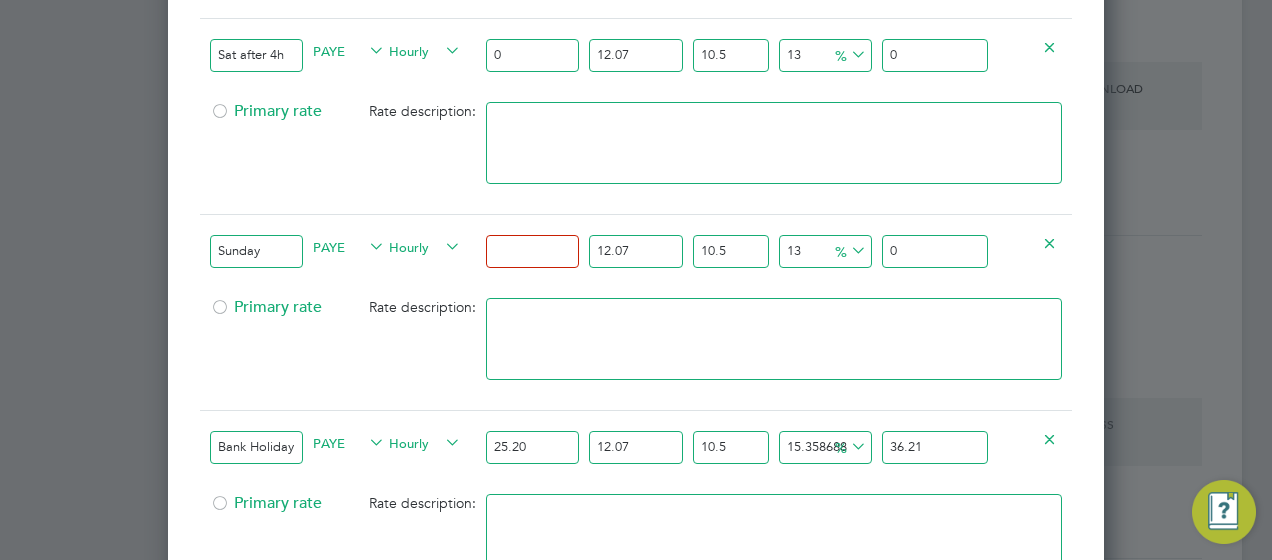 type on "2" 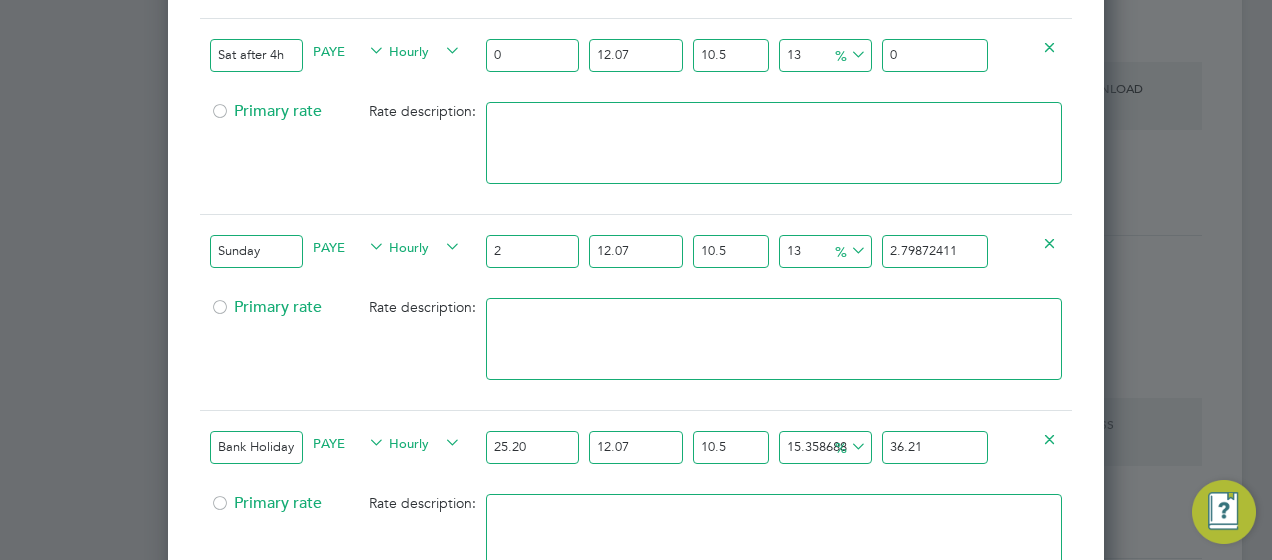 type on "25" 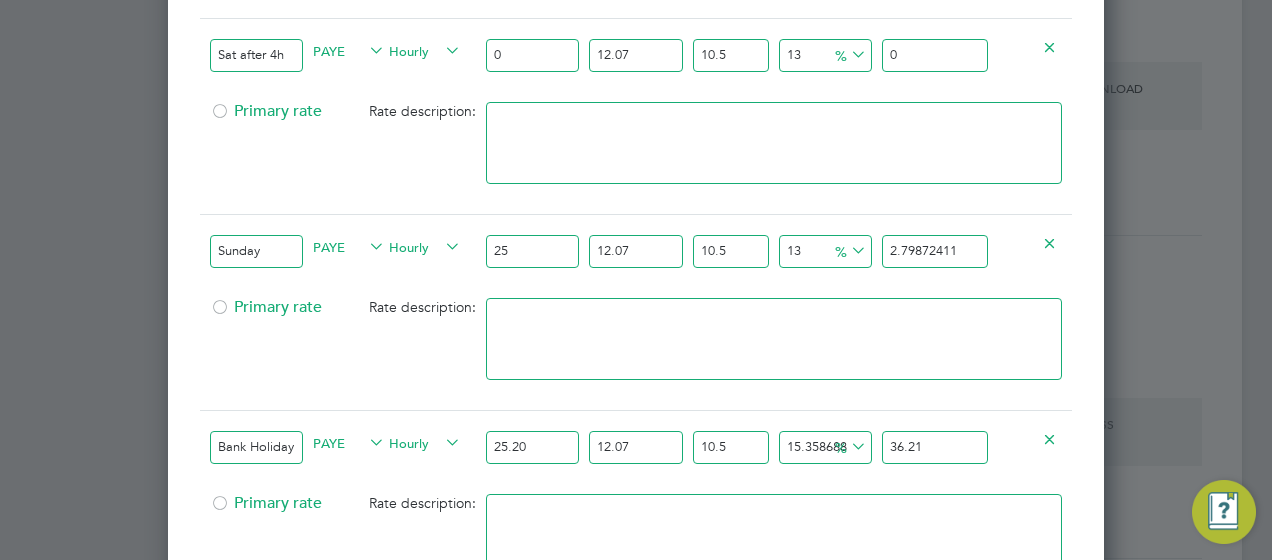 type on "25.2" 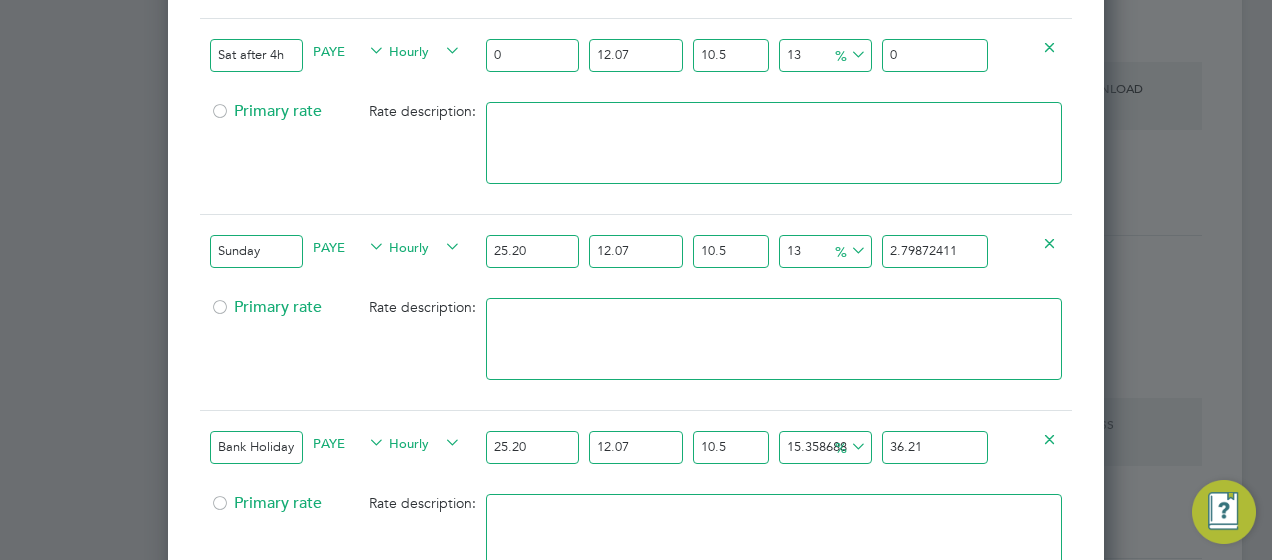 type on "25.20" 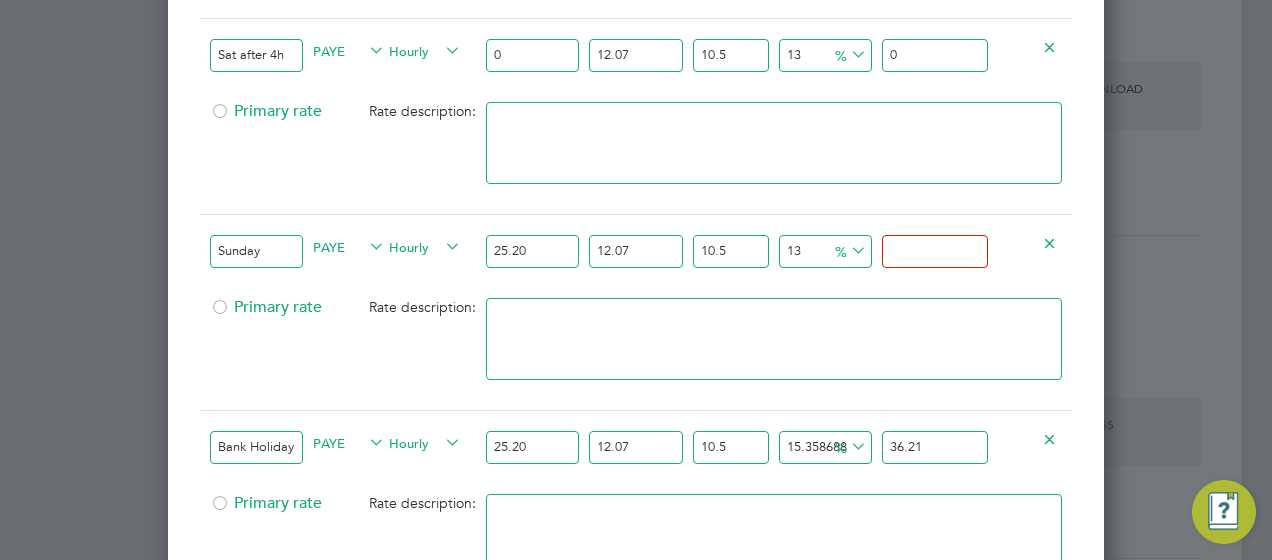 type on "-90.3867759567191" 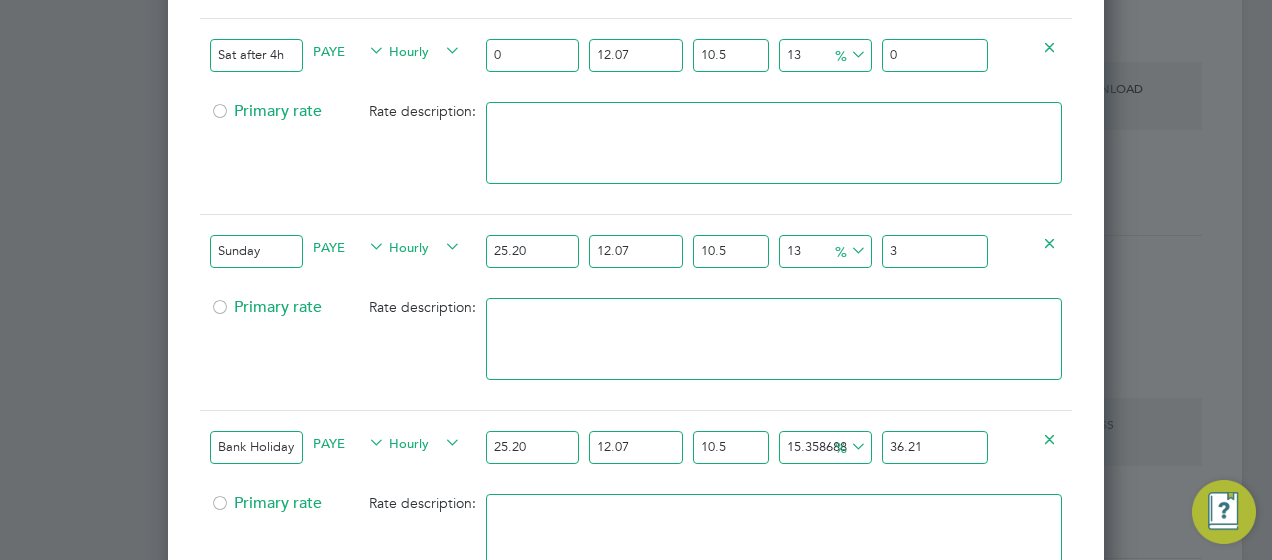 type on "15.358688519370656" 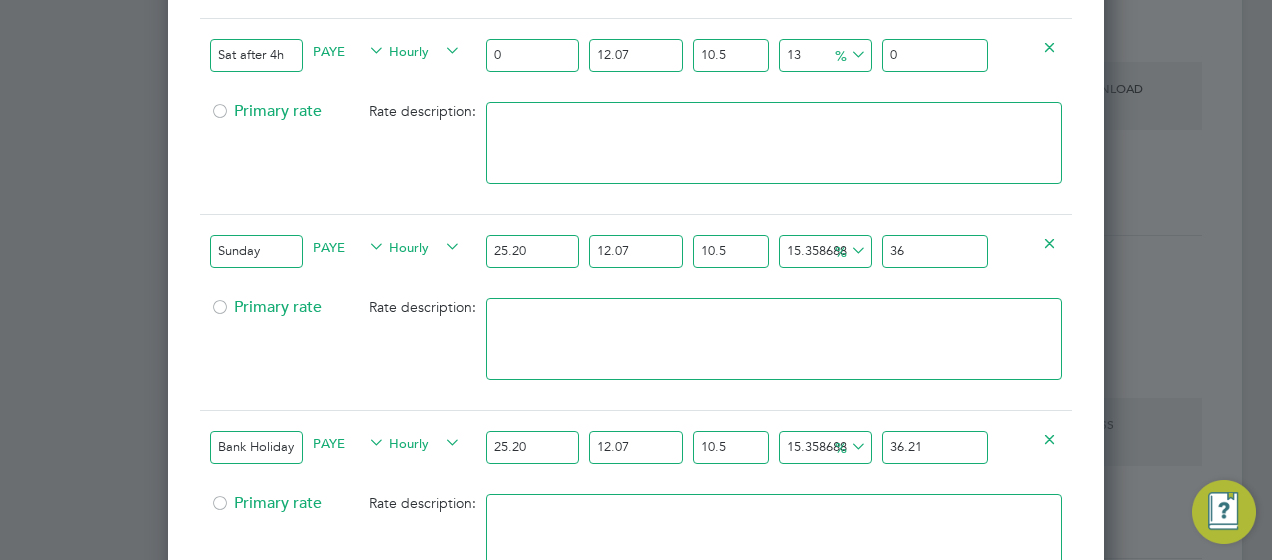 type on "15.99957012225605" 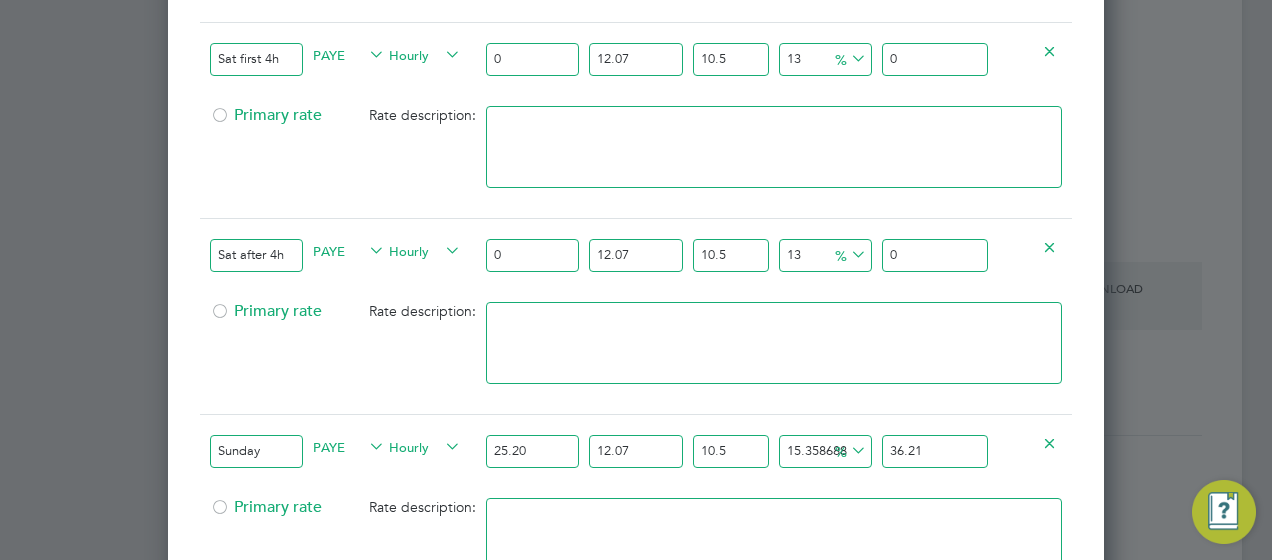 type on "36.21" 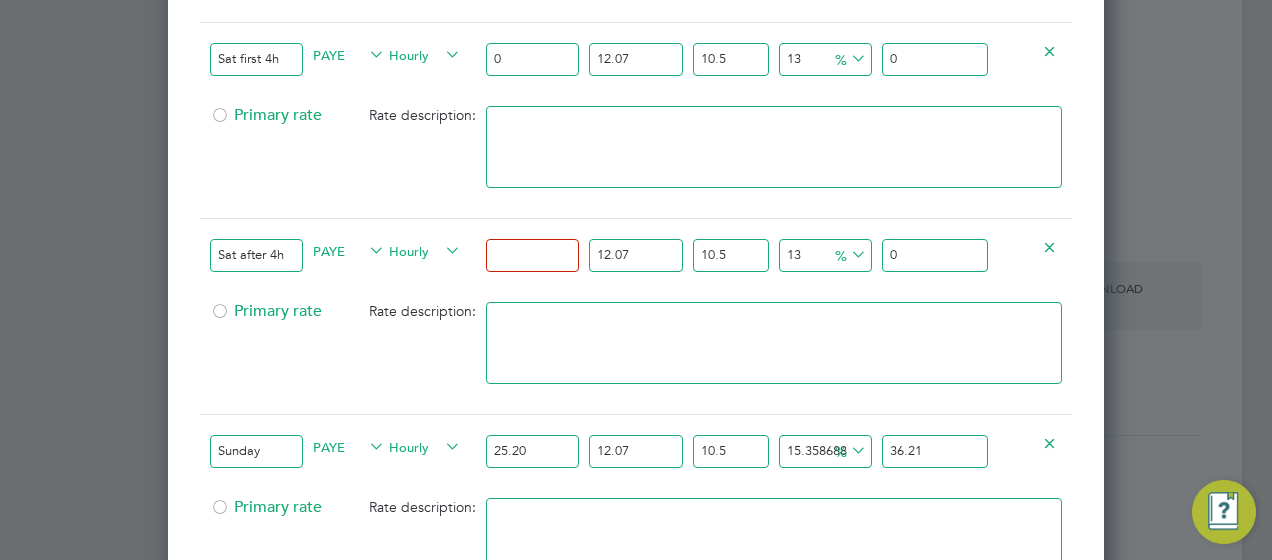 type on "2" 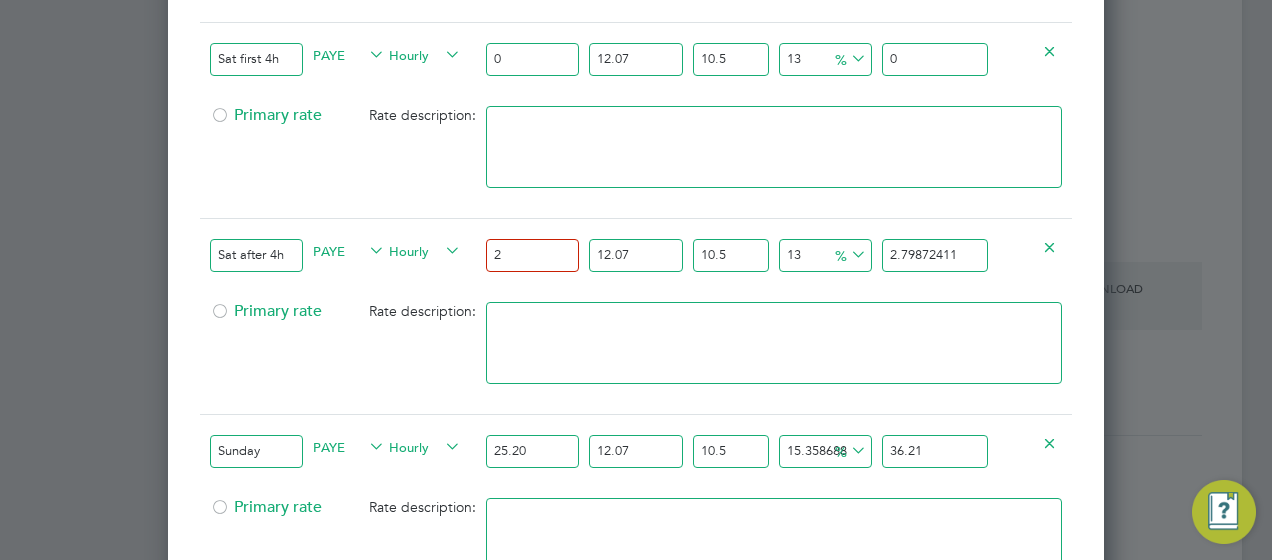type on "25" 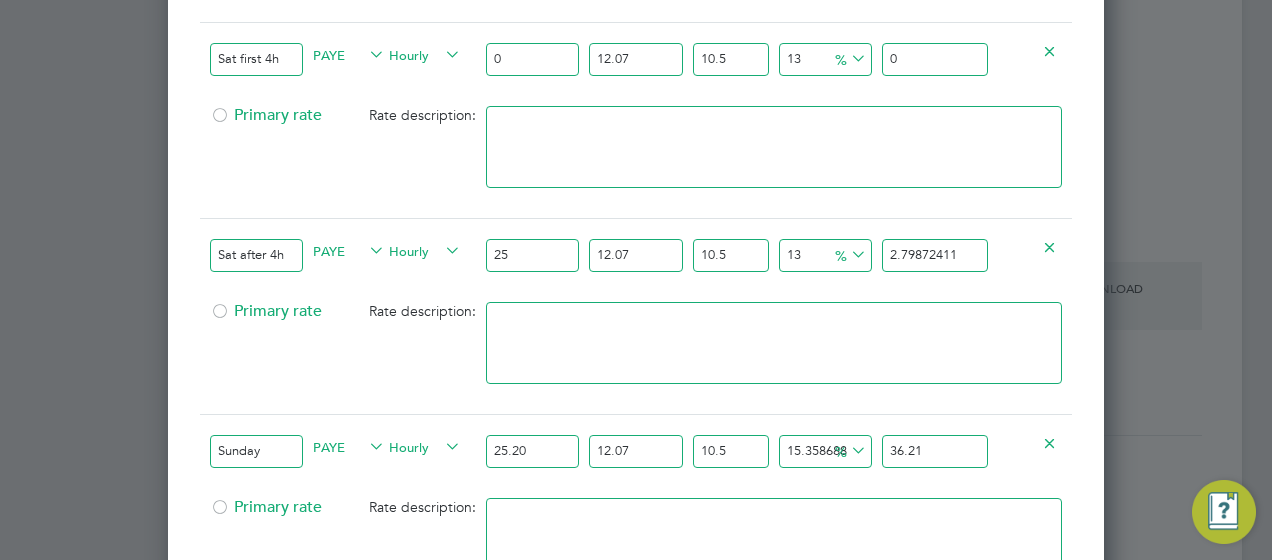 type on "25.2" 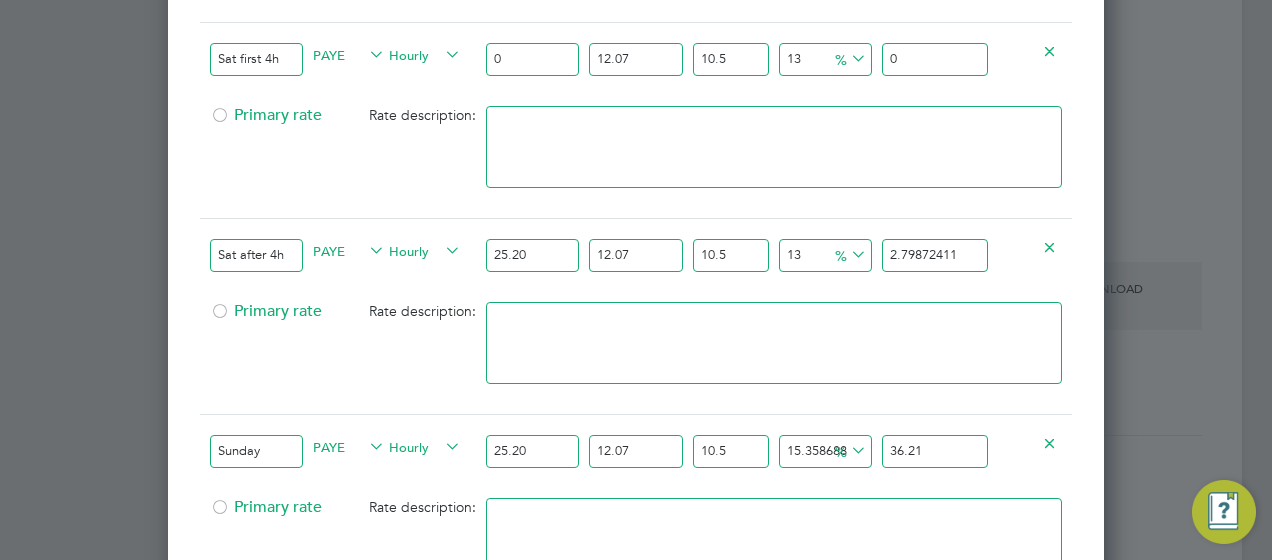 type on "25.20" 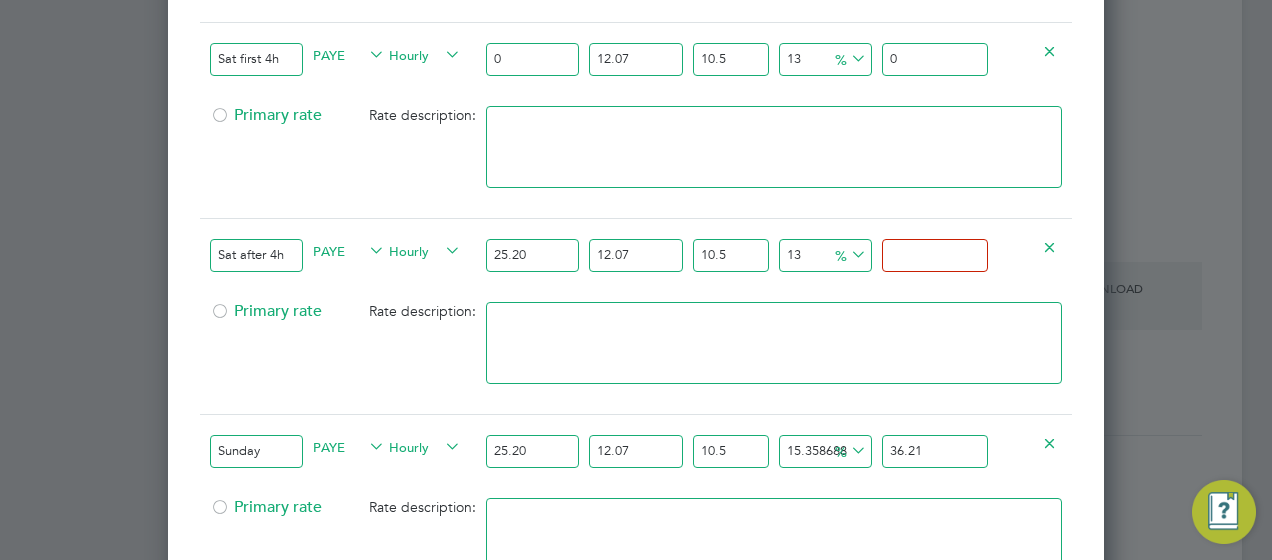 type on "-90.3867759567191" 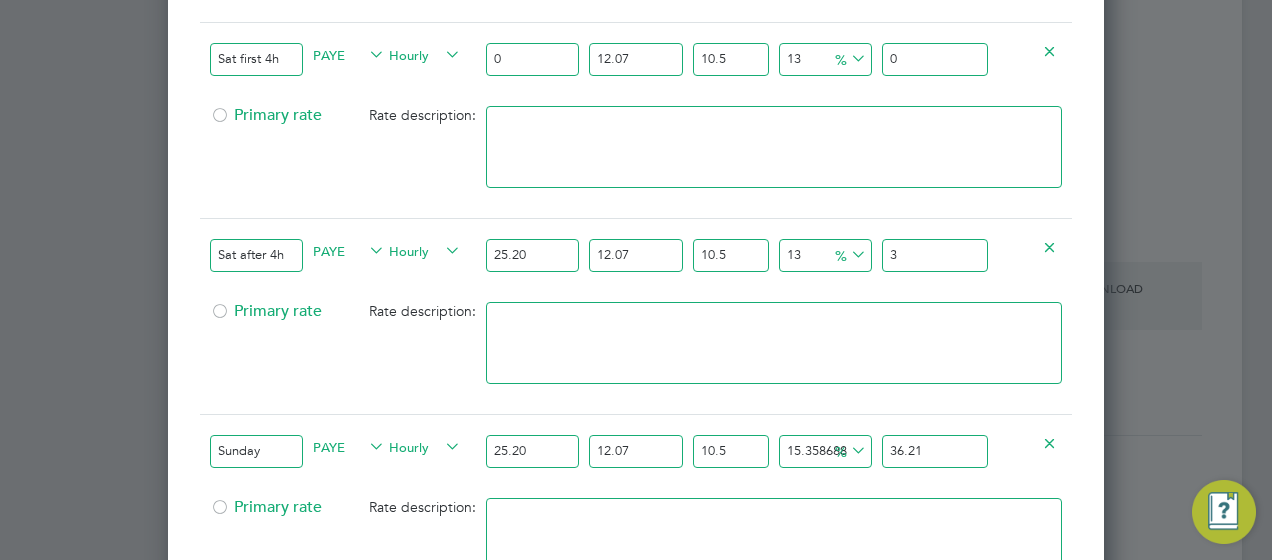 type on "15.358688519370656" 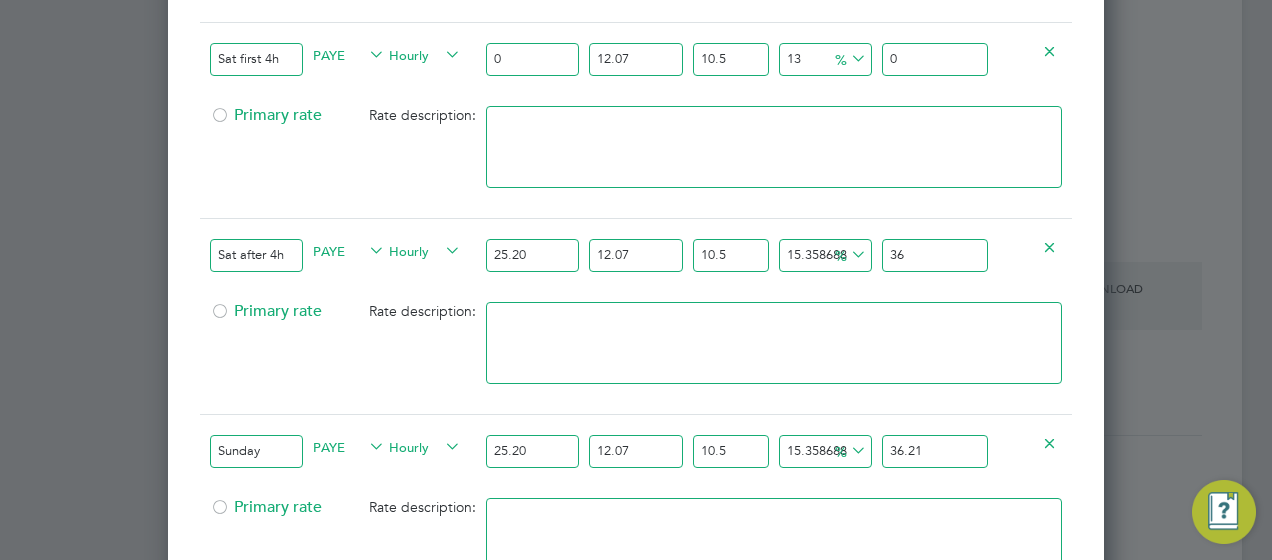 type on "15.99957012225605" 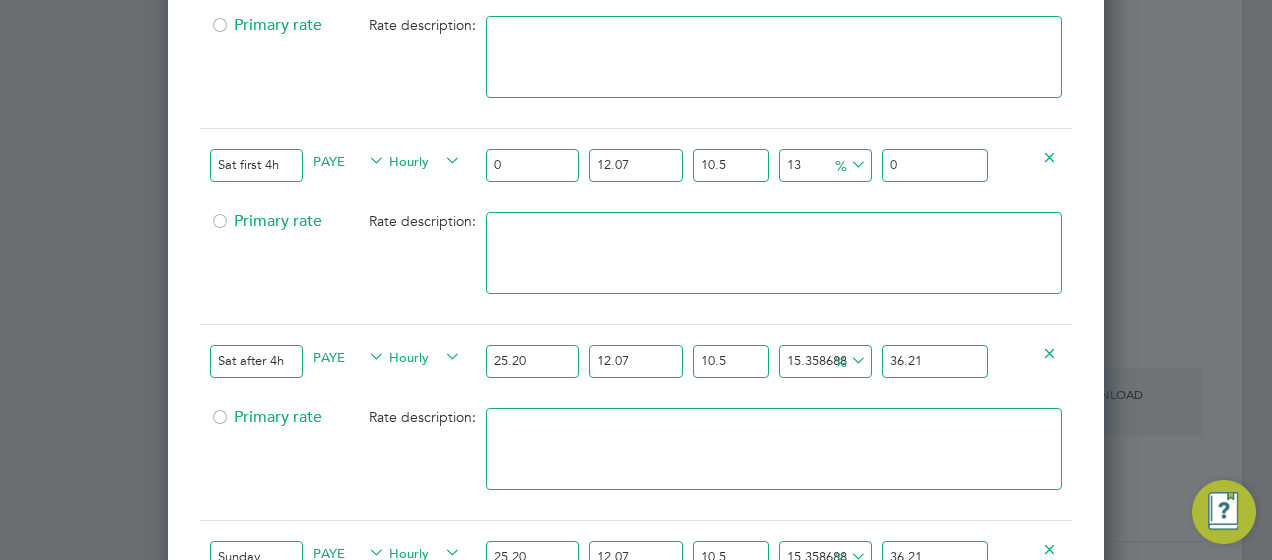scroll, scrollTop: 1460, scrollLeft: 0, axis: vertical 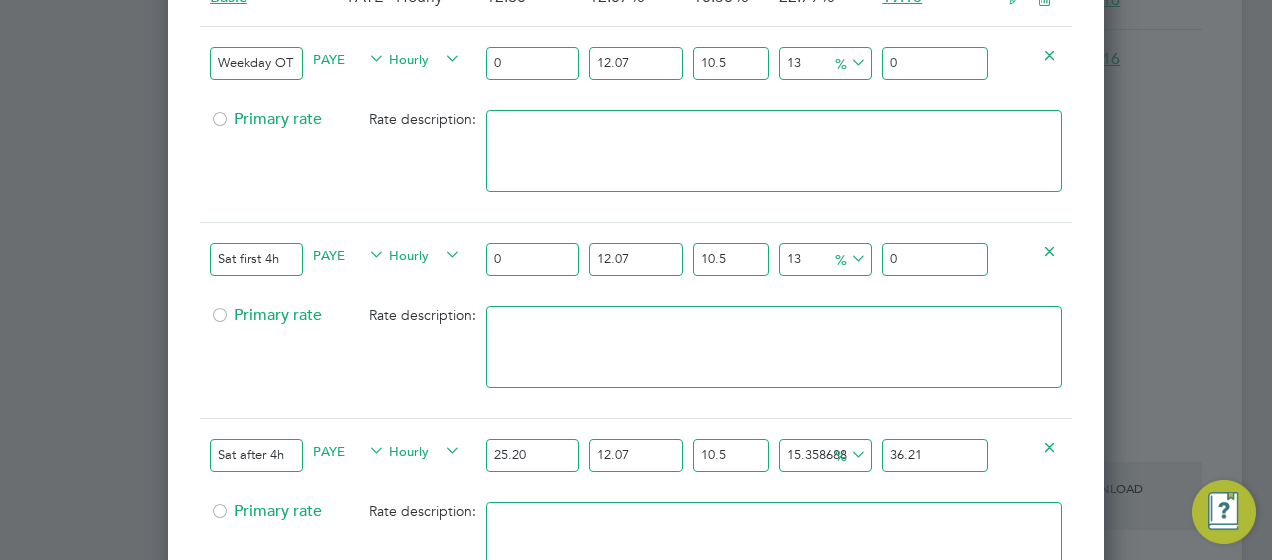 type on "36.21" 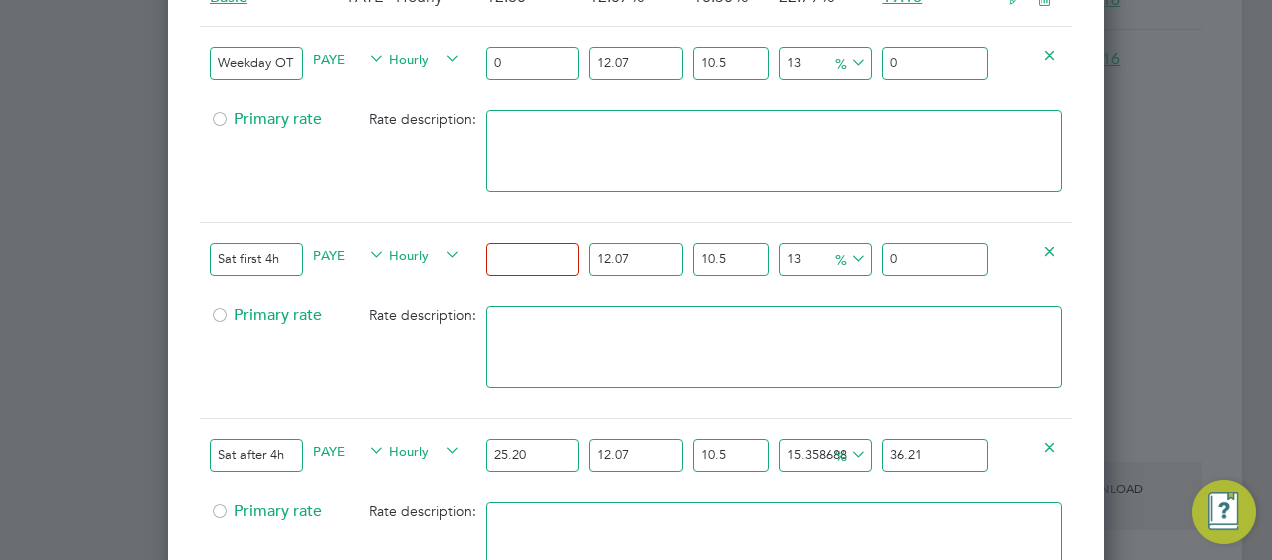 type on "1" 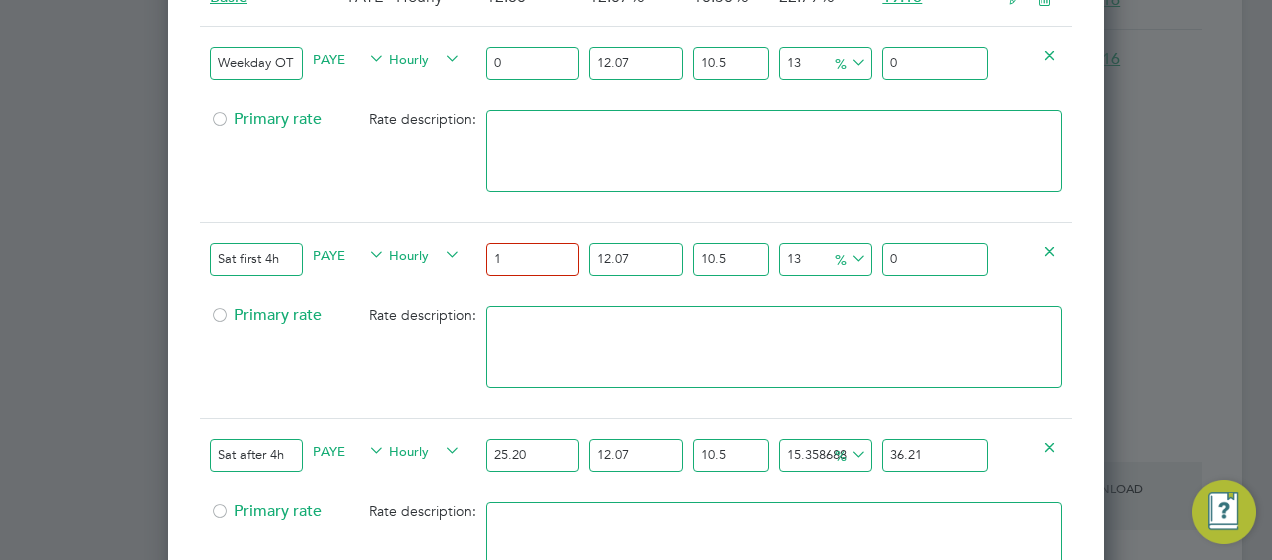 type on "1.399362055" 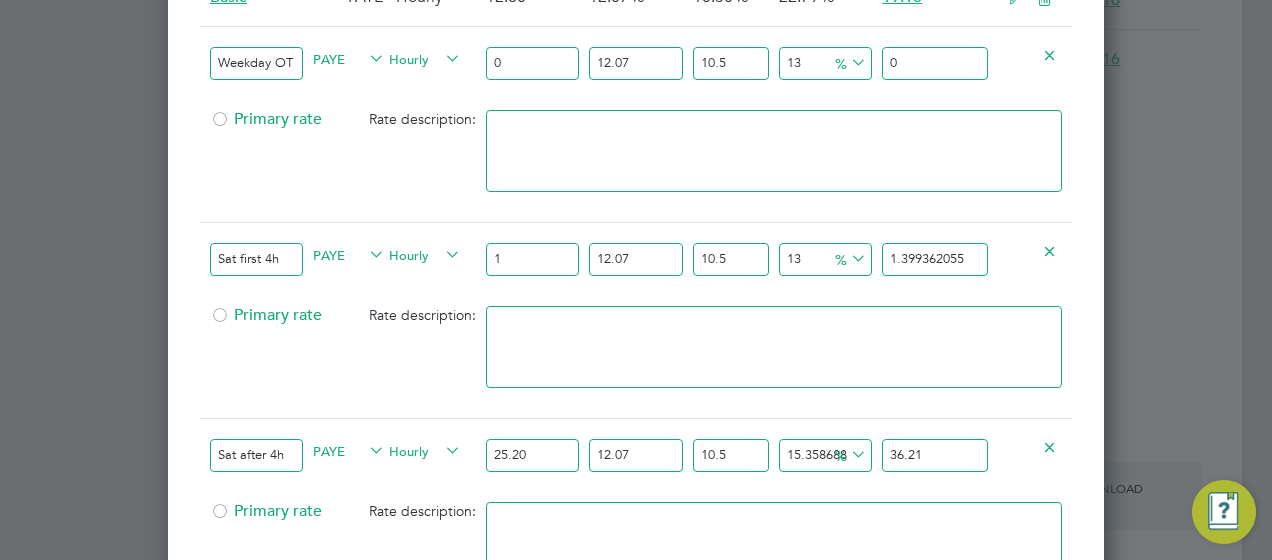 type on "18" 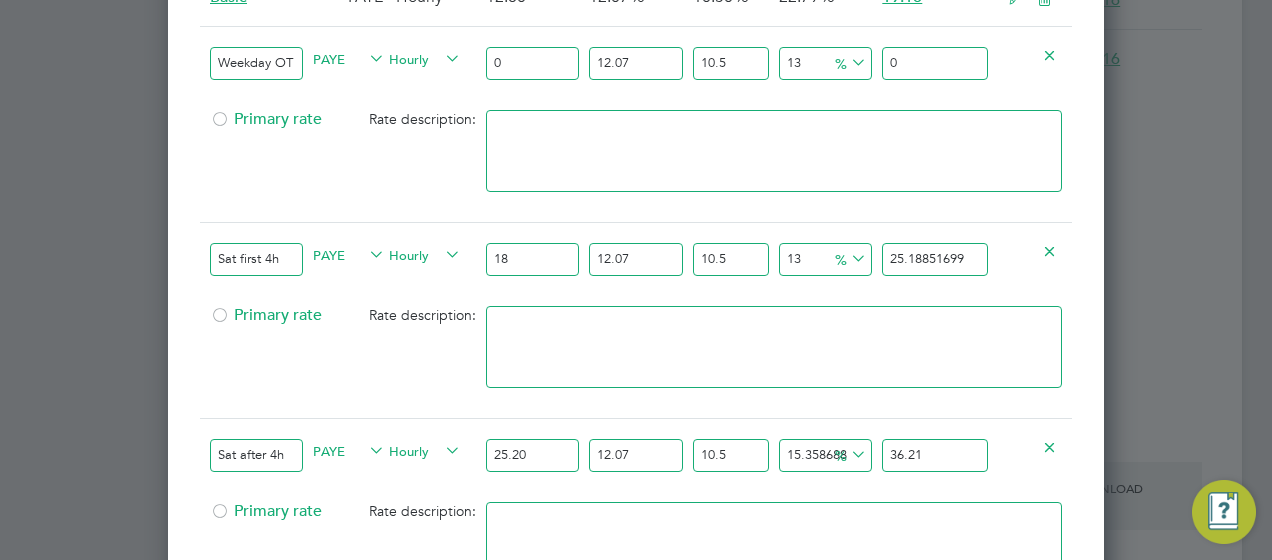 type on "18.9" 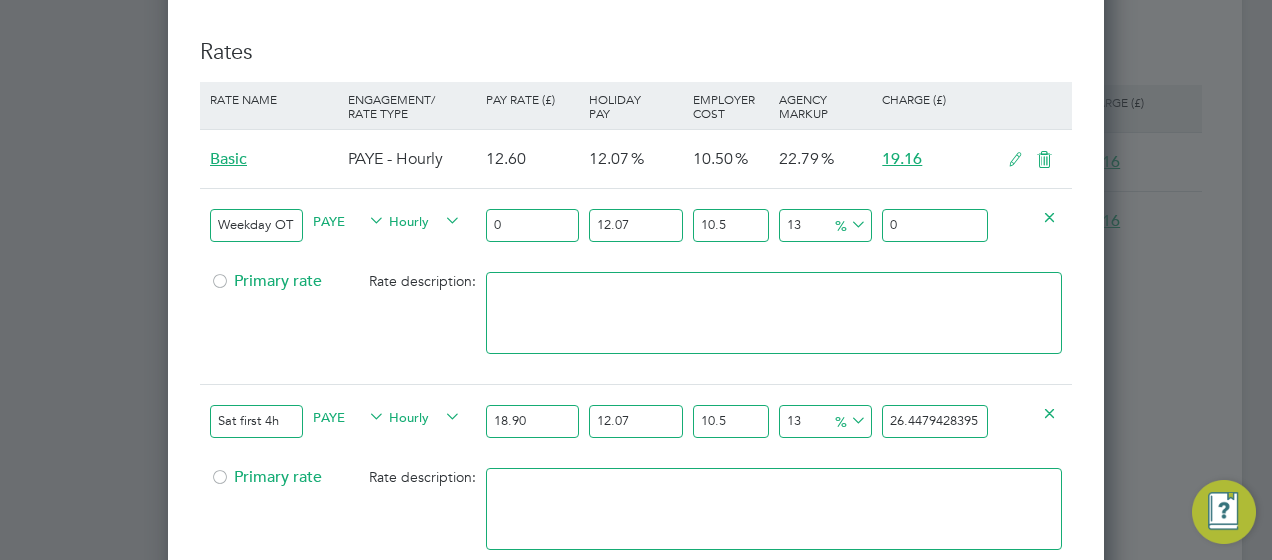 scroll, scrollTop: 1260, scrollLeft: 0, axis: vertical 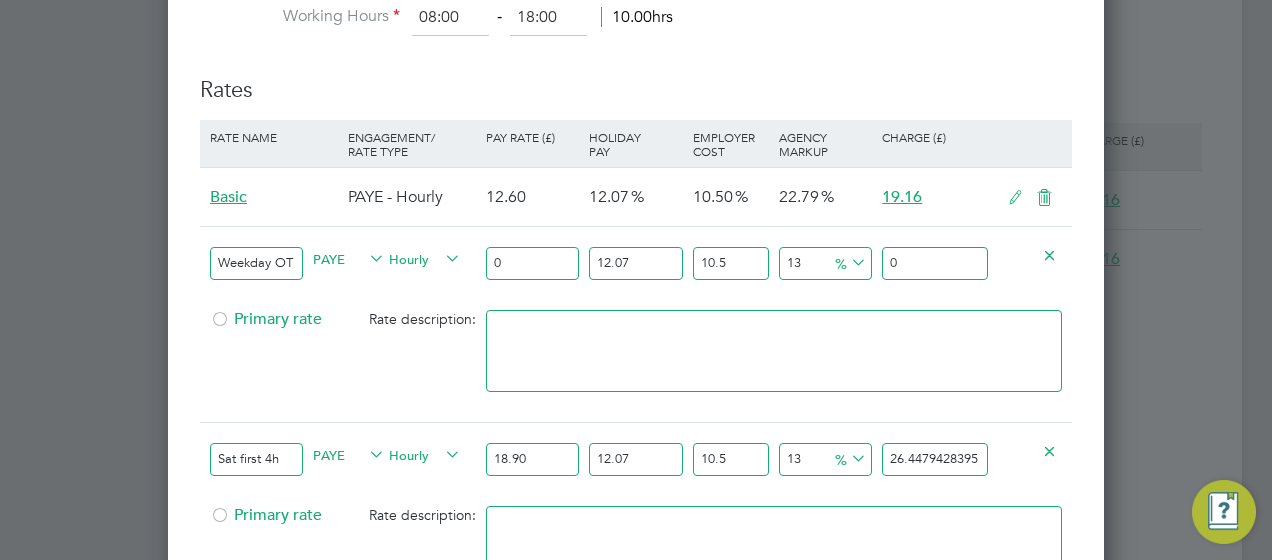 type on "18.90" 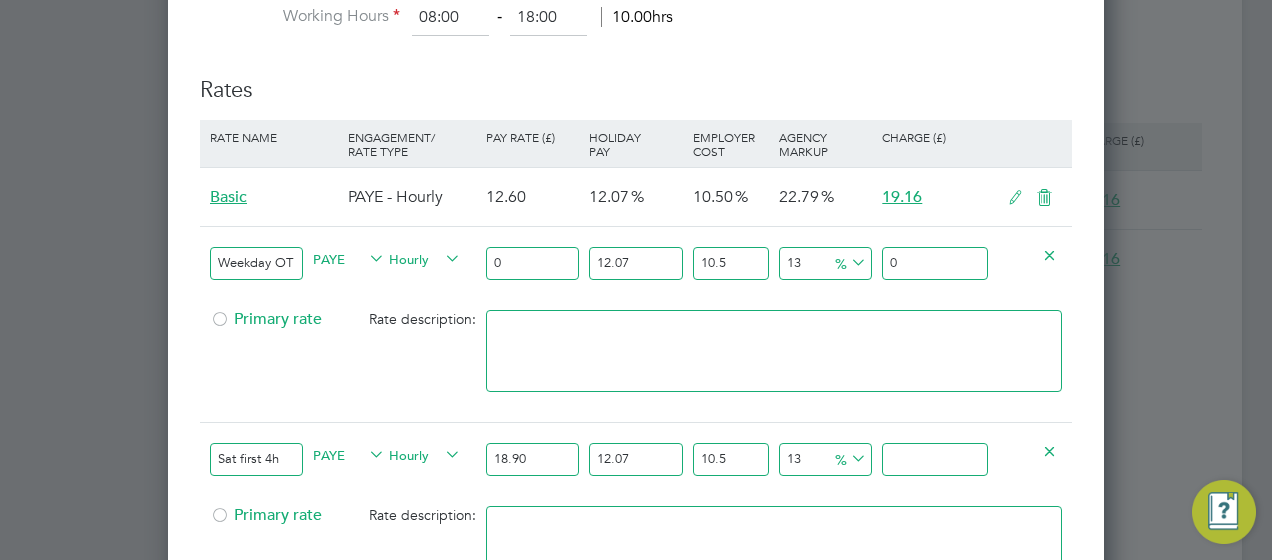 type on "-91.4549119615281" 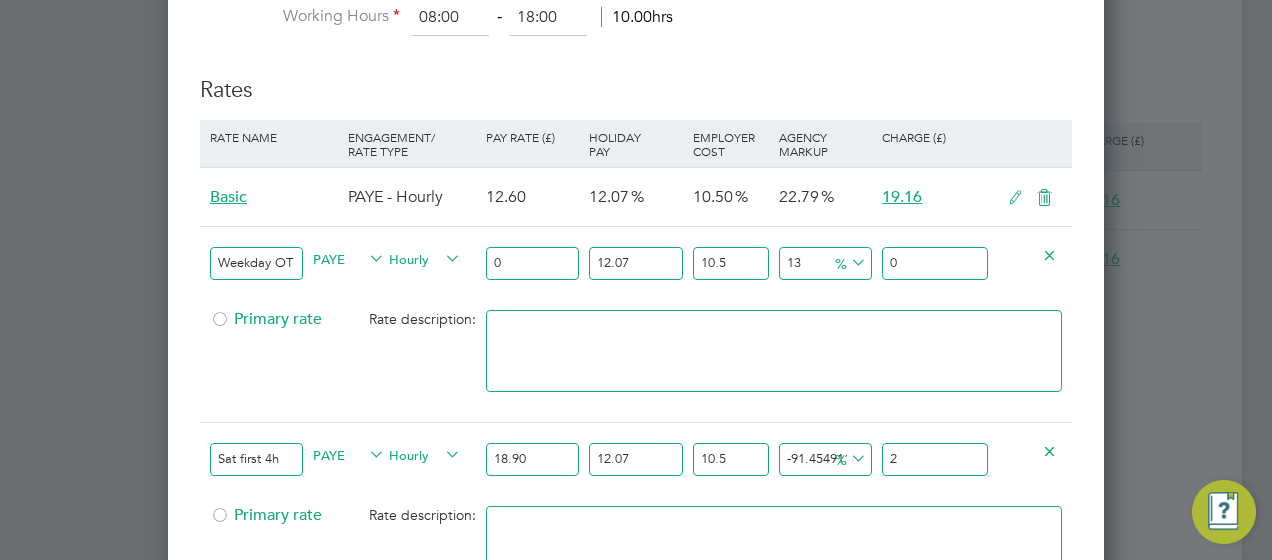 type on "15.358688519370656" 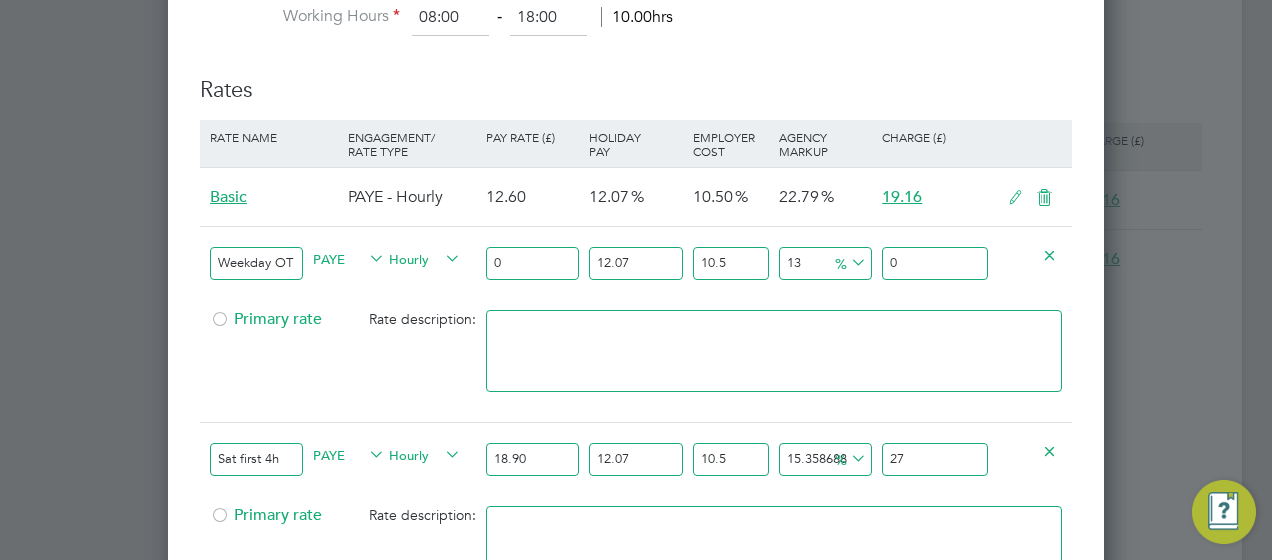 type on "18.776723734759415" 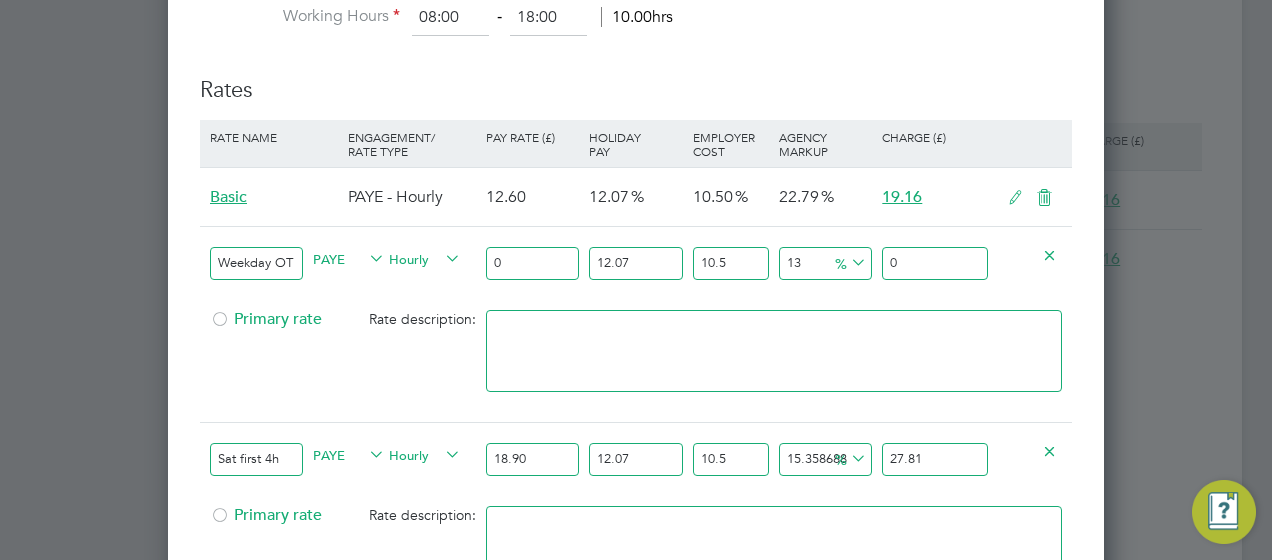 type on "27.81" 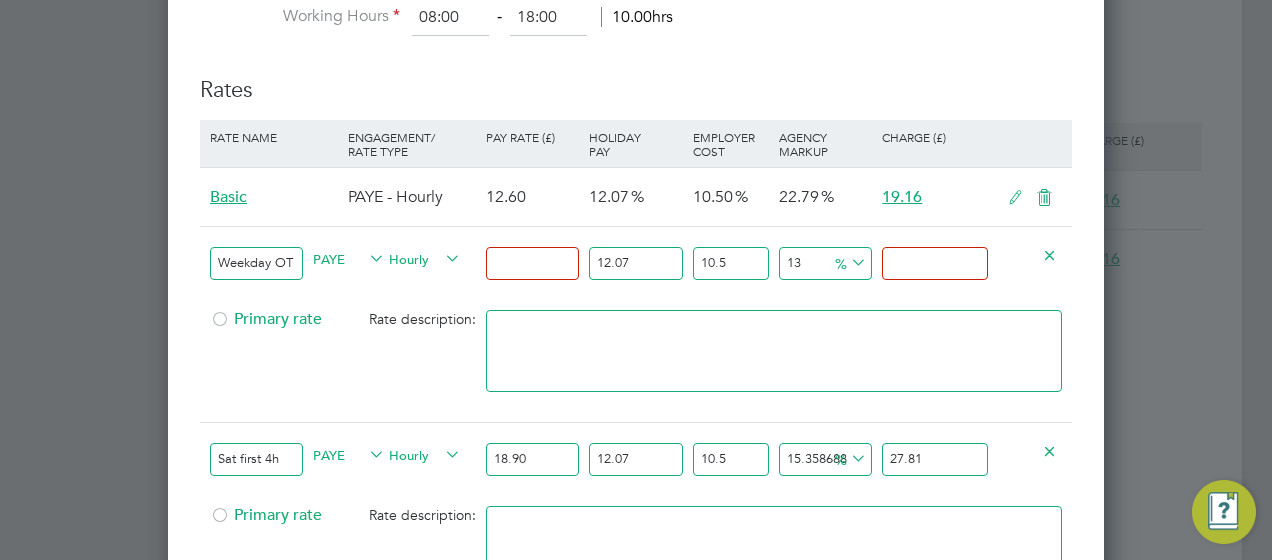 type on "2" 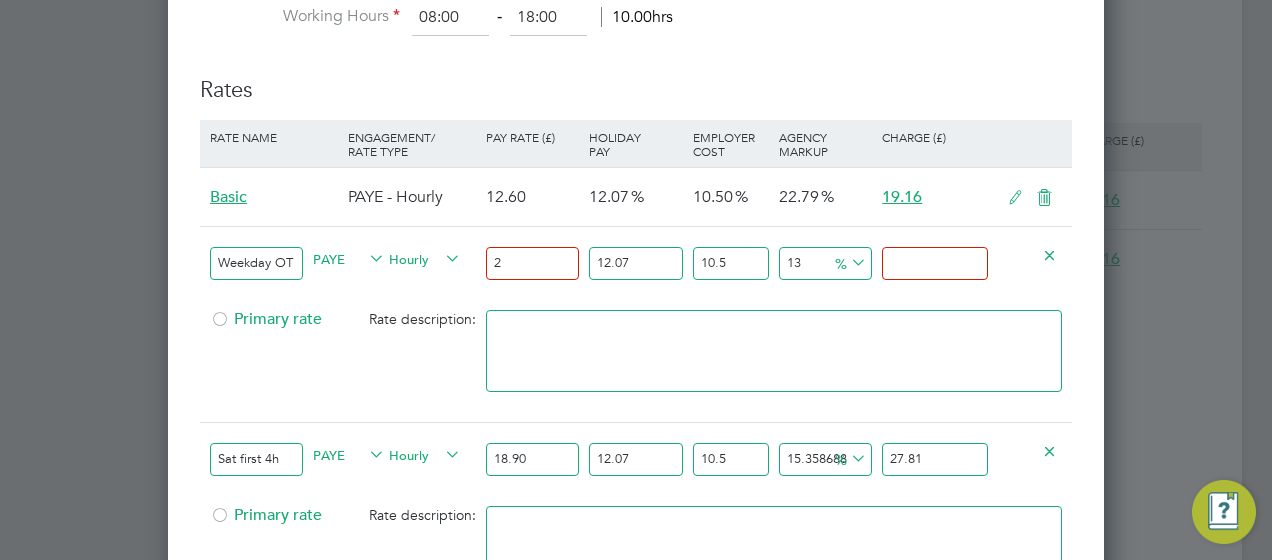 type on "2" 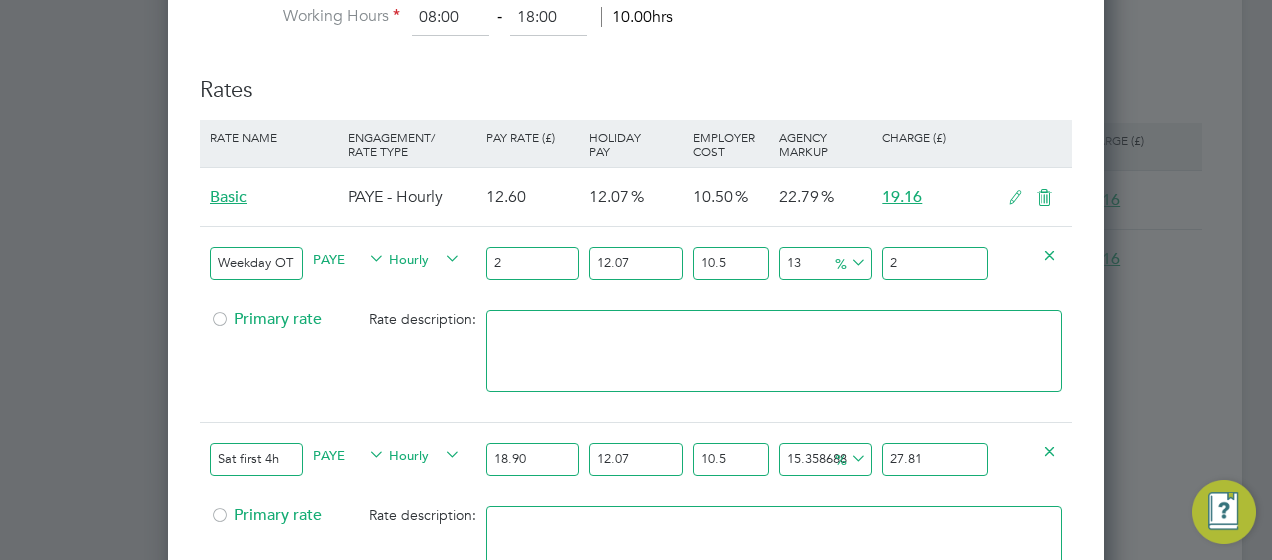 type on "990.1396065080527" 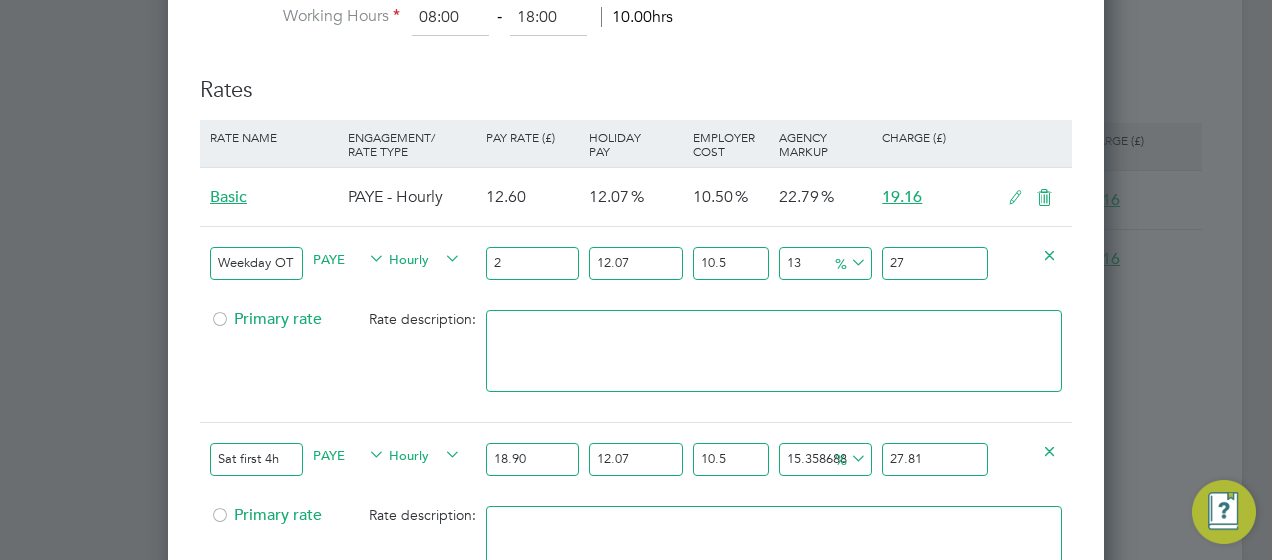 type on "1022.4400392934765" 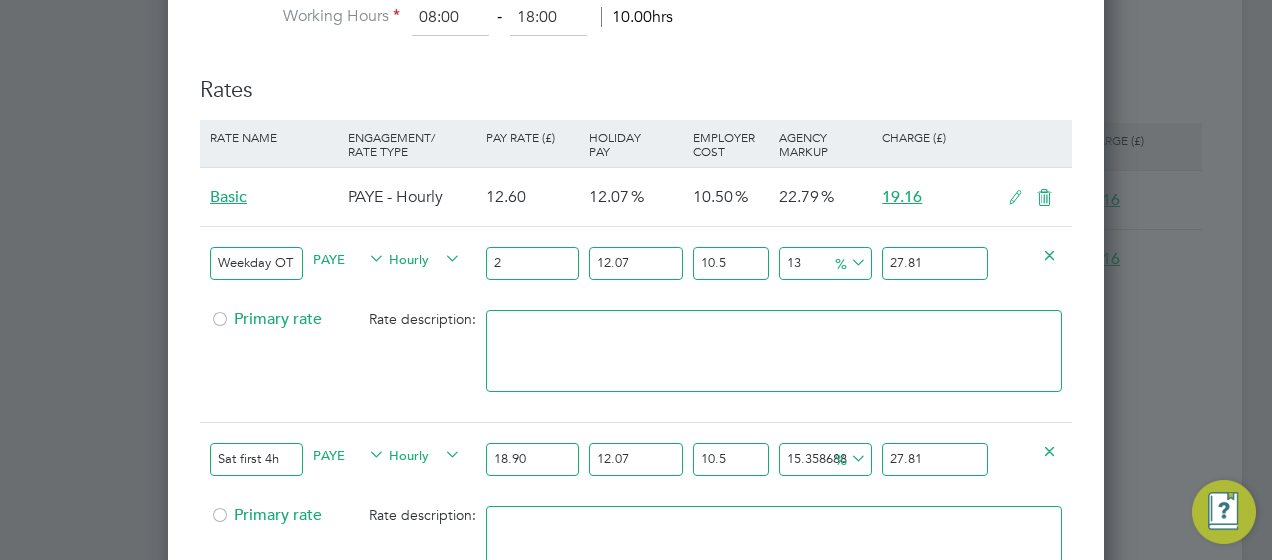 type on "27.81" 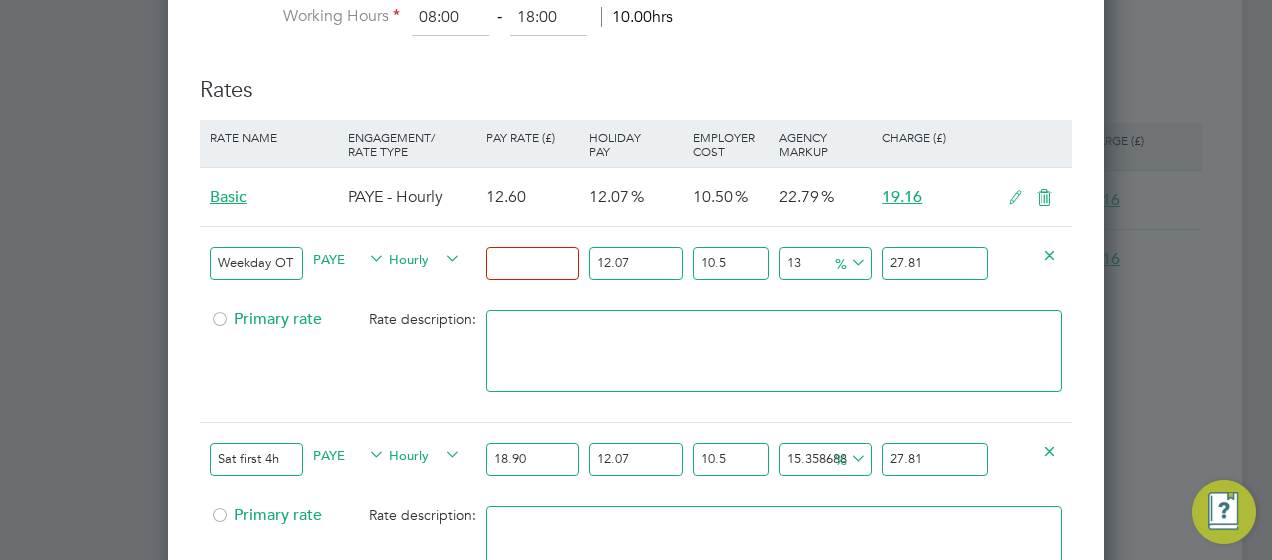 type on "1" 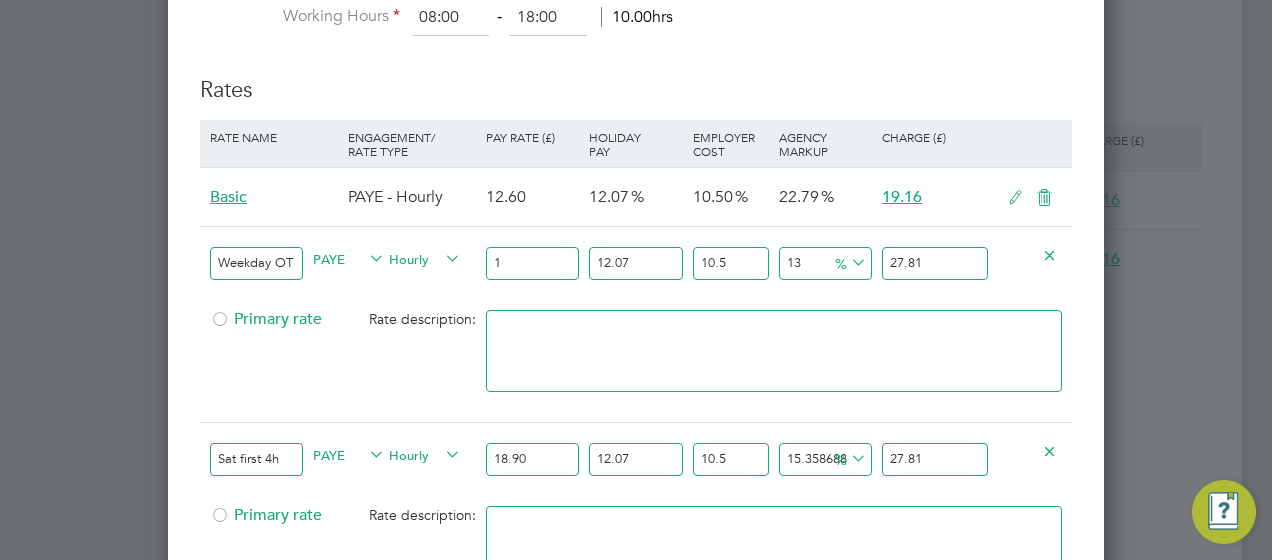 type on "18" 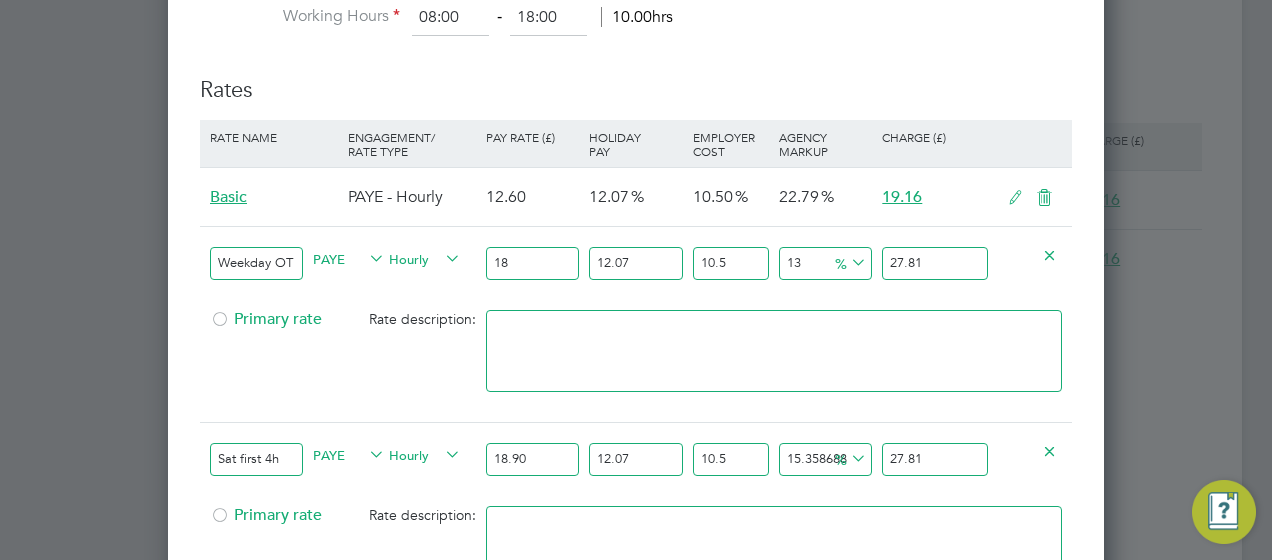 type on "18.9" 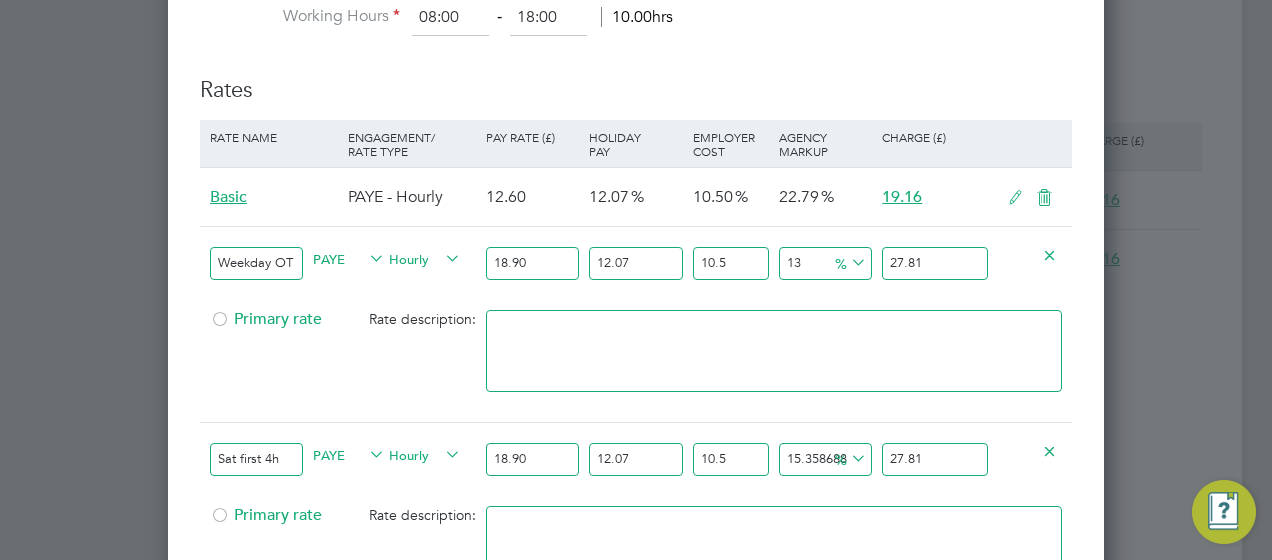 type on "18.90" 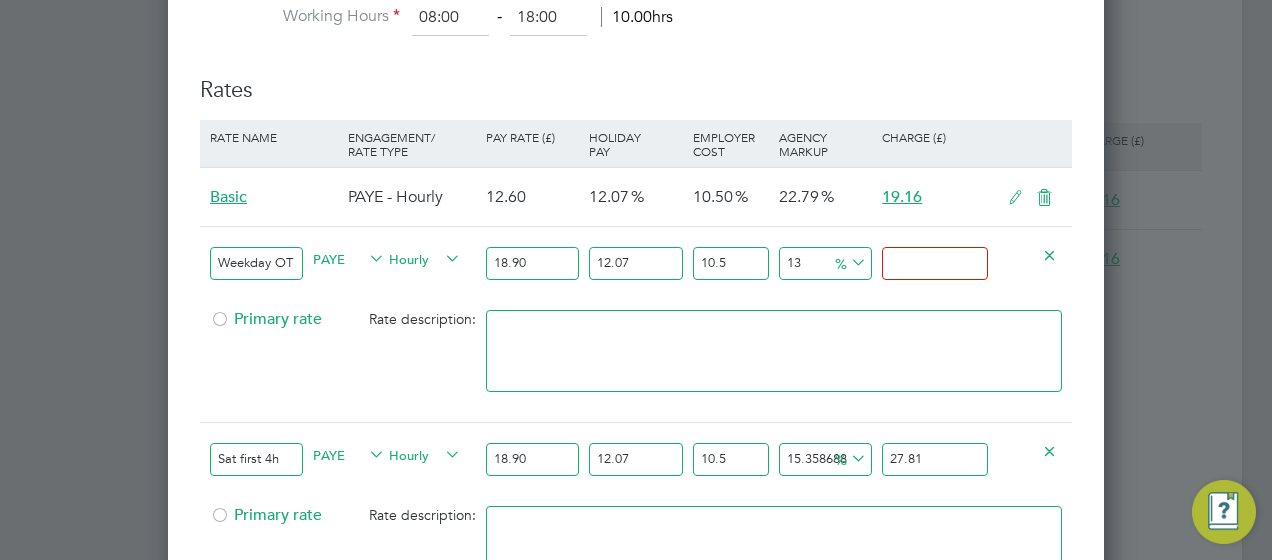 type on "-91.4549119615281" 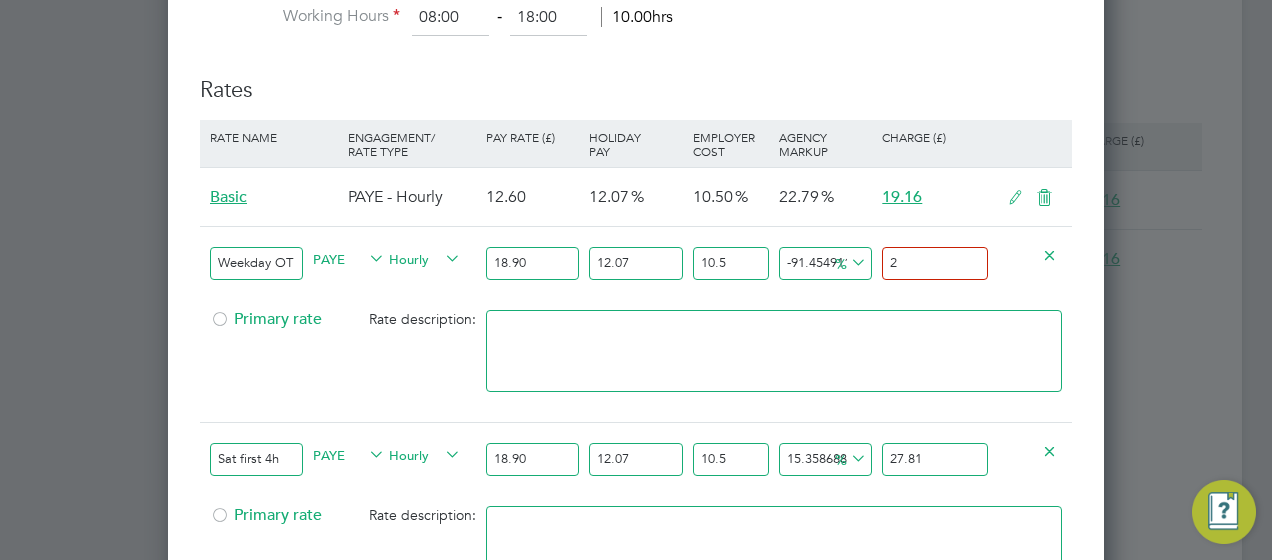 type on "15.358688519370656" 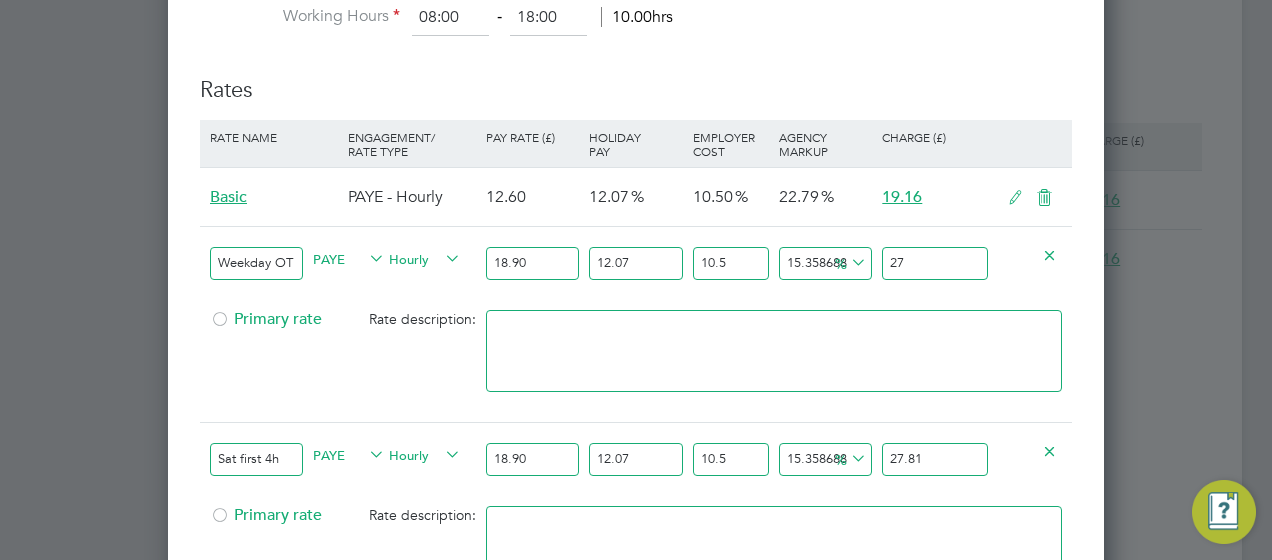 type on "18.776723734759415" 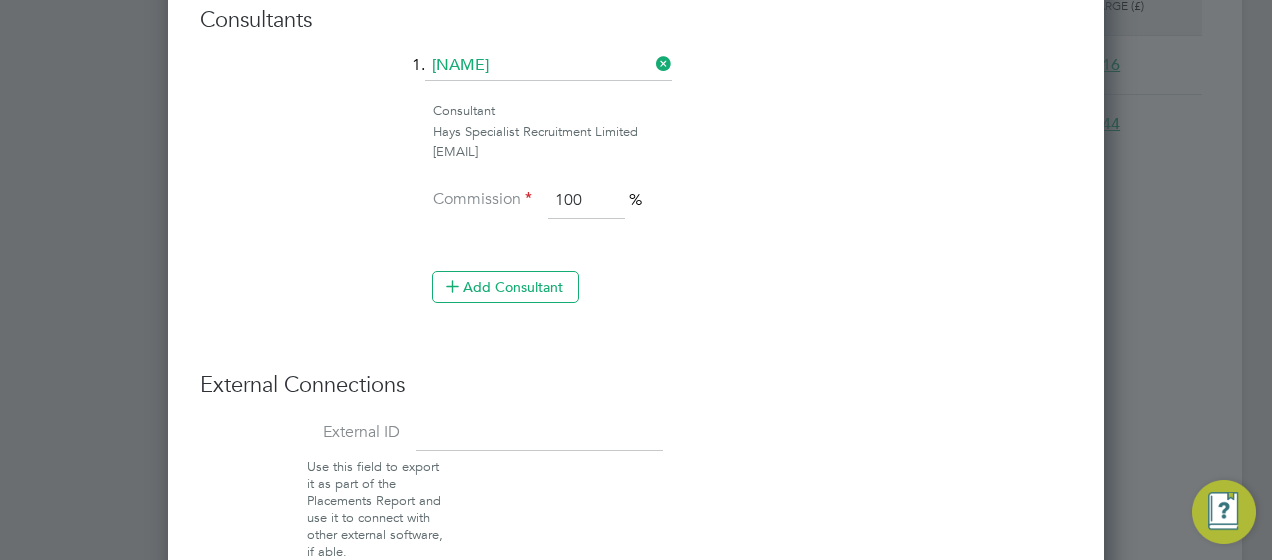 scroll, scrollTop: 2824, scrollLeft: 0, axis: vertical 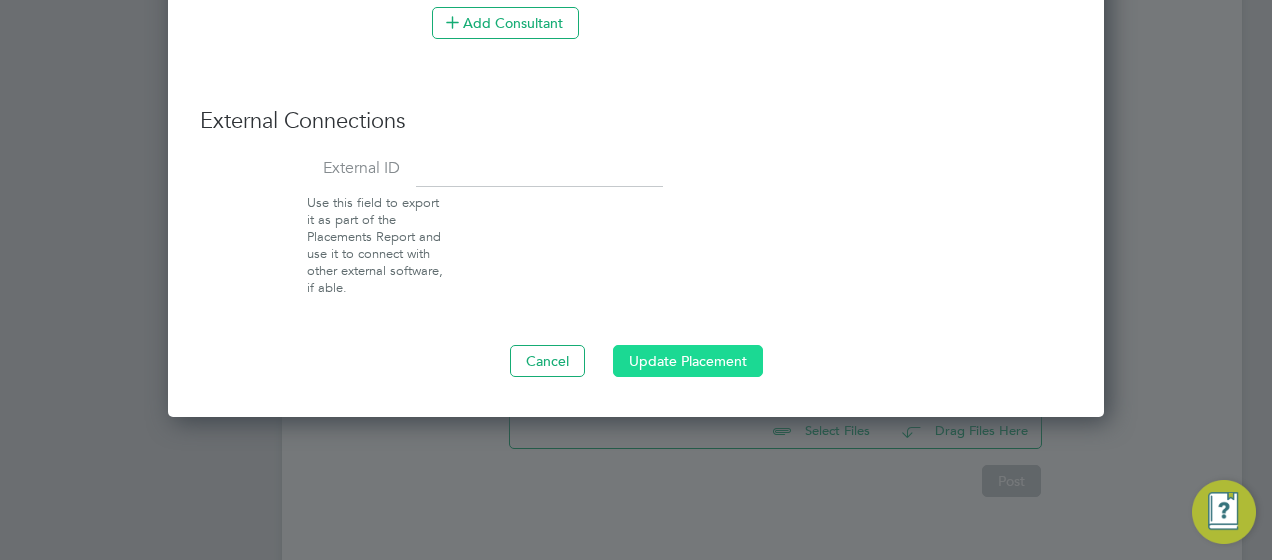 type on "27.81" 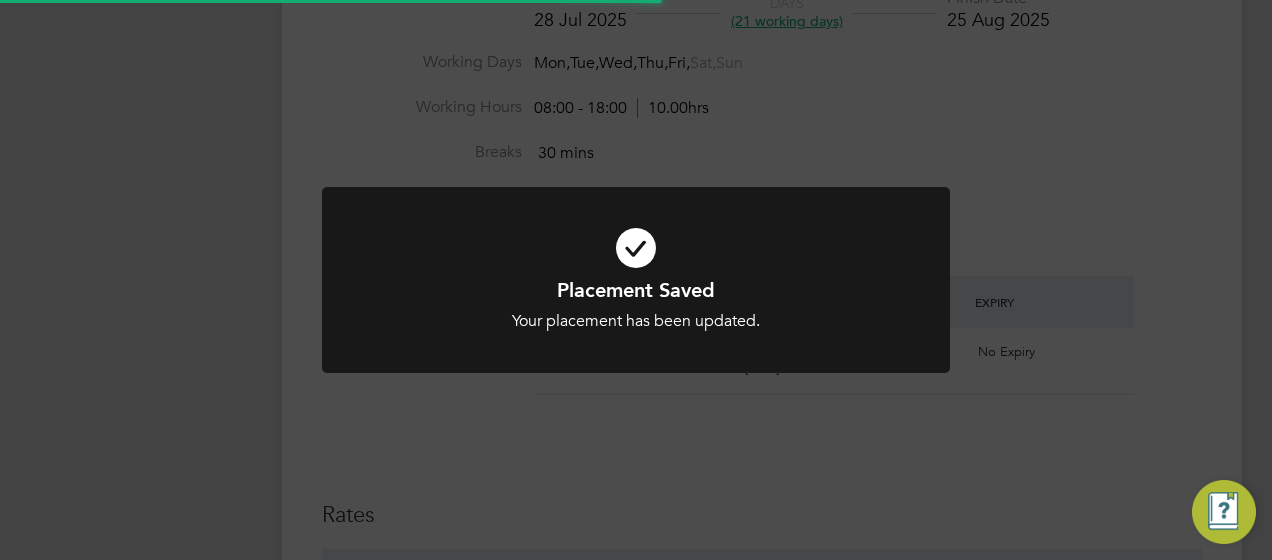 scroll, scrollTop: 96, scrollLeft: 0, axis: vertical 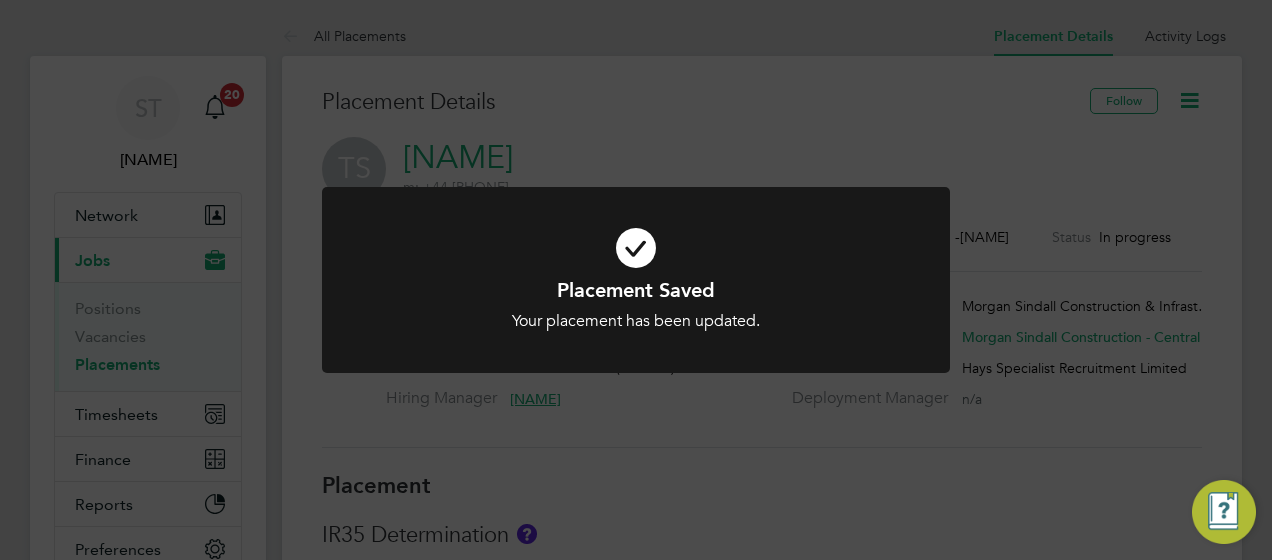 click on "Placement Saved Your placement has been updated. Cancel Okay" 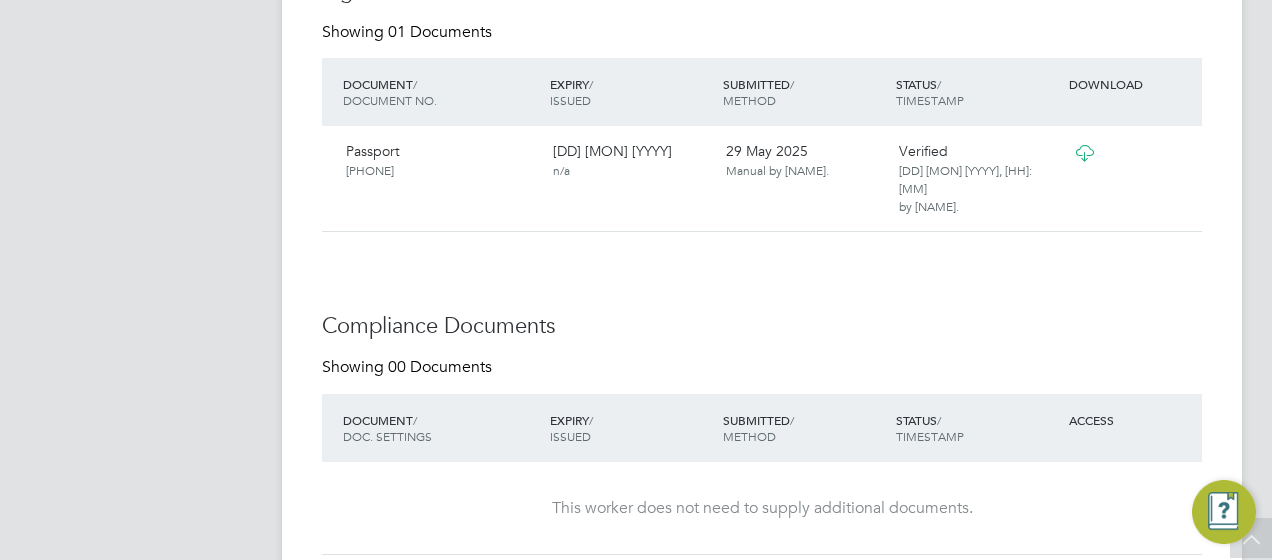scroll, scrollTop: 2500, scrollLeft: 0, axis: vertical 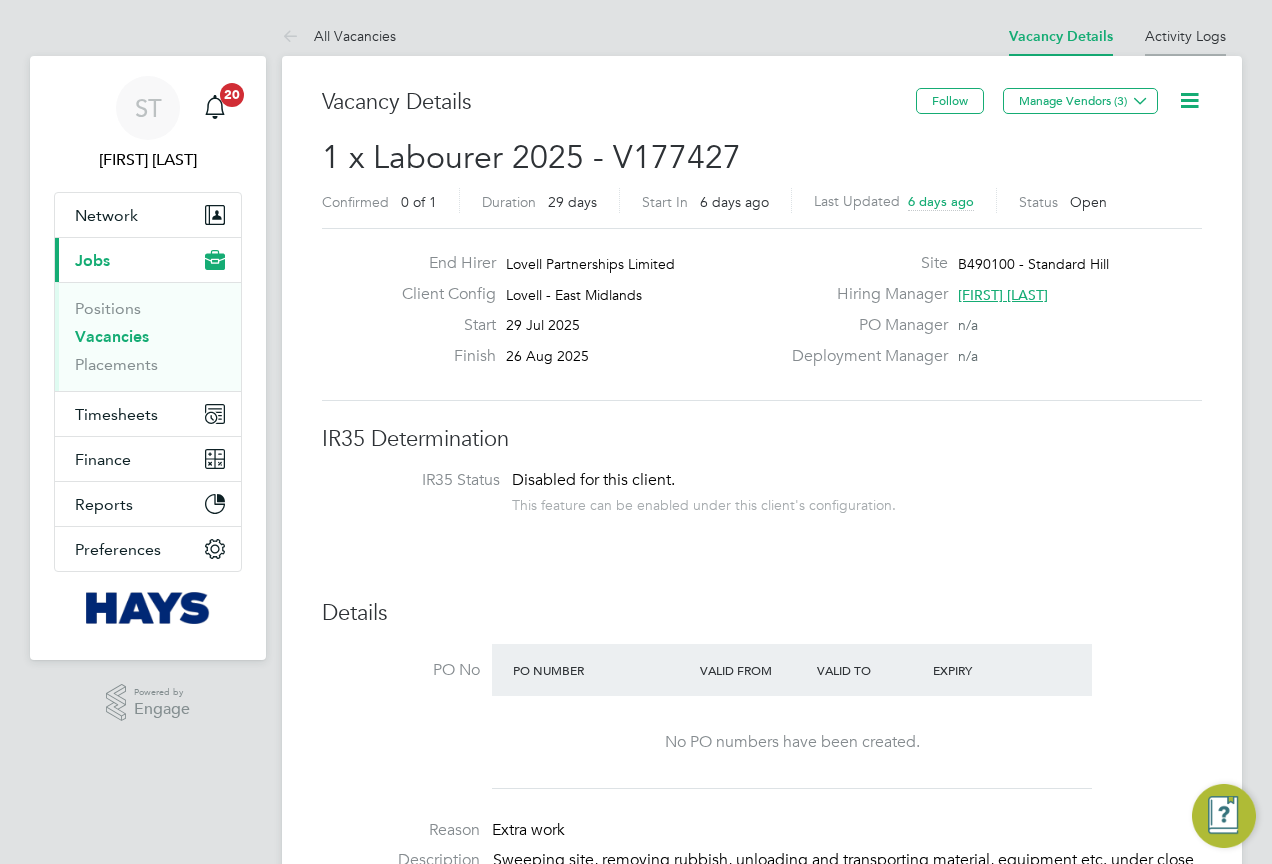 click on "Activity Logs" at bounding box center (1185, 36) 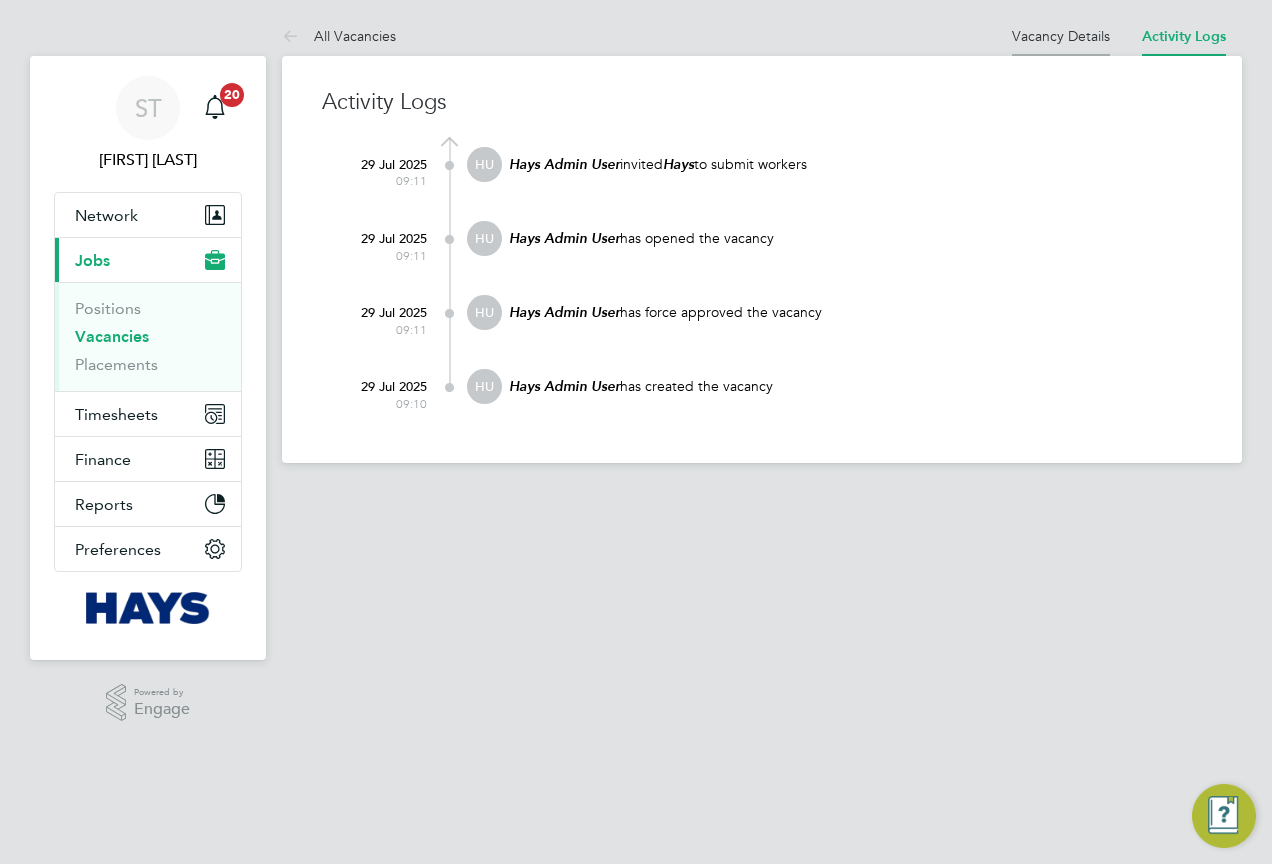 click on "Vacancy Details" at bounding box center [1061, 36] 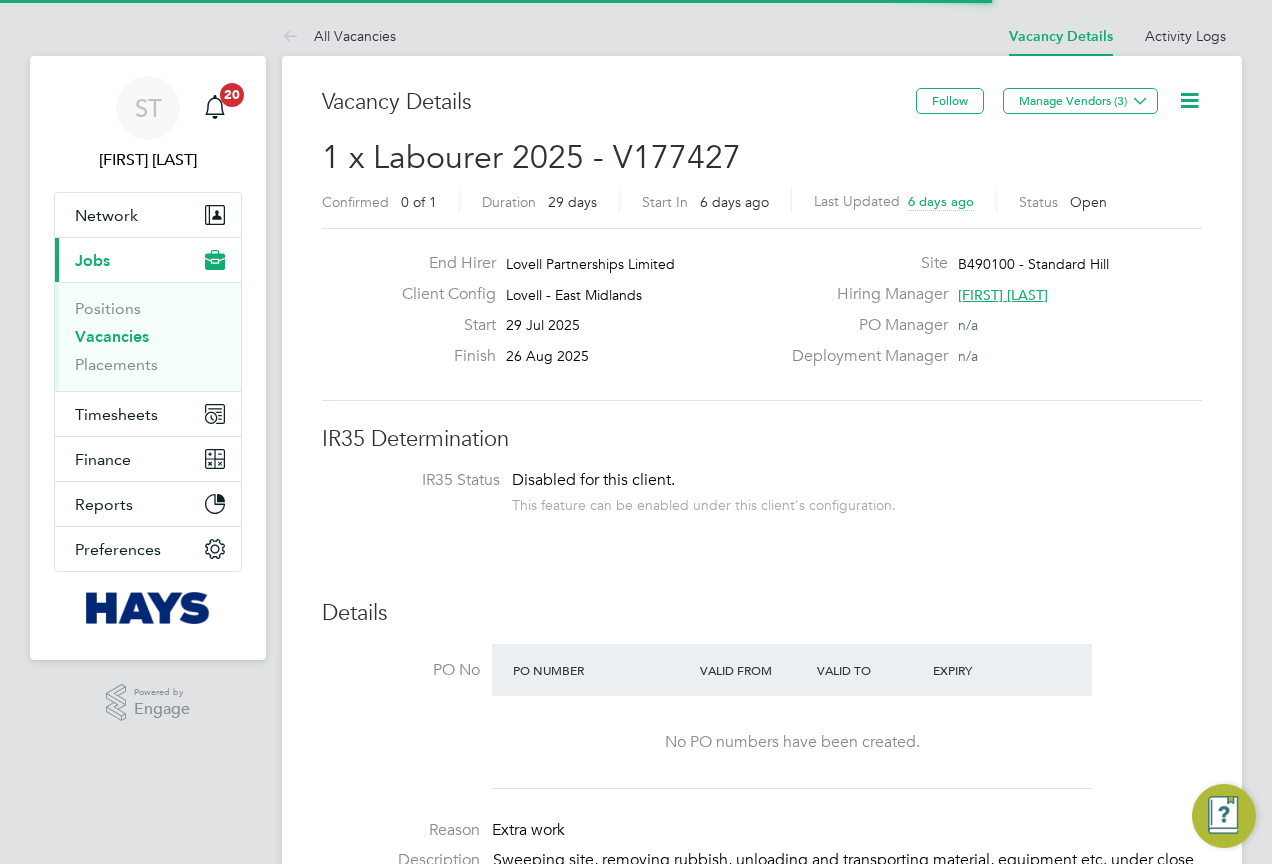 scroll, scrollTop: 10, scrollLeft: 10, axis: both 